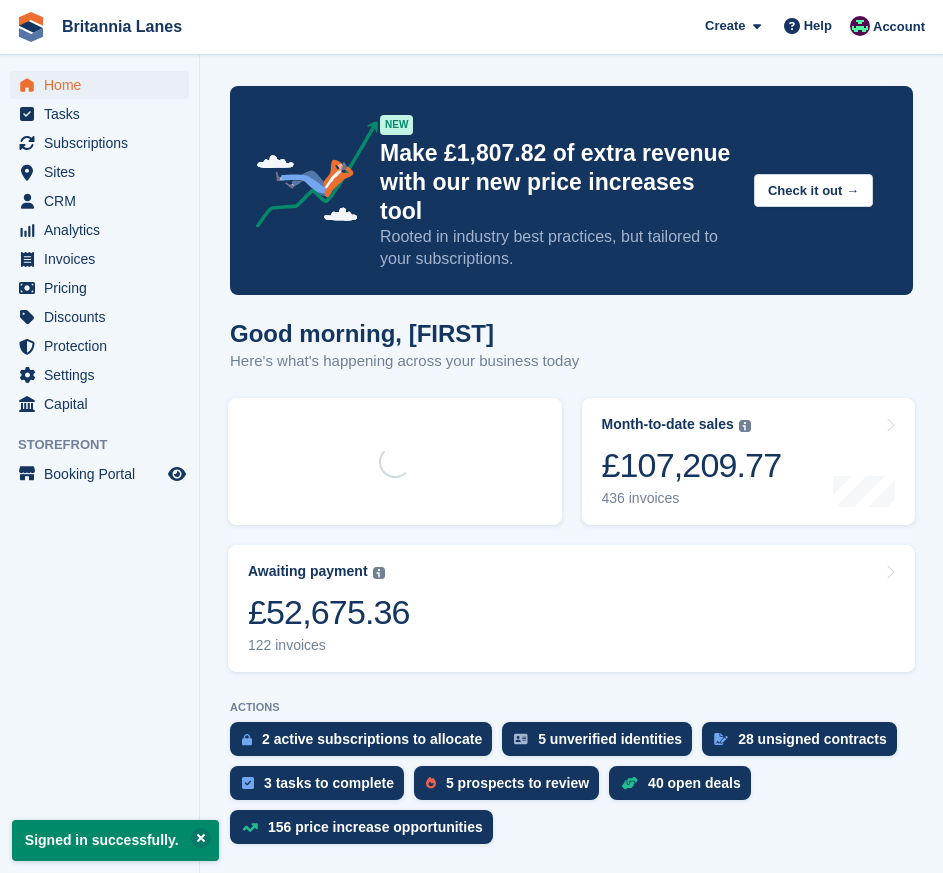 scroll, scrollTop: 0, scrollLeft: 0, axis: both 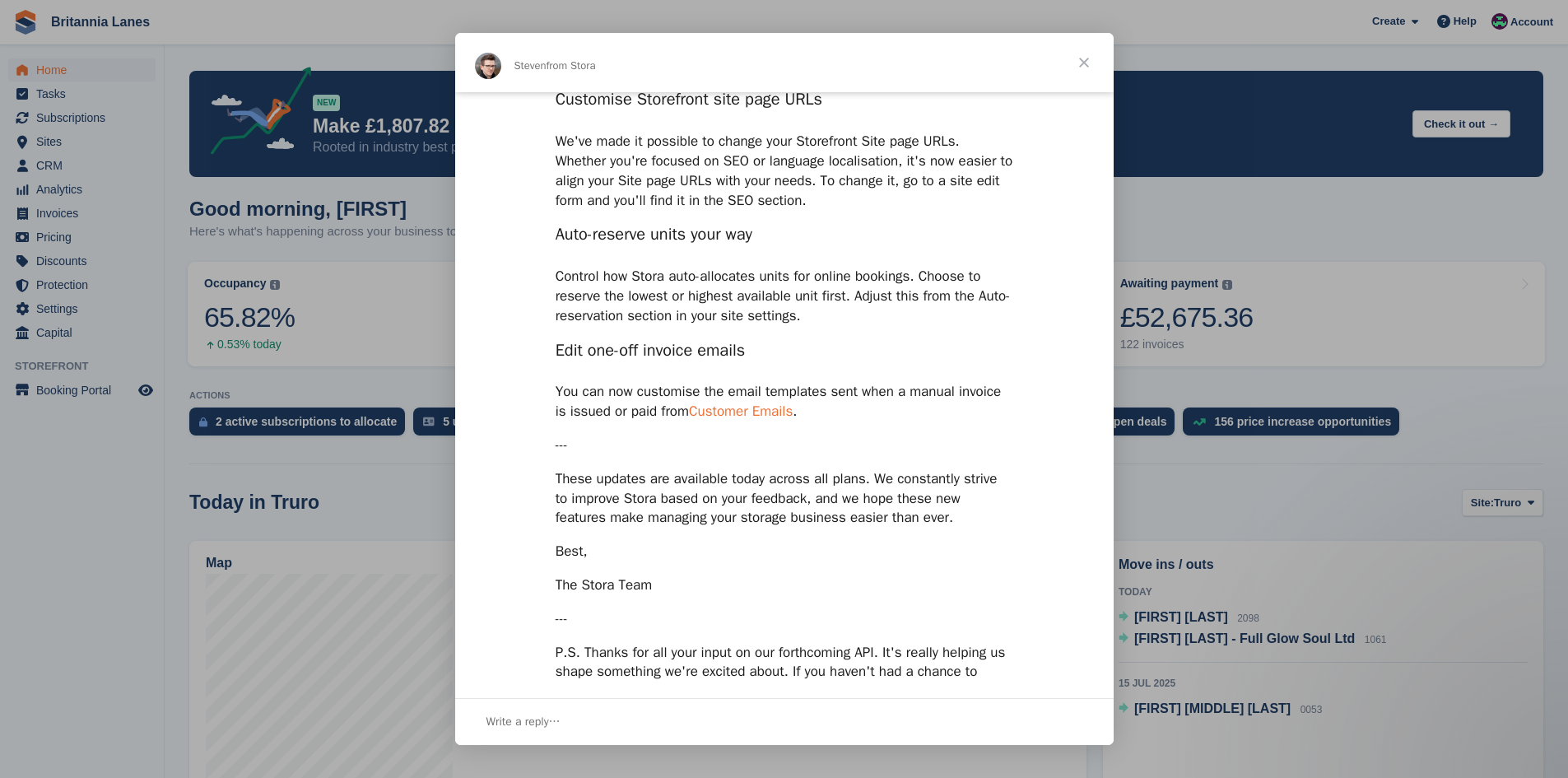 click on "Customer Emails" at bounding box center [741, 411] 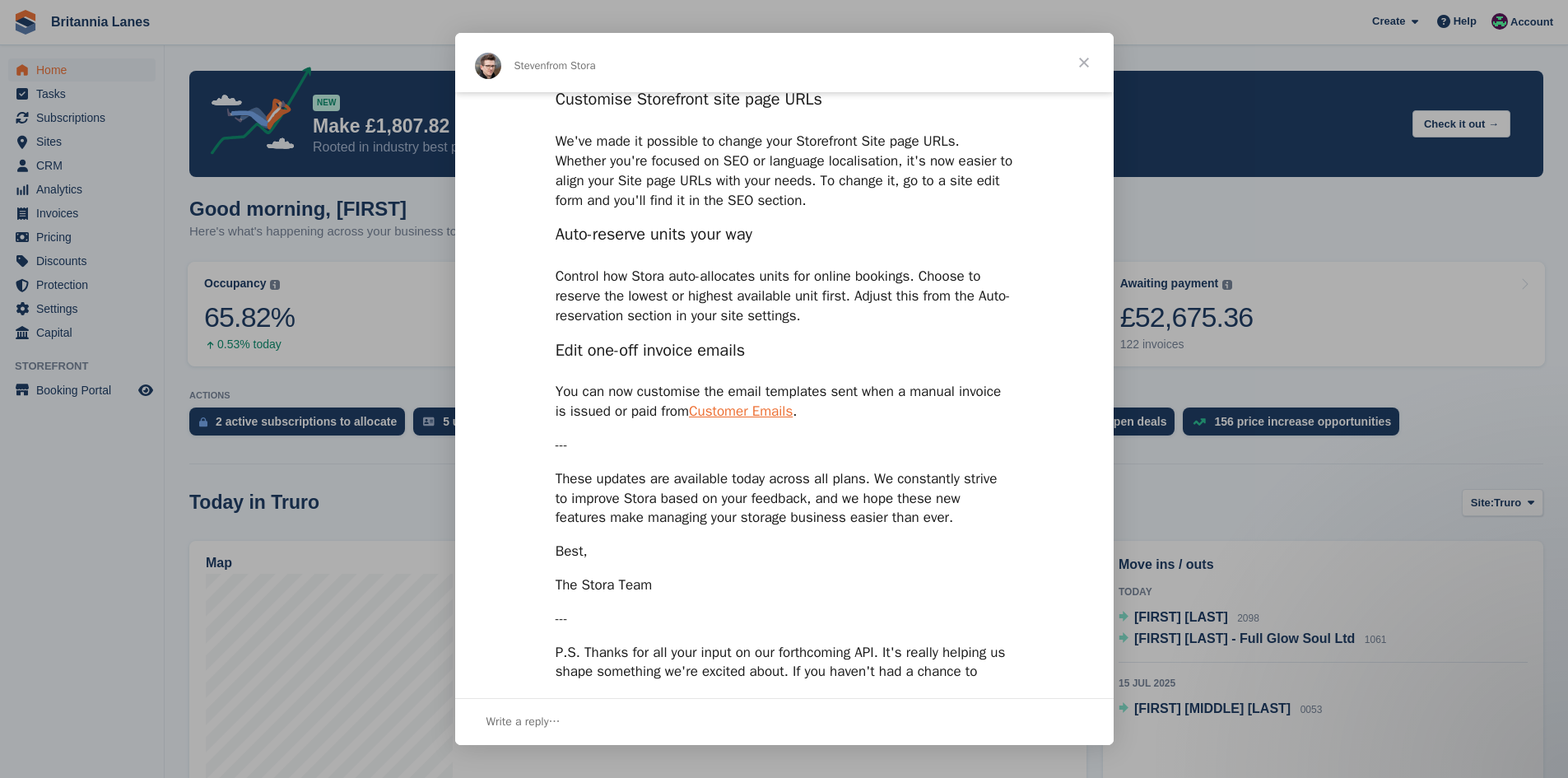 scroll, scrollTop: 5126, scrollLeft: 0, axis: vertical 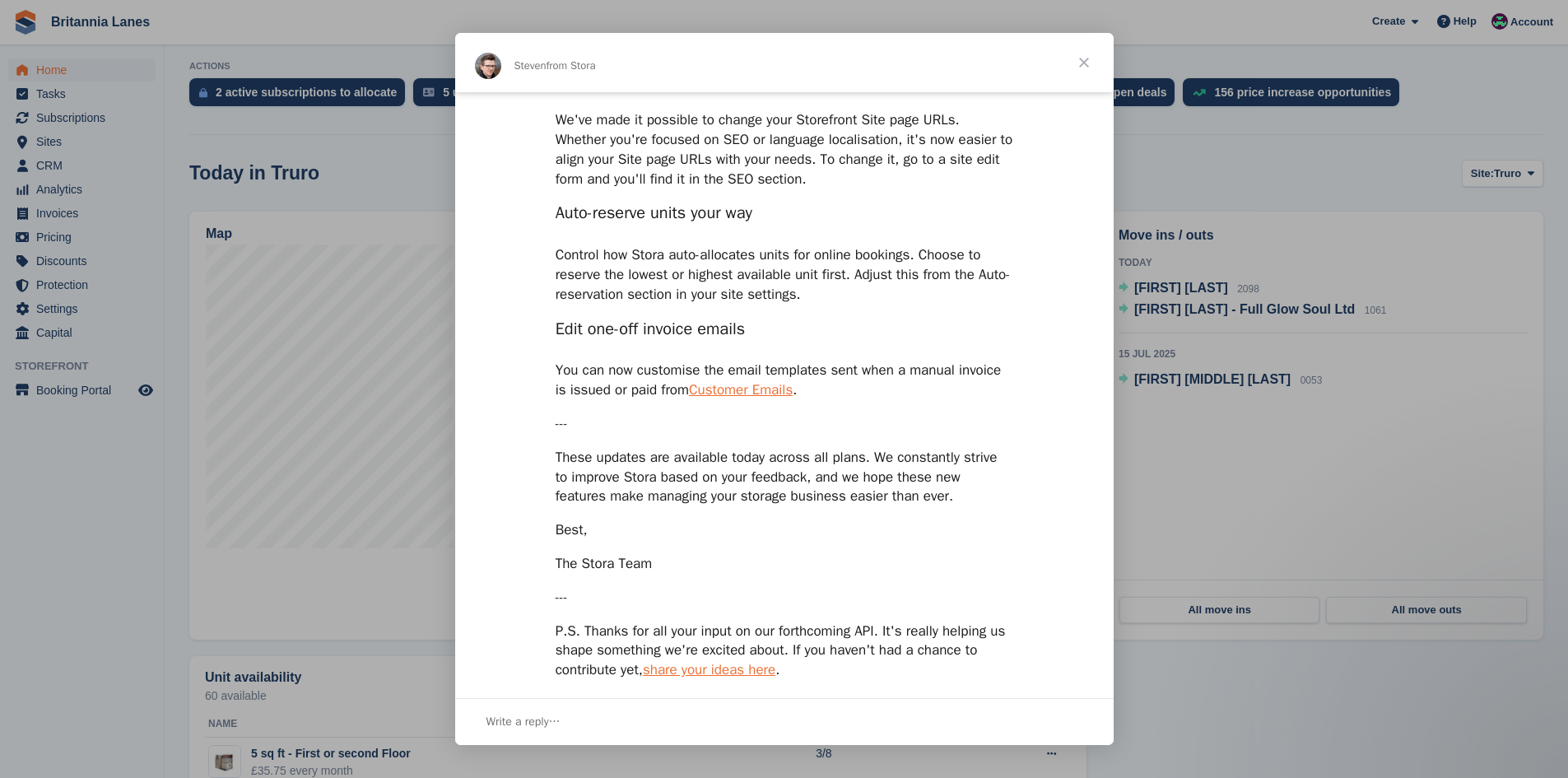 click at bounding box center (1084, 63) 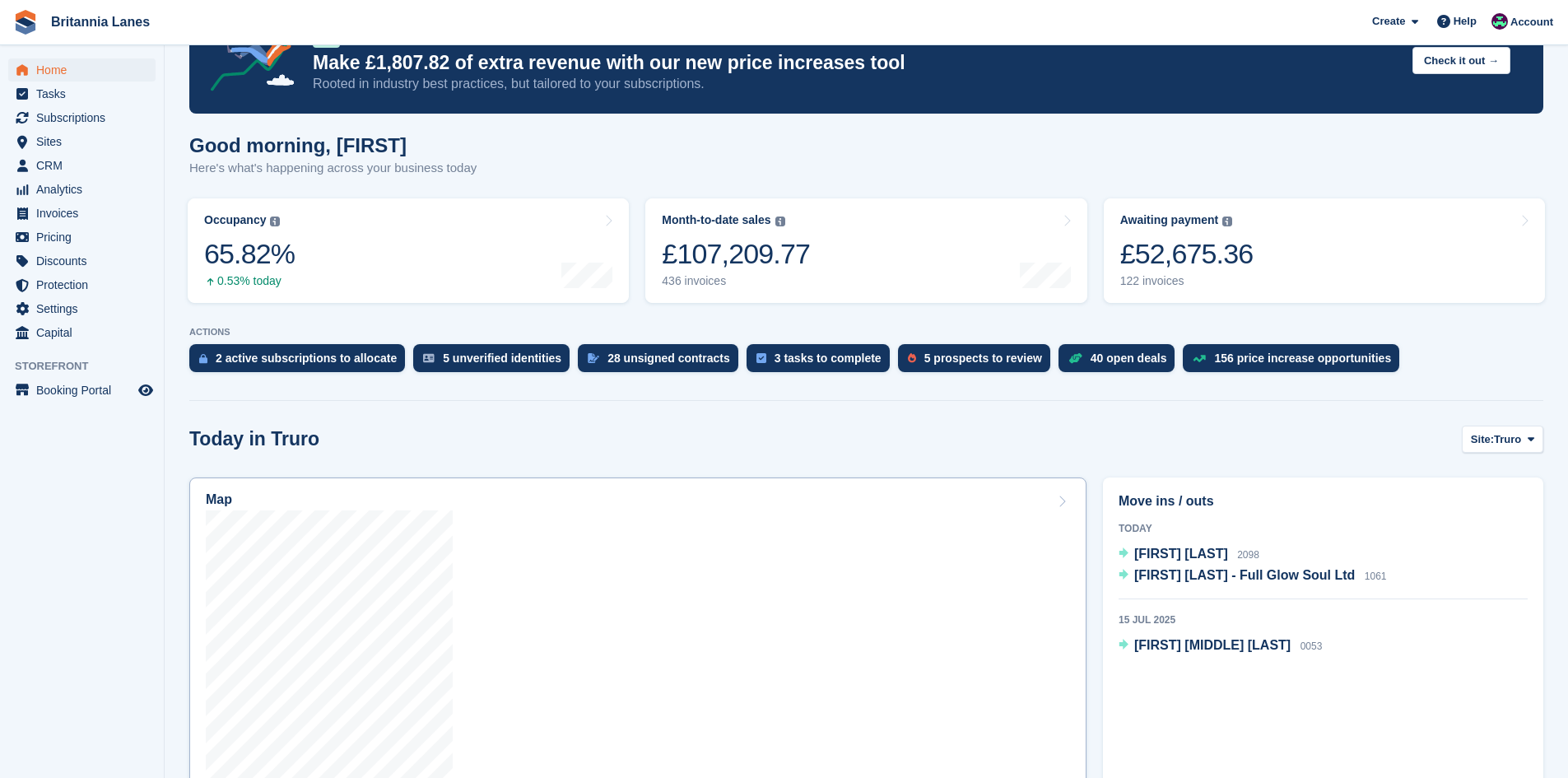 scroll, scrollTop: 0, scrollLeft: 0, axis: both 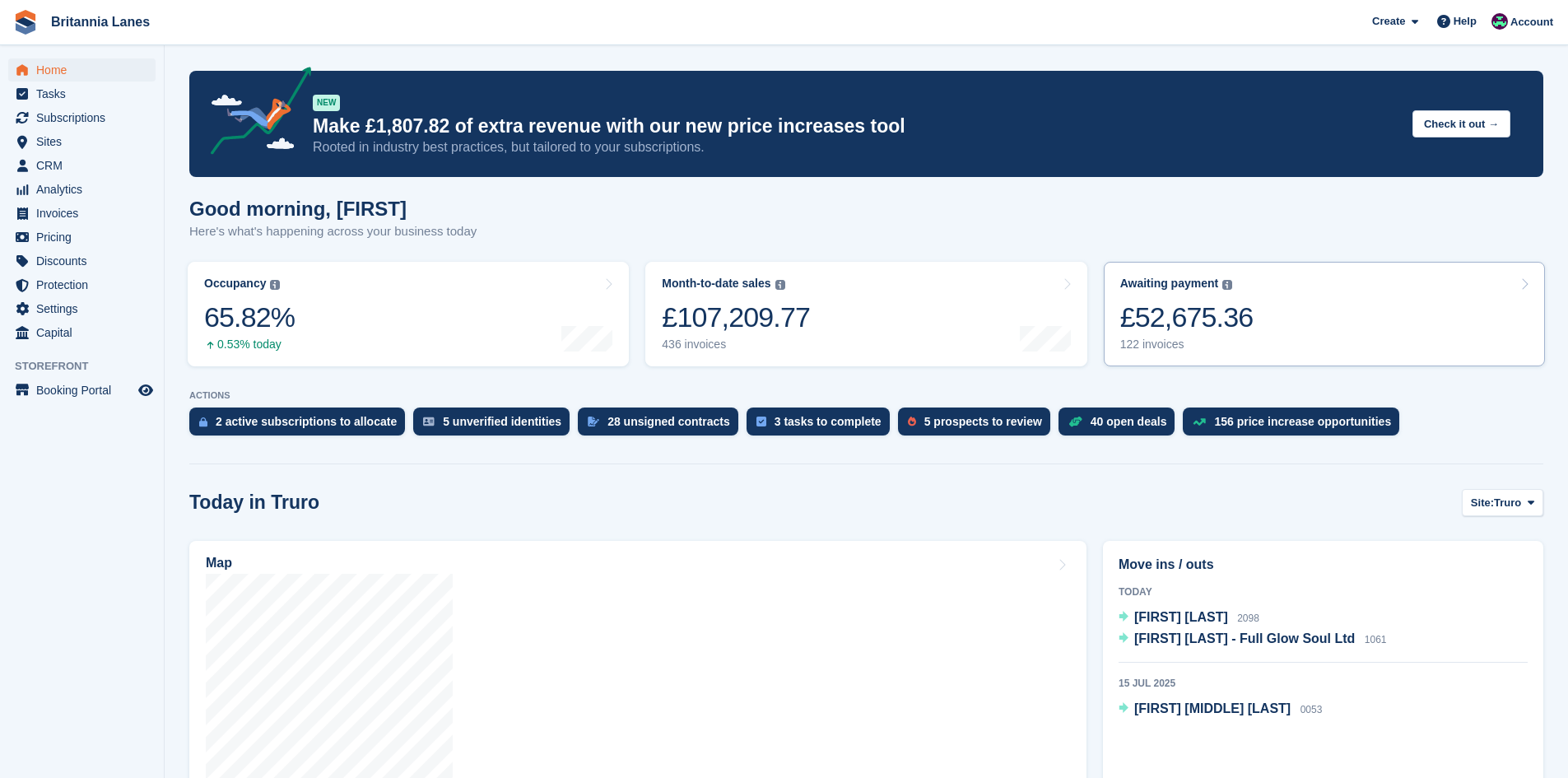 click on "£52,675.36" at bounding box center (1187, 317) 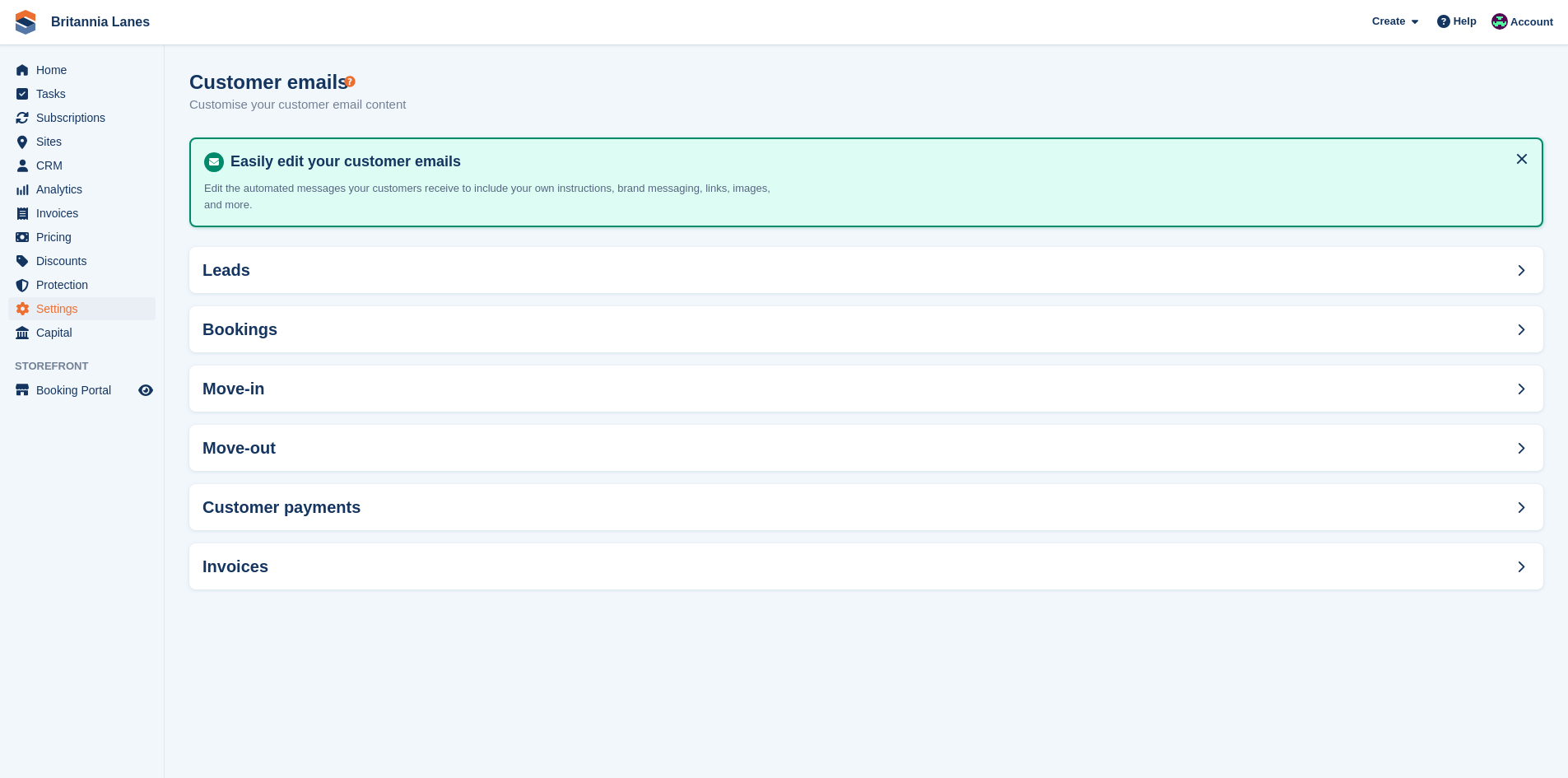 scroll, scrollTop: 0, scrollLeft: 0, axis: both 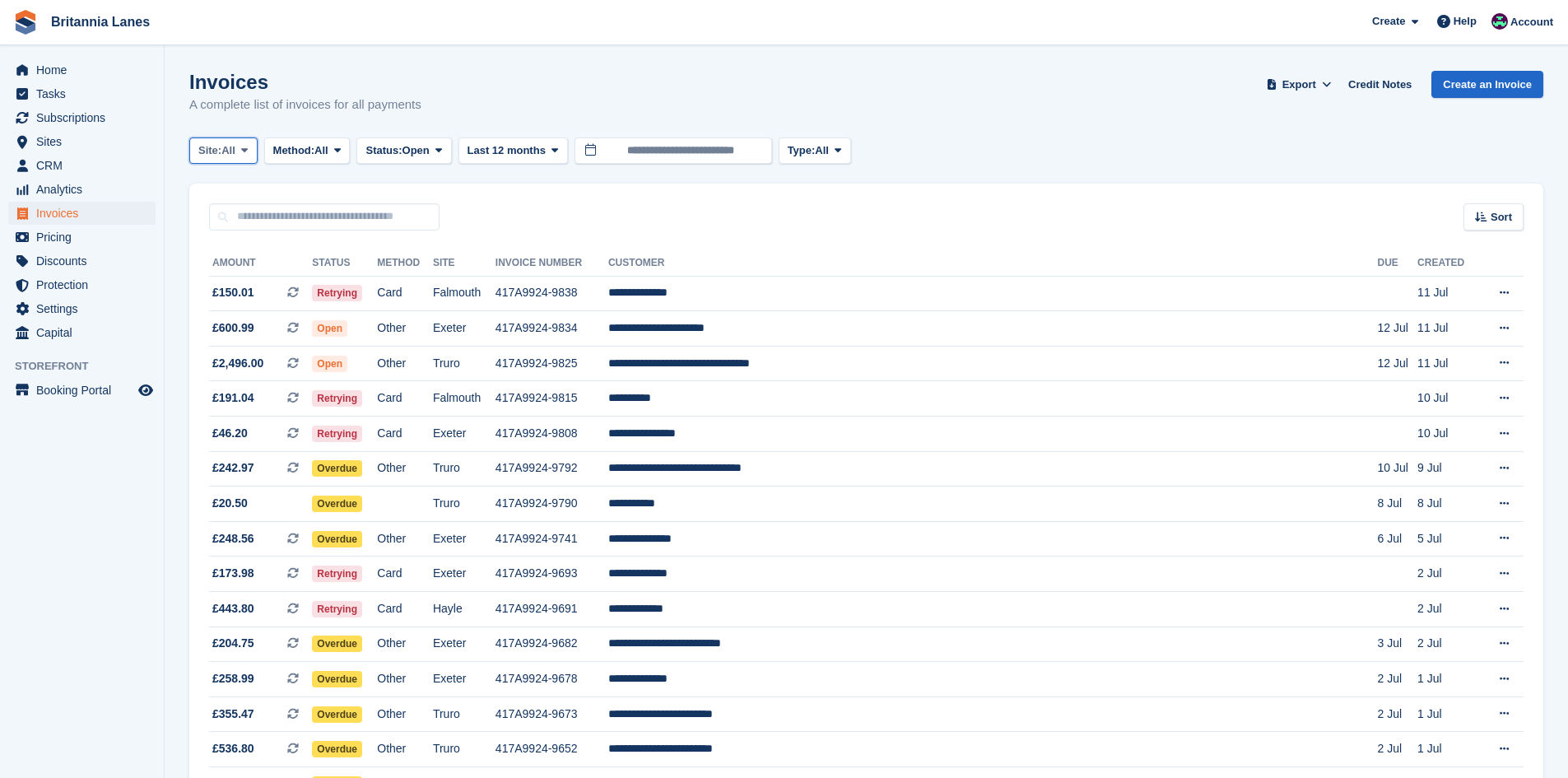 click on "All" at bounding box center (228, 151) 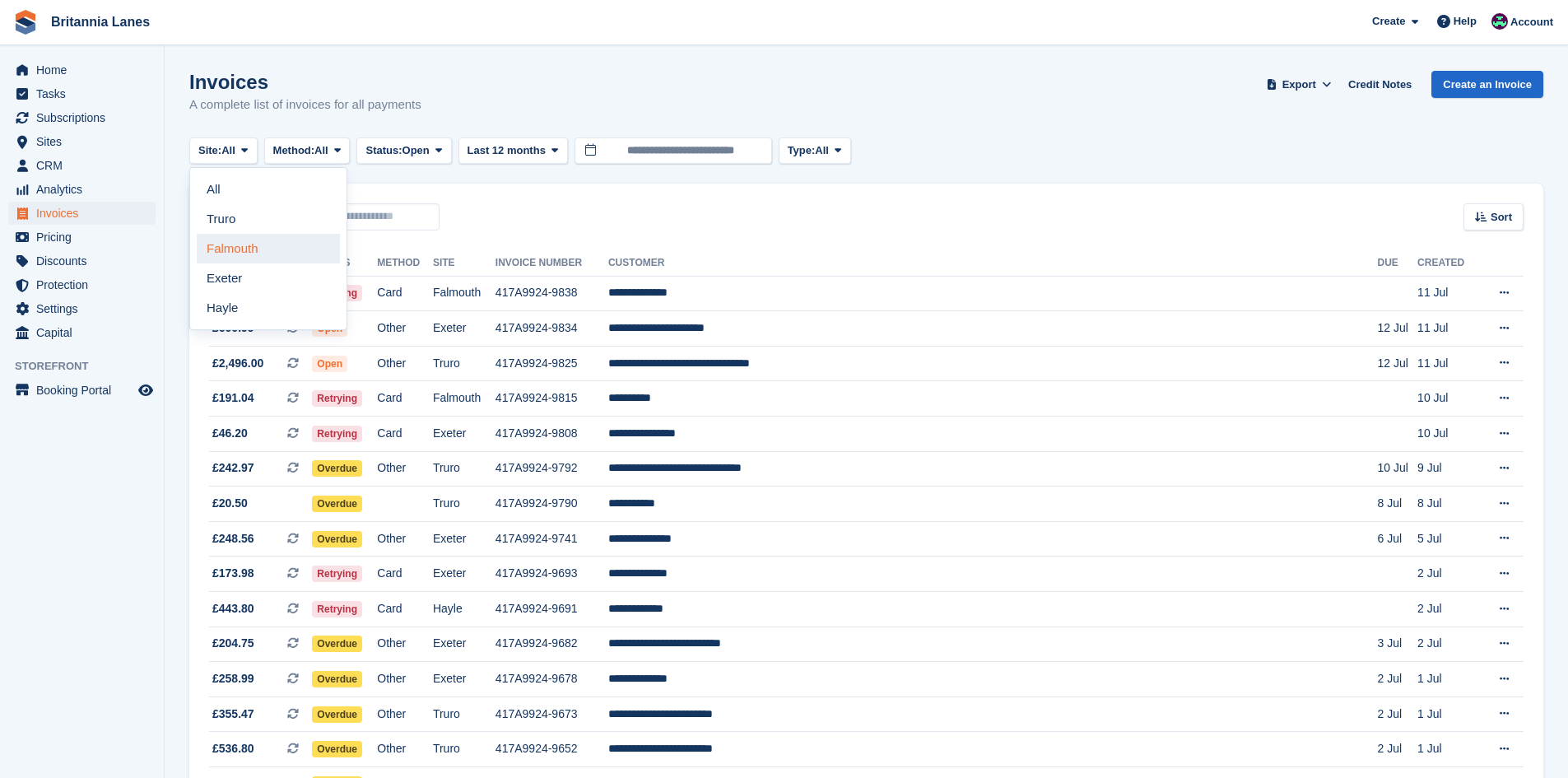 click on "Falmouth" at bounding box center (268, 249) 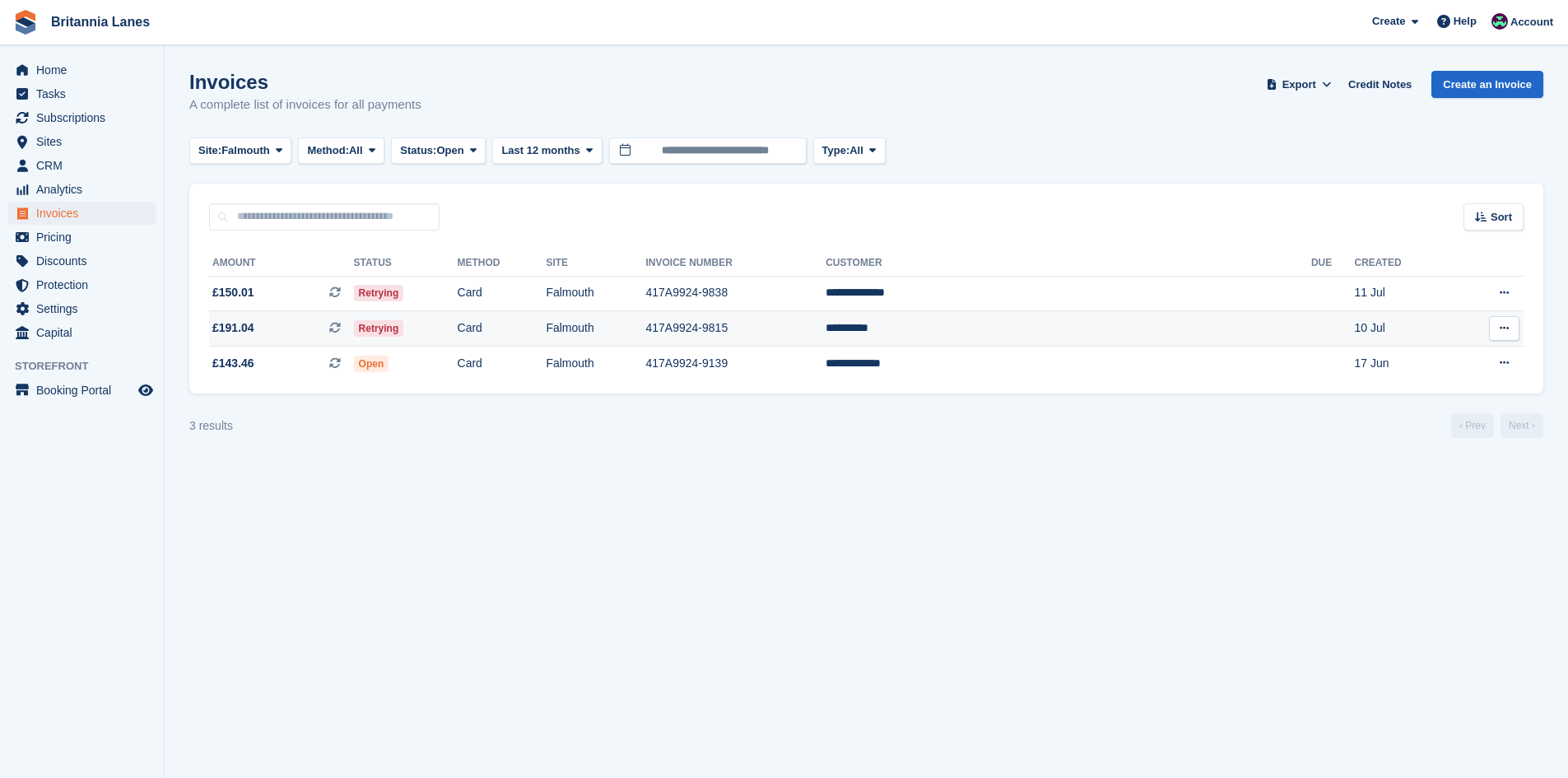 click on "**********" at bounding box center [1068, 328] 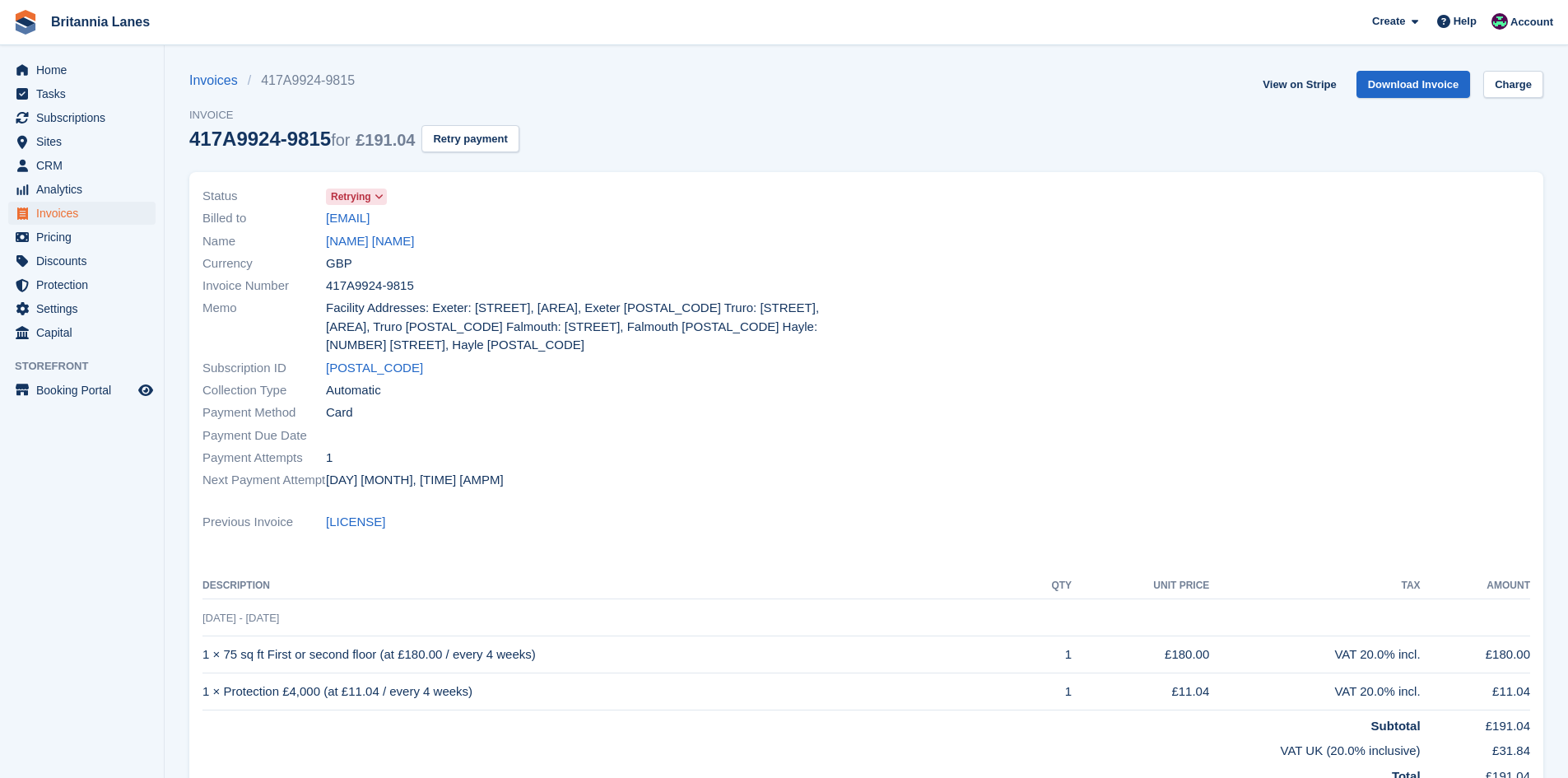 scroll, scrollTop: 0, scrollLeft: 0, axis: both 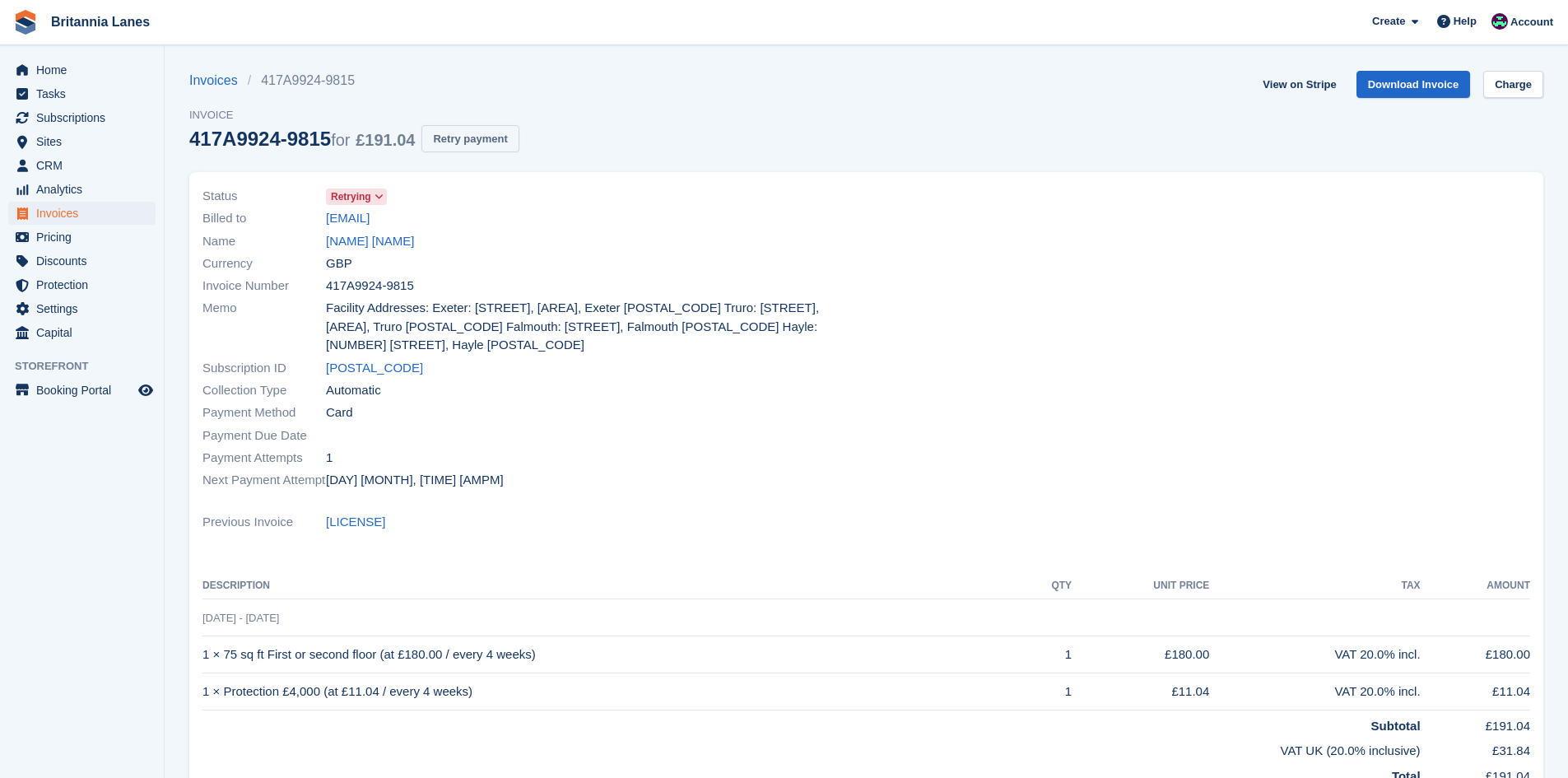 click on "Retry payment" at bounding box center [470, 138] 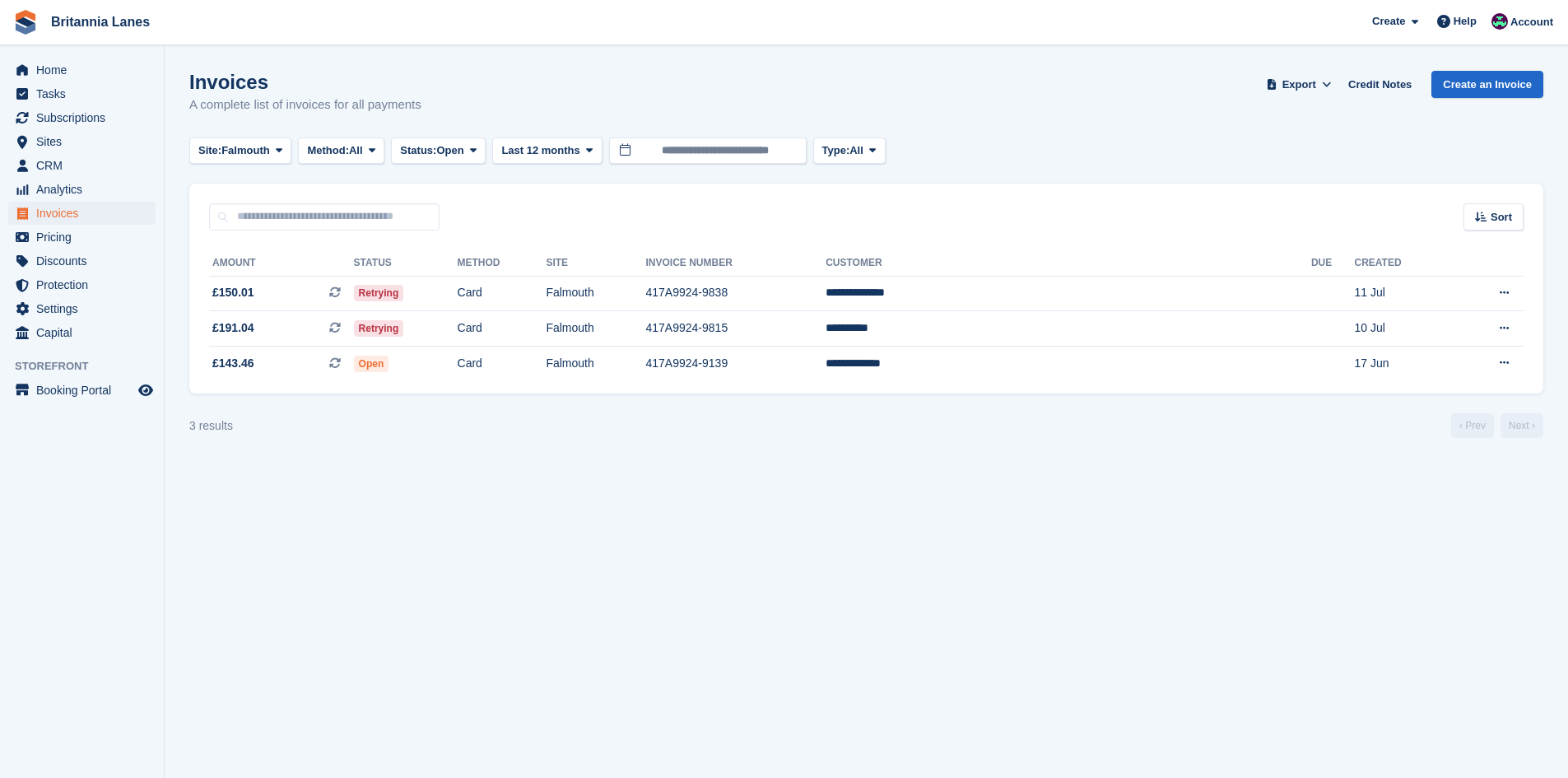 scroll, scrollTop: 0, scrollLeft: 0, axis: both 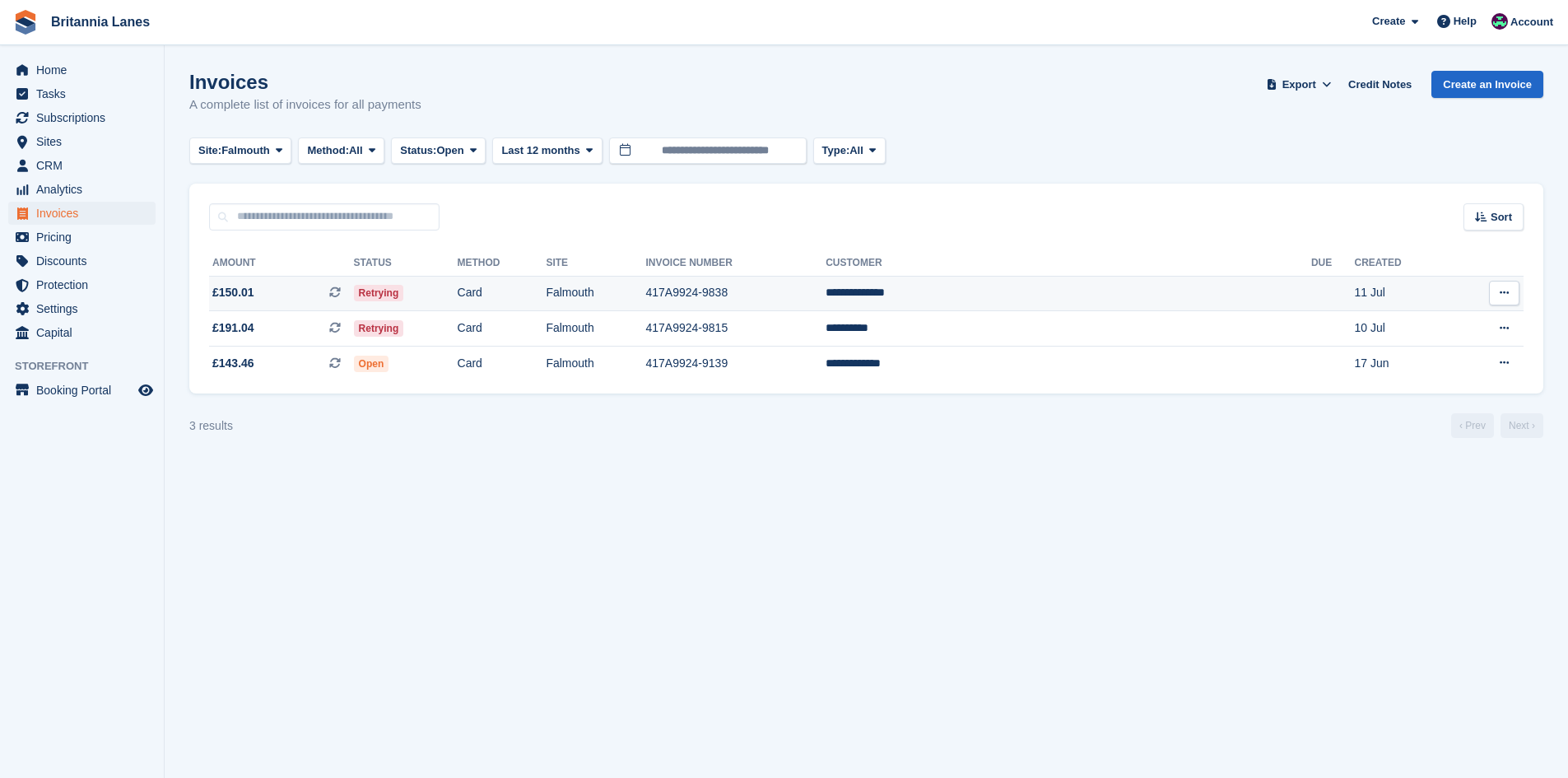 click on "**********" at bounding box center [1068, 293] 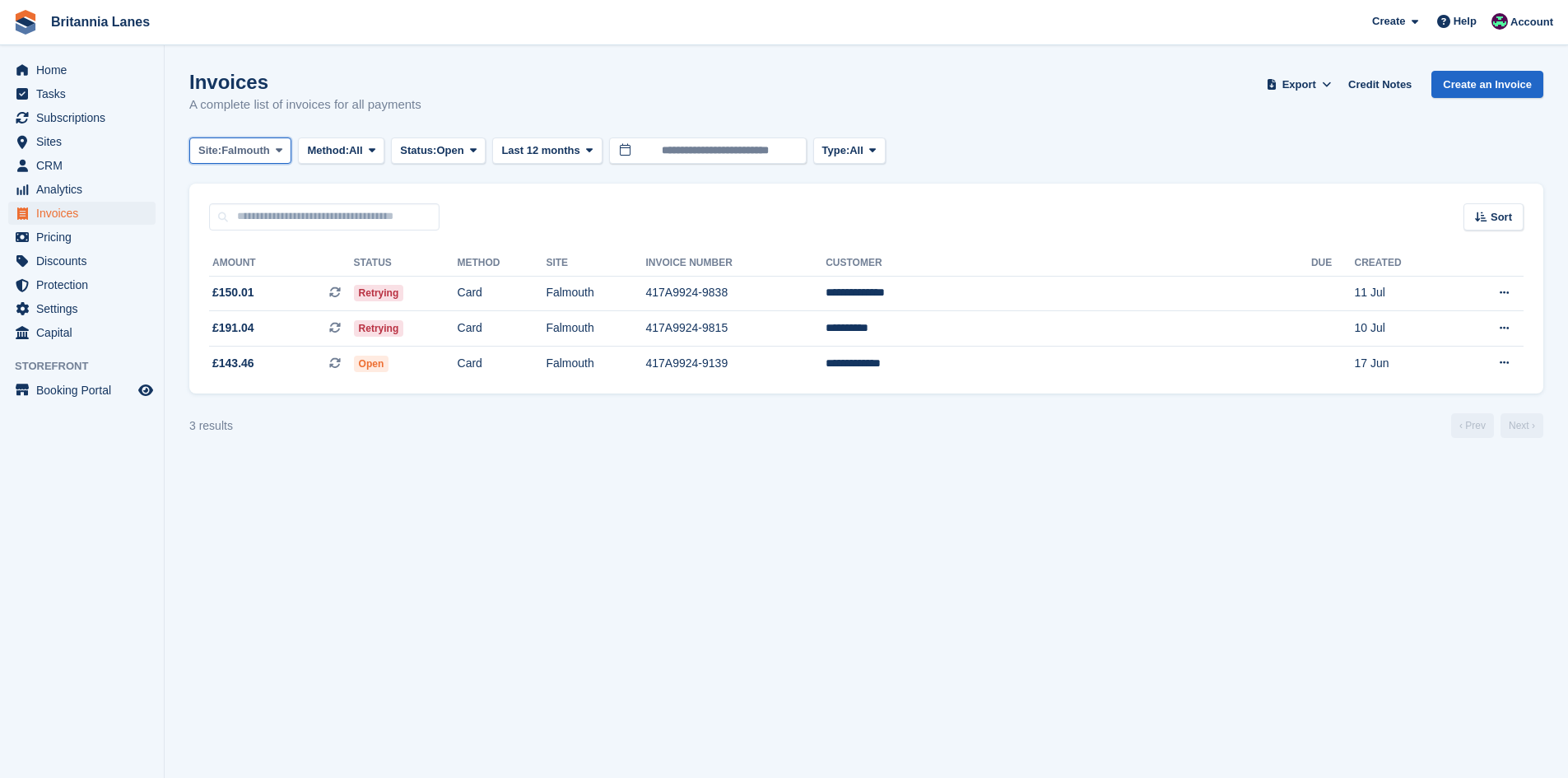 click on "Falmouth" at bounding box center [245, 151] 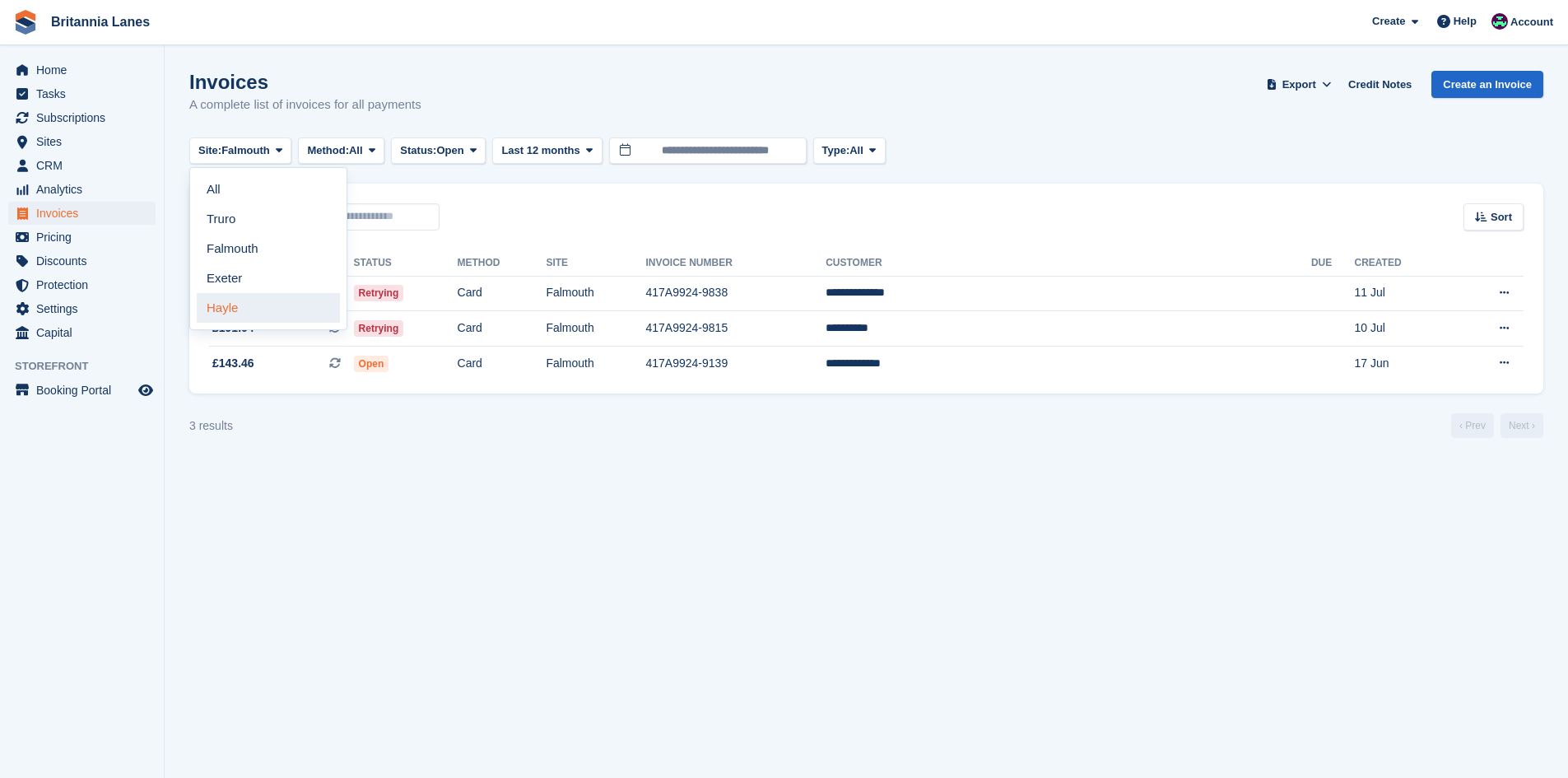 click on "Hayle" at bounding box center (268, 308) 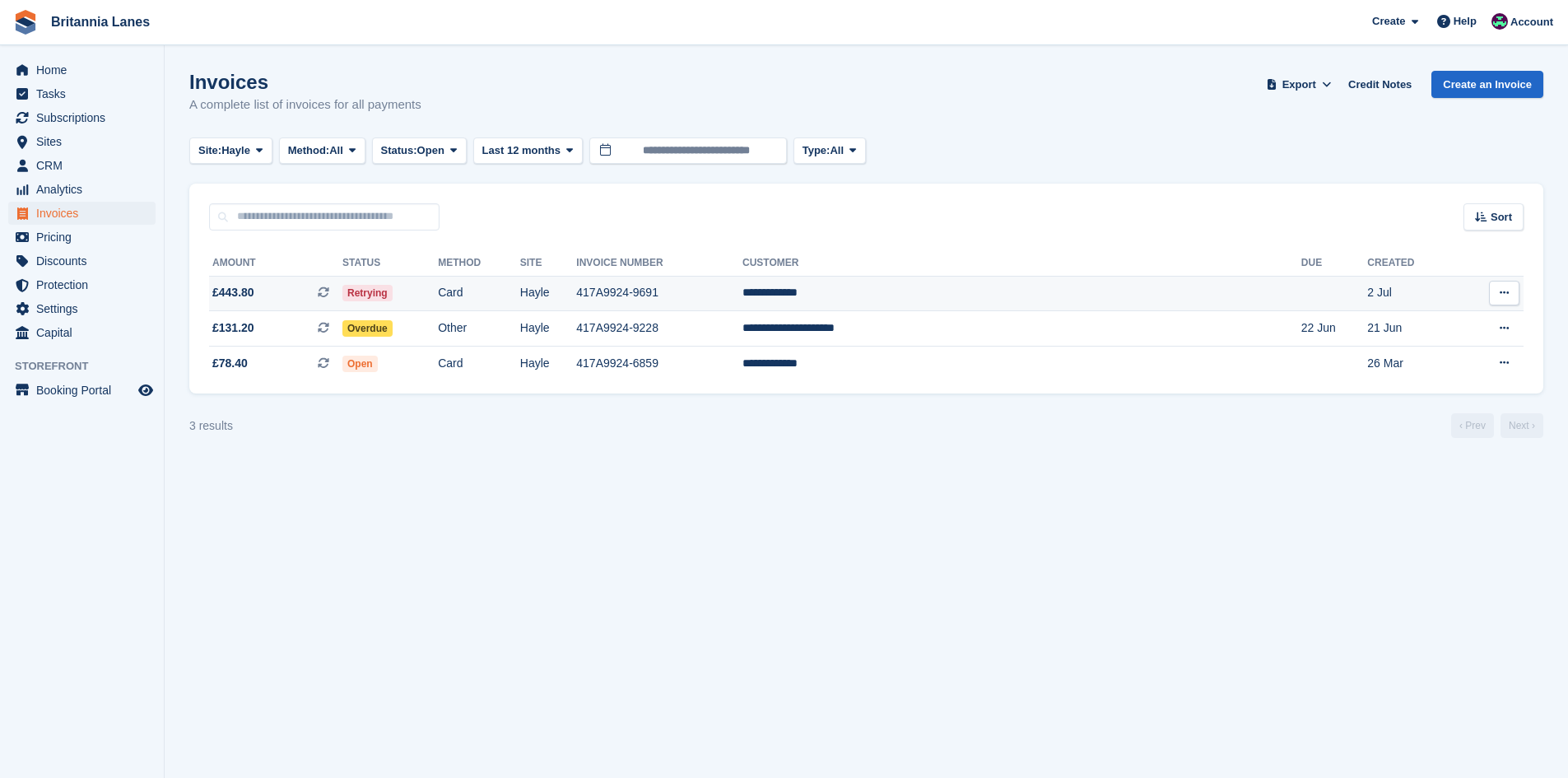 click on "**********" at bounding box center (1021, 293) 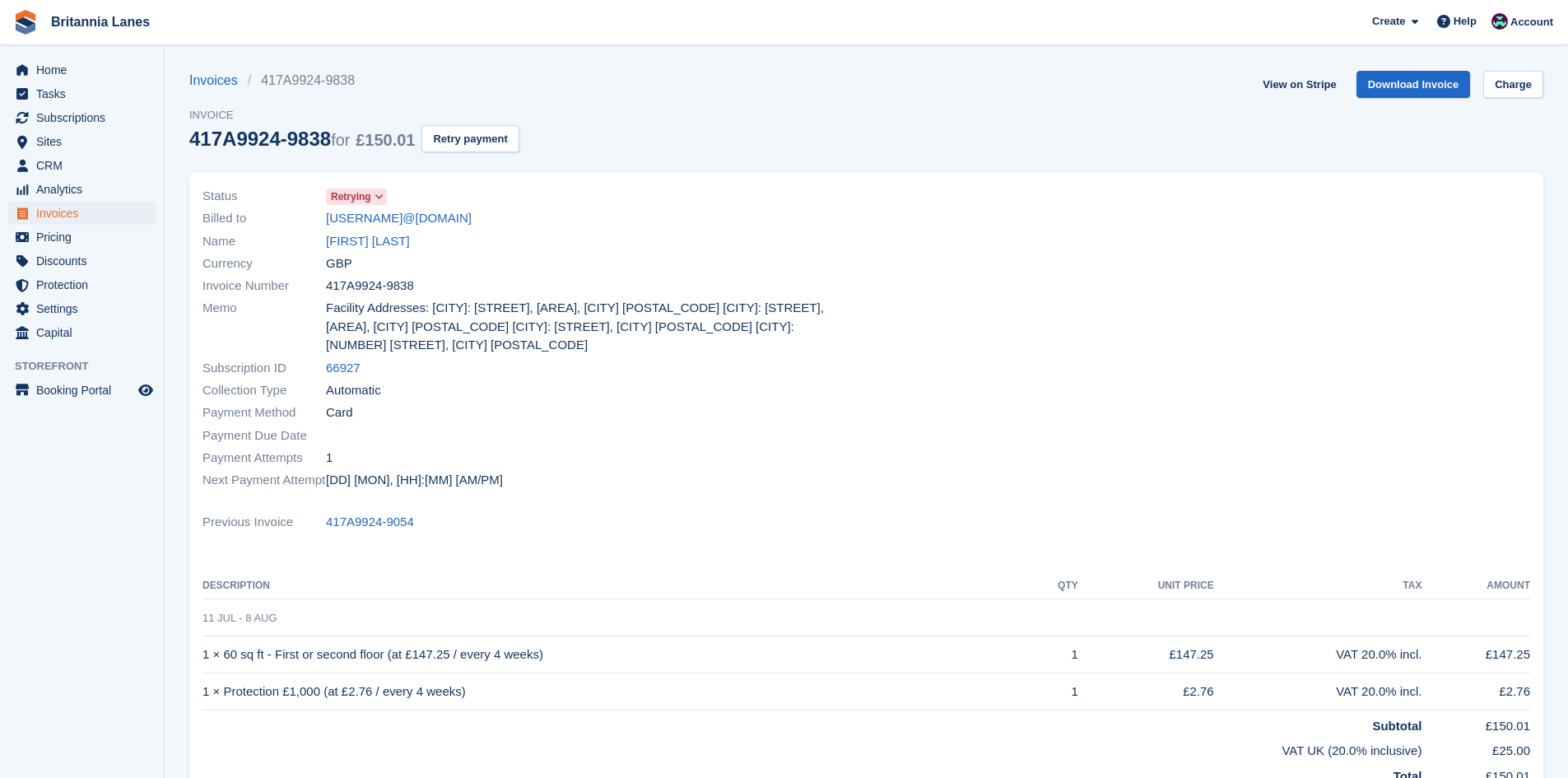 scroll, scrollTop: 0, scrollLeft: 0, axis: both 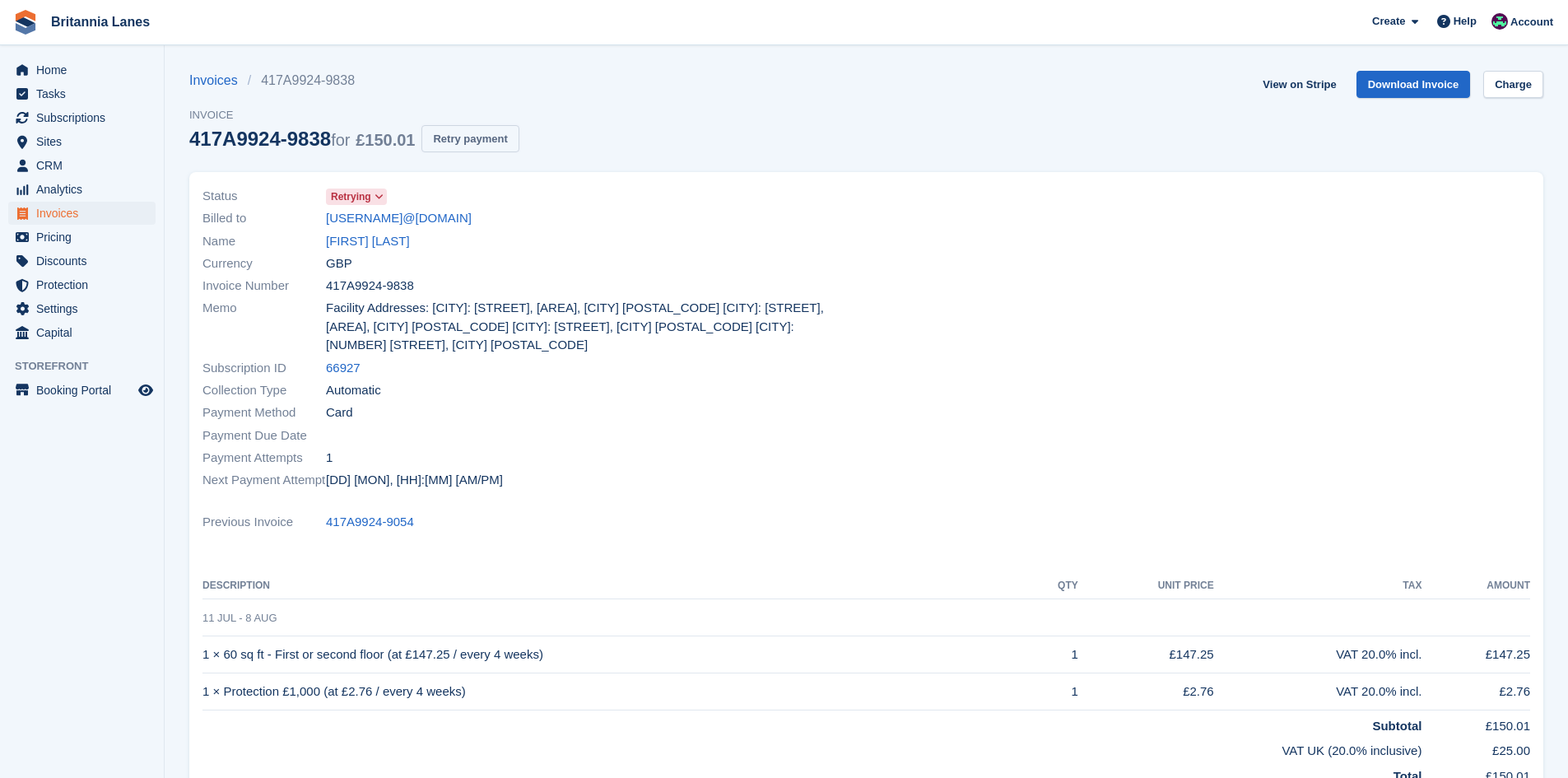 click on "Retry payment" at bounding box center [470, 138] 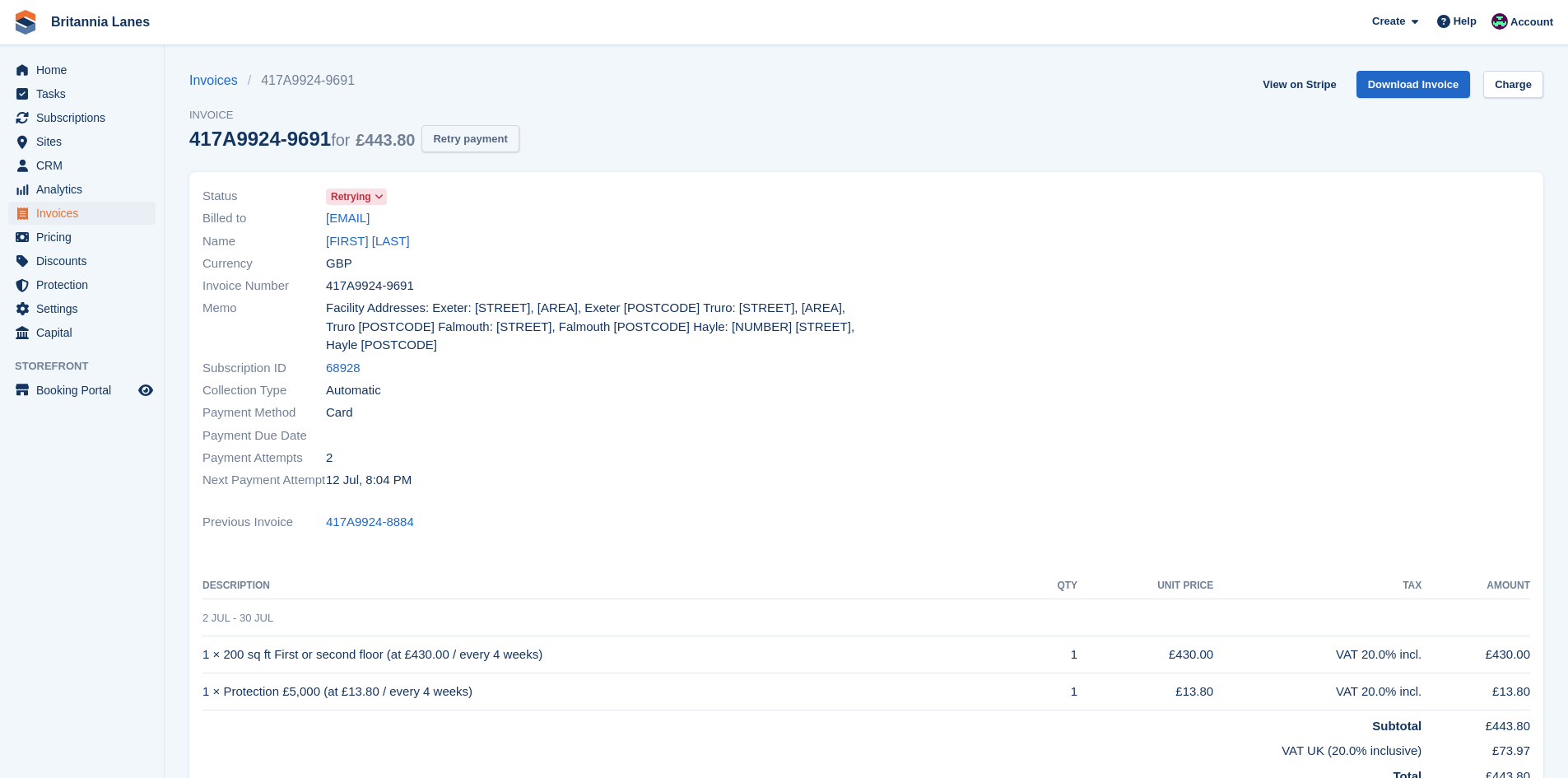 scroll, scrollTop: 0, scrollLeft: 0, axis: both 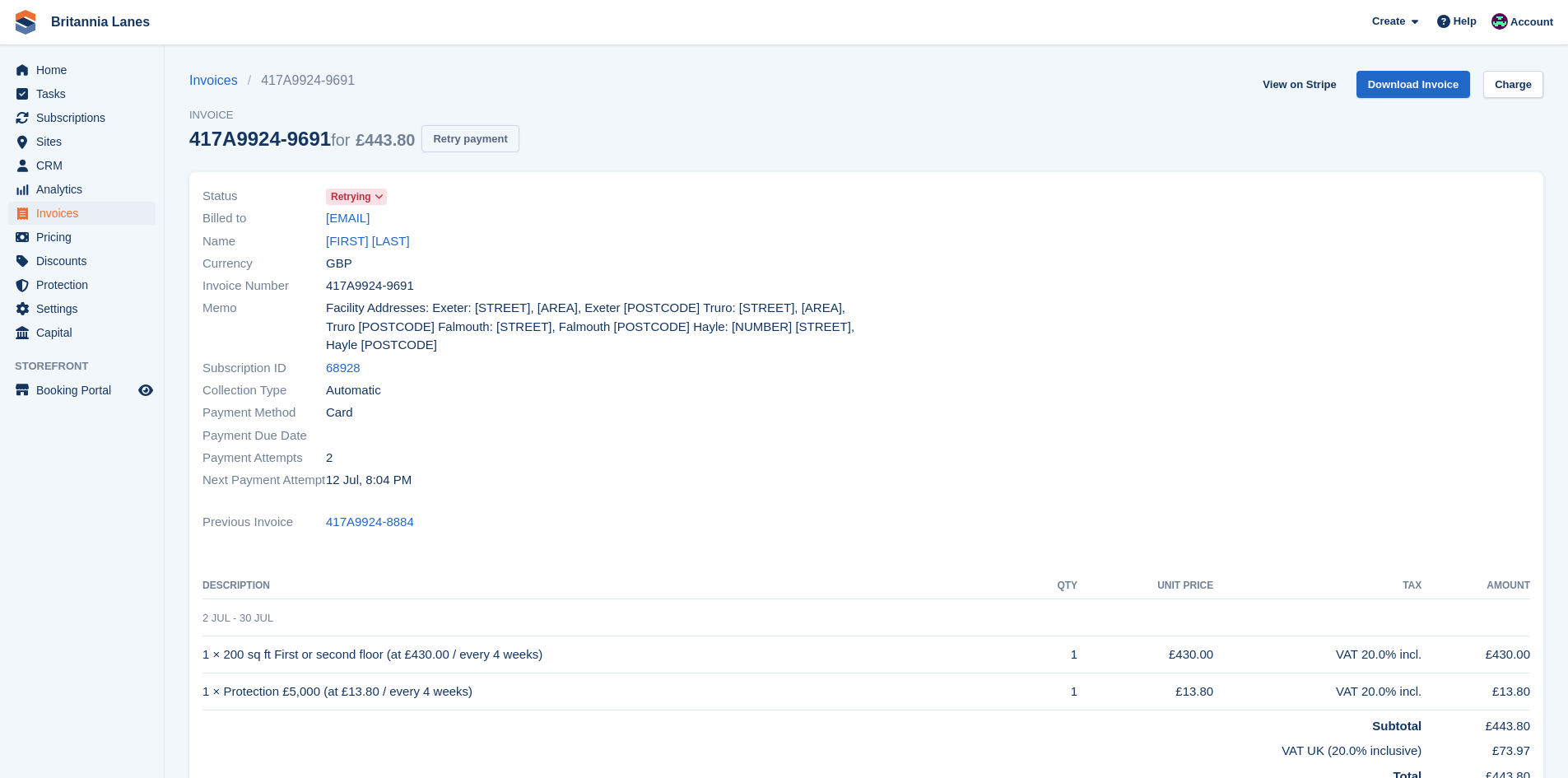 click on "Retry payment" at bounding box center [470, 138] 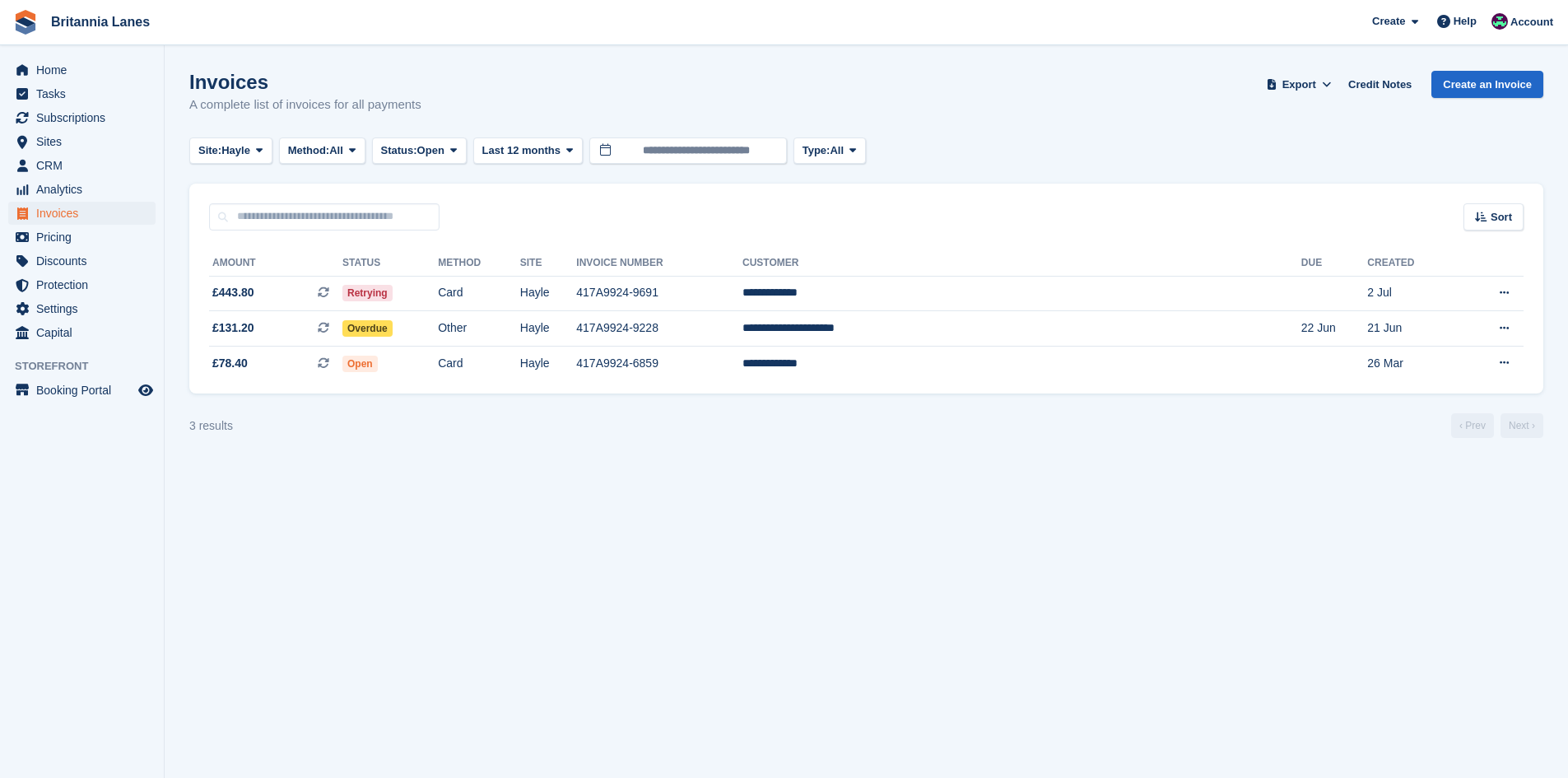 scroll, scrollTop: 0, scrollLeft: 0, axis: both 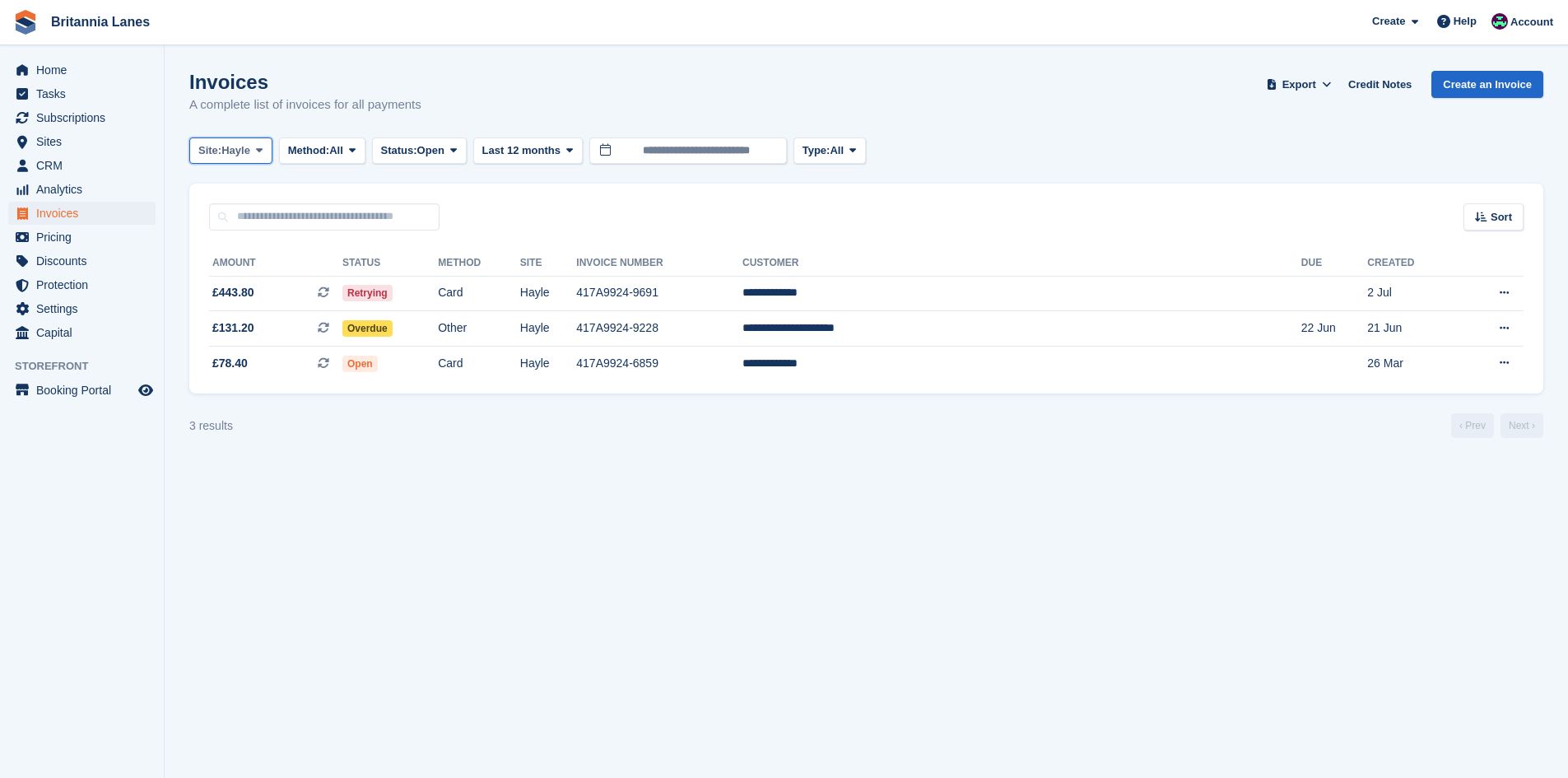 click on "Site:" at bounding box center (210, 151) 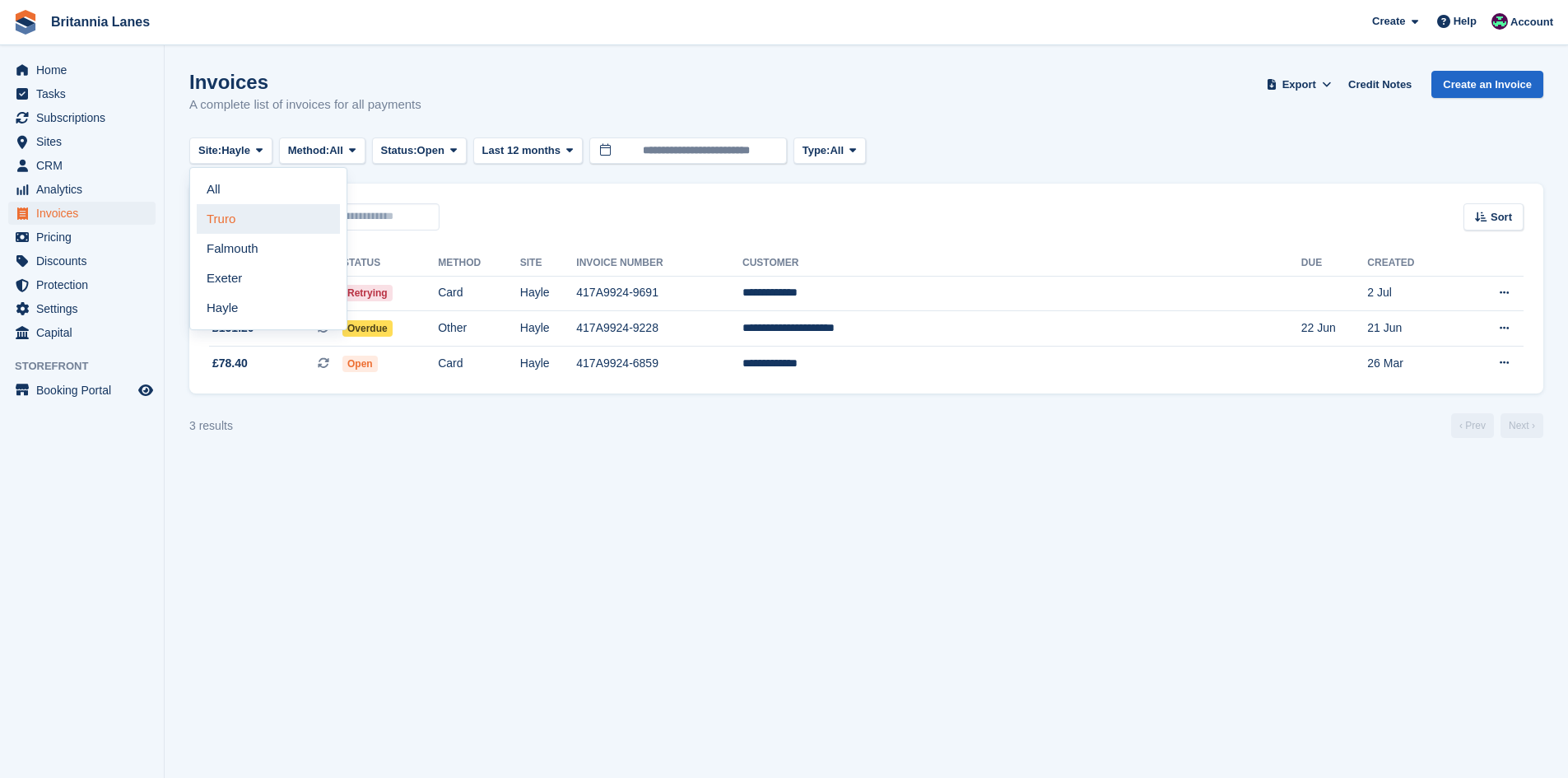 click on "Truro" at bounding box center [268, 219] 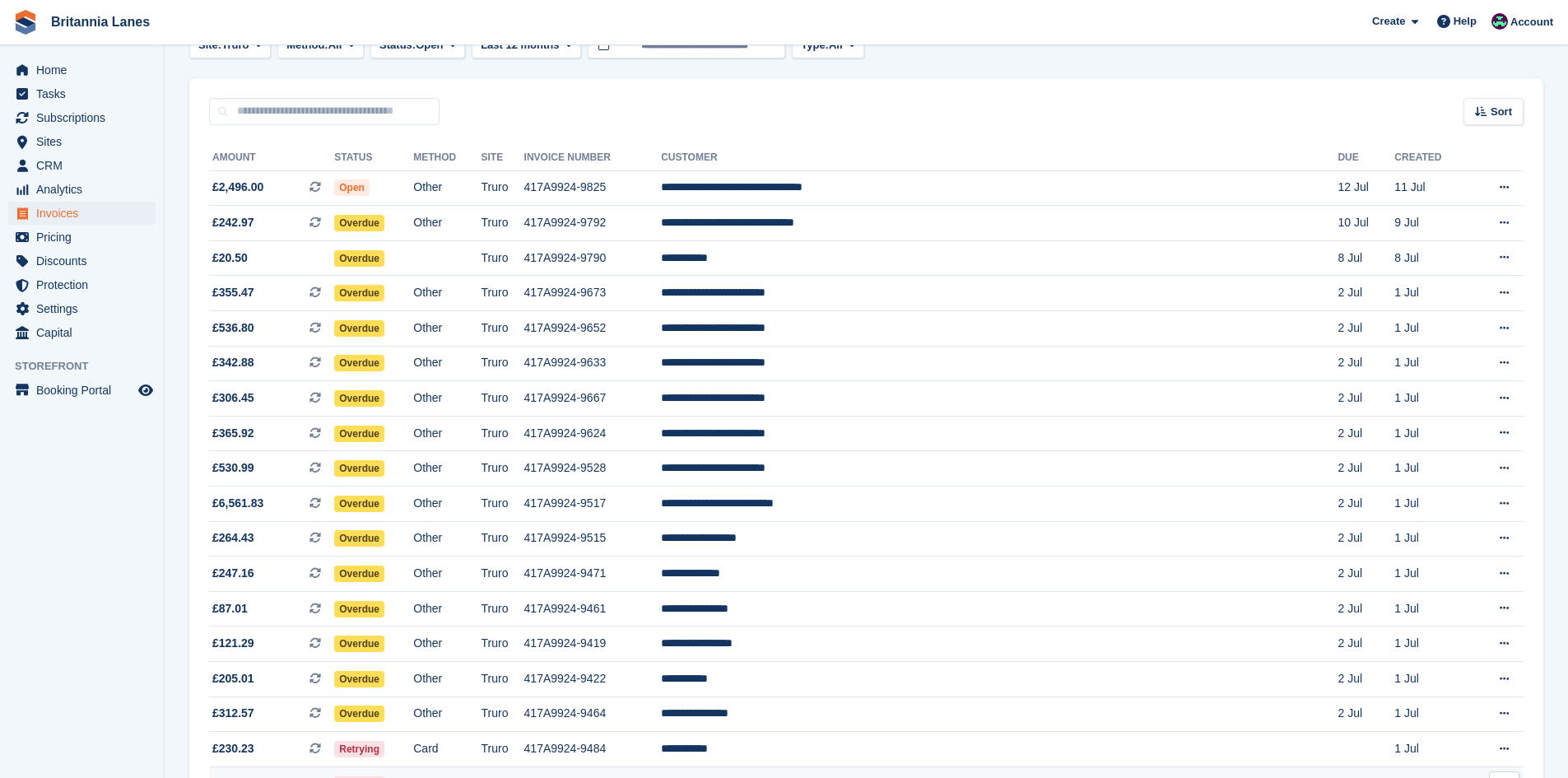 scroll, scrollTop: 0, scrollLeft: 0, axis: both 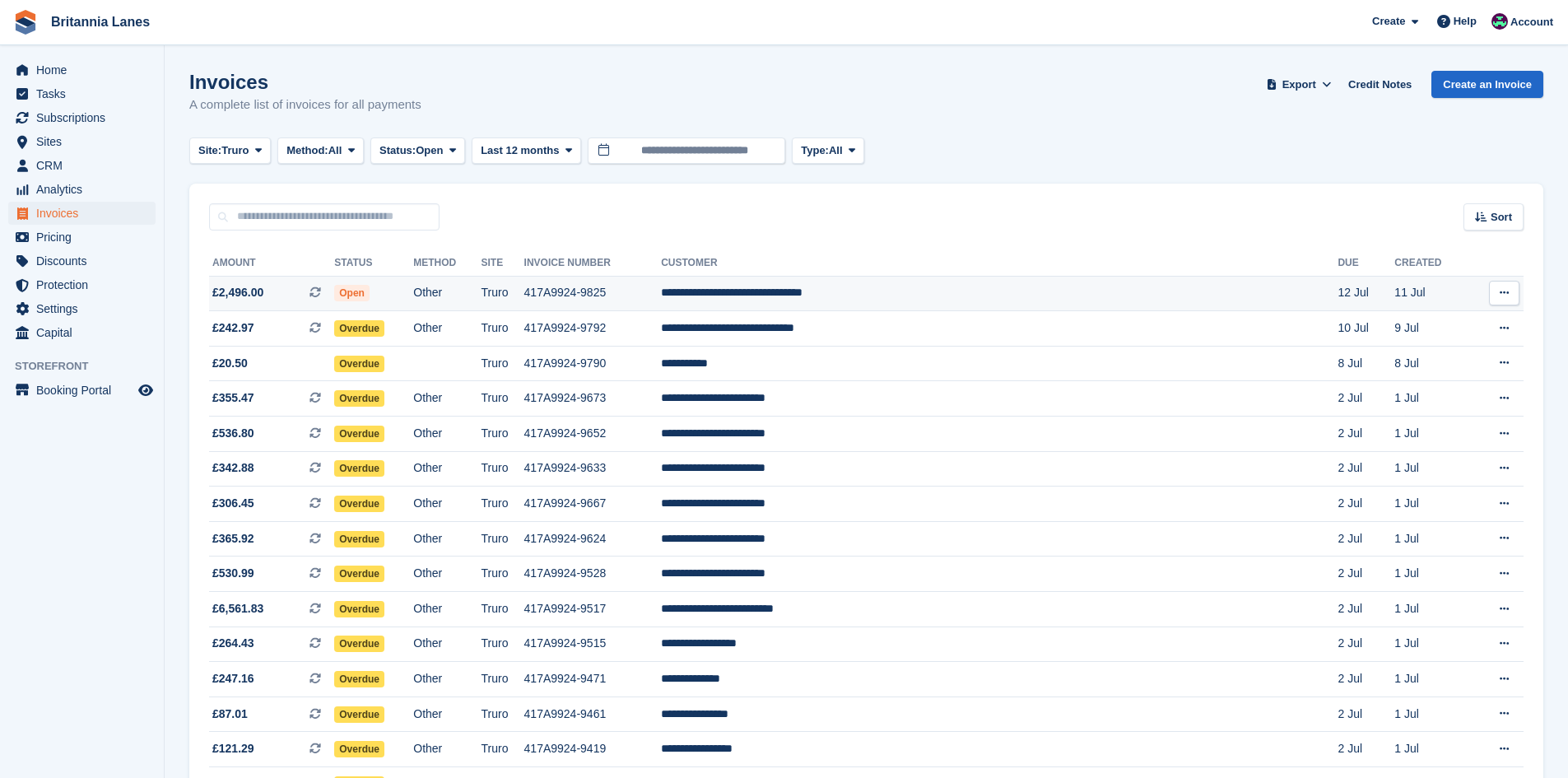 click on "**********" at bounding box center (999, 293) 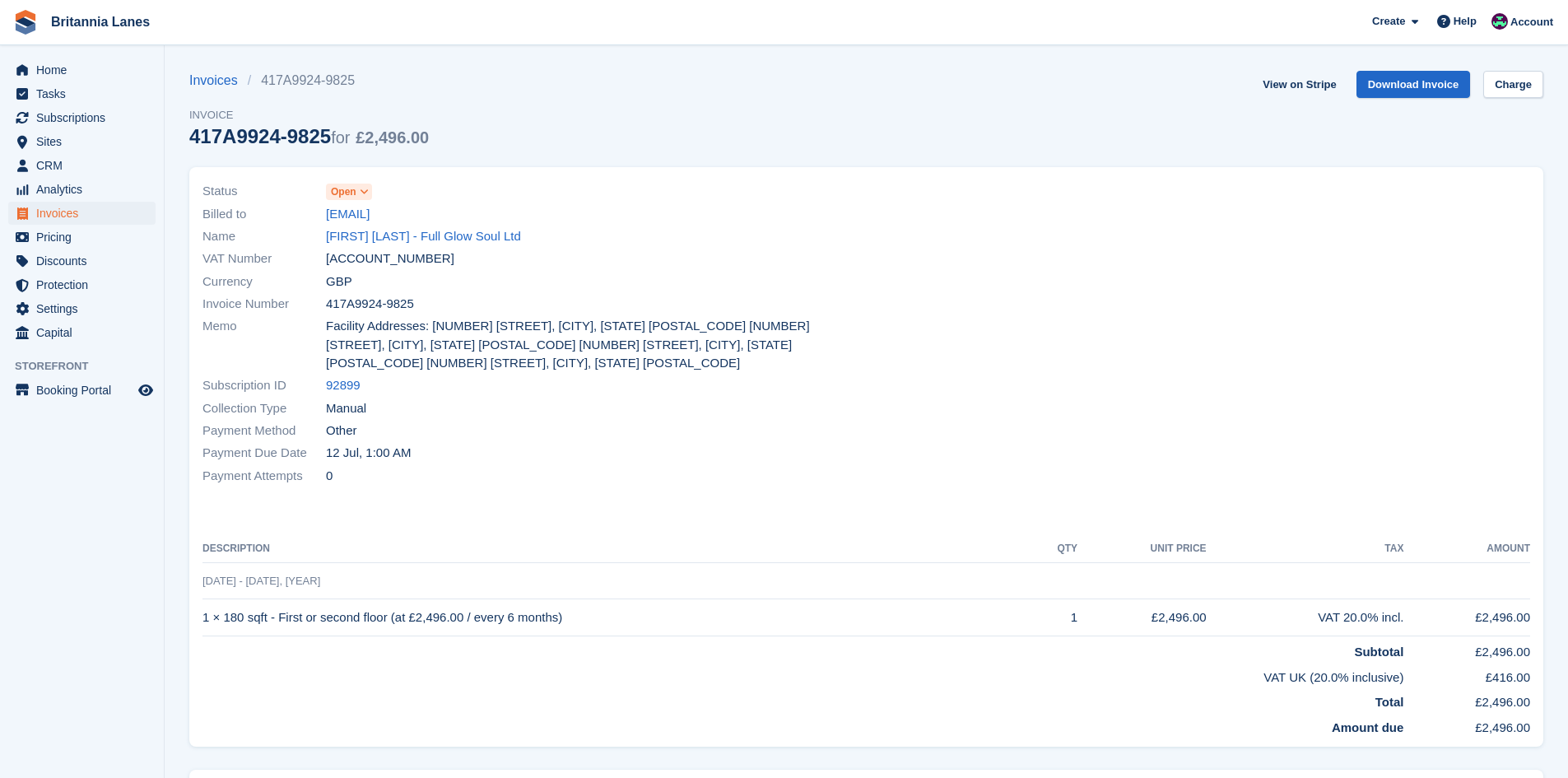 scroll, scrollTop: 0, scrollLeft: 0, axis: both 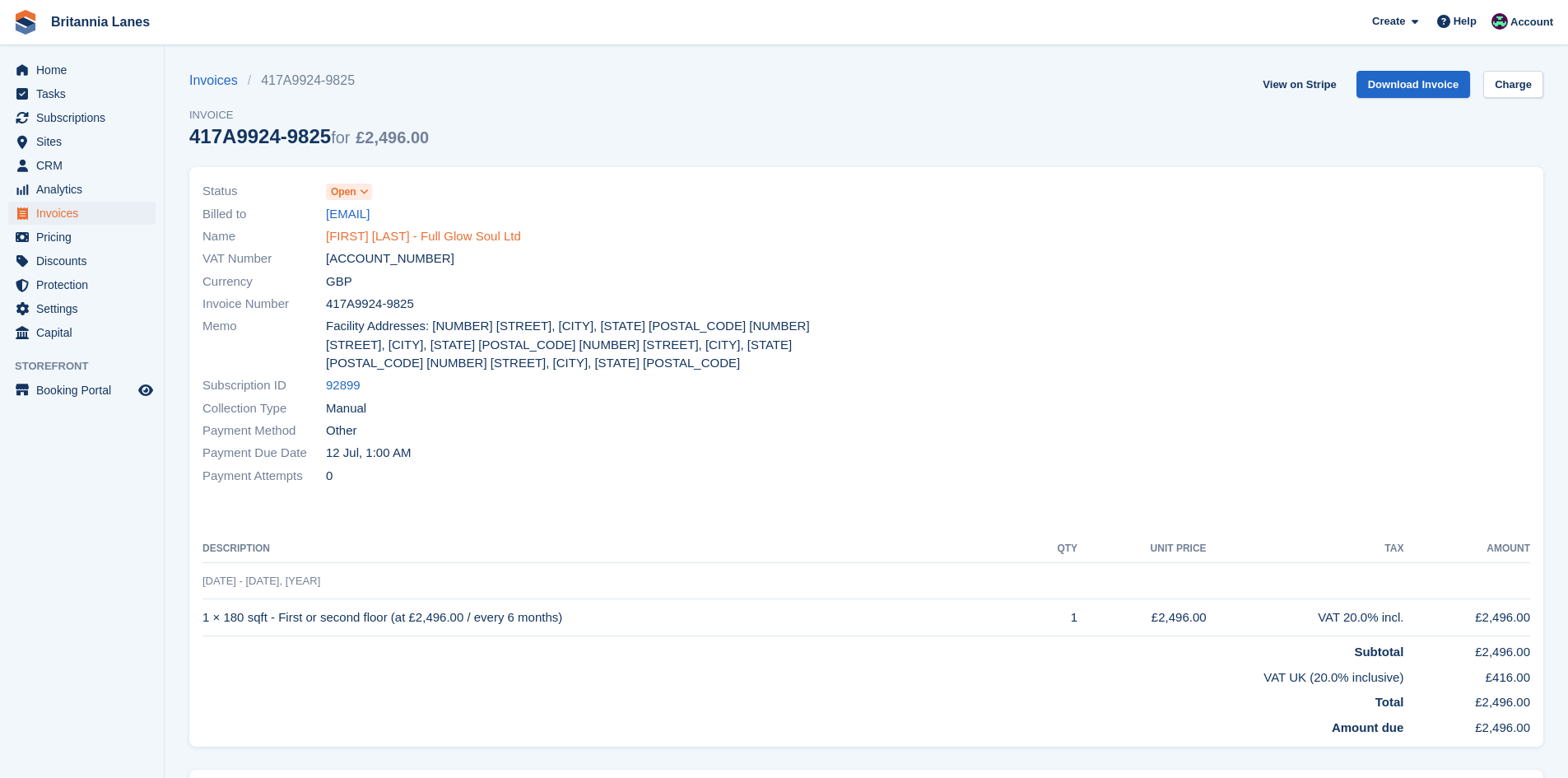 click on "[FIRST] [LAST] - Full Glow Soul Ltd" at bounding box center (423, 236) 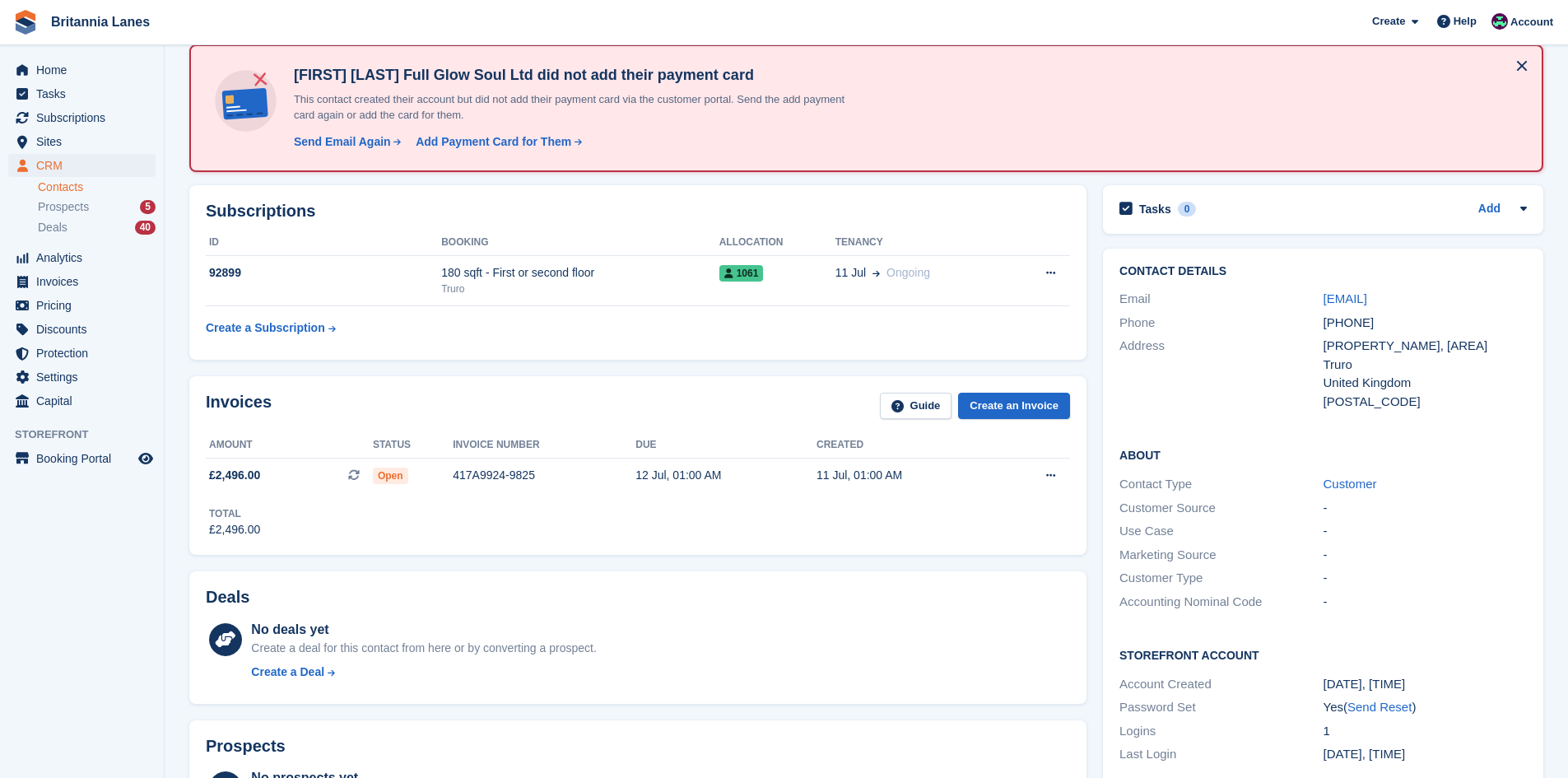 scroll, scrollTop: 0, scrollLeft: 0, axis: both 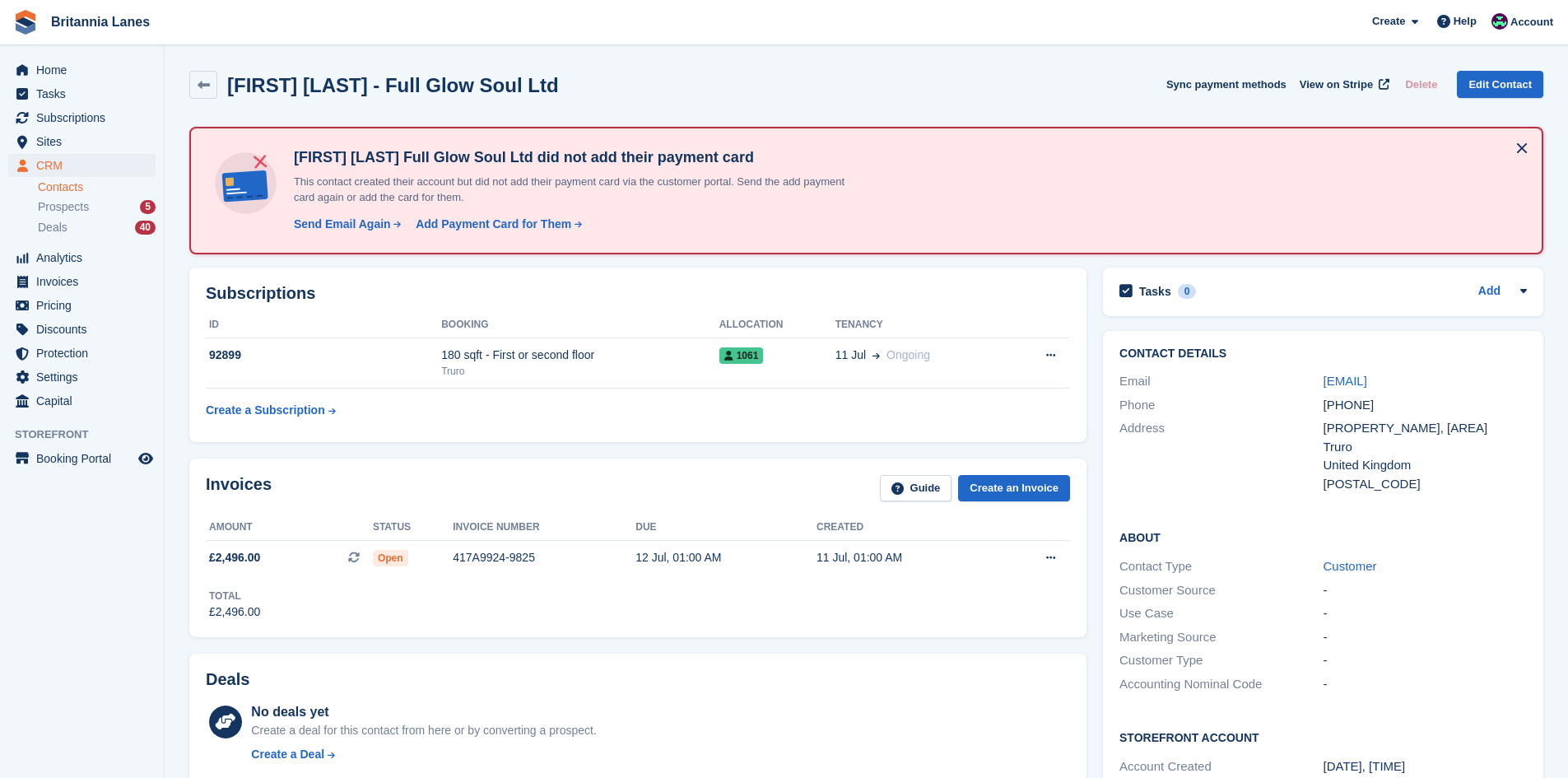 click on "Total
£2,496.00" at bounding box center (638, 598) 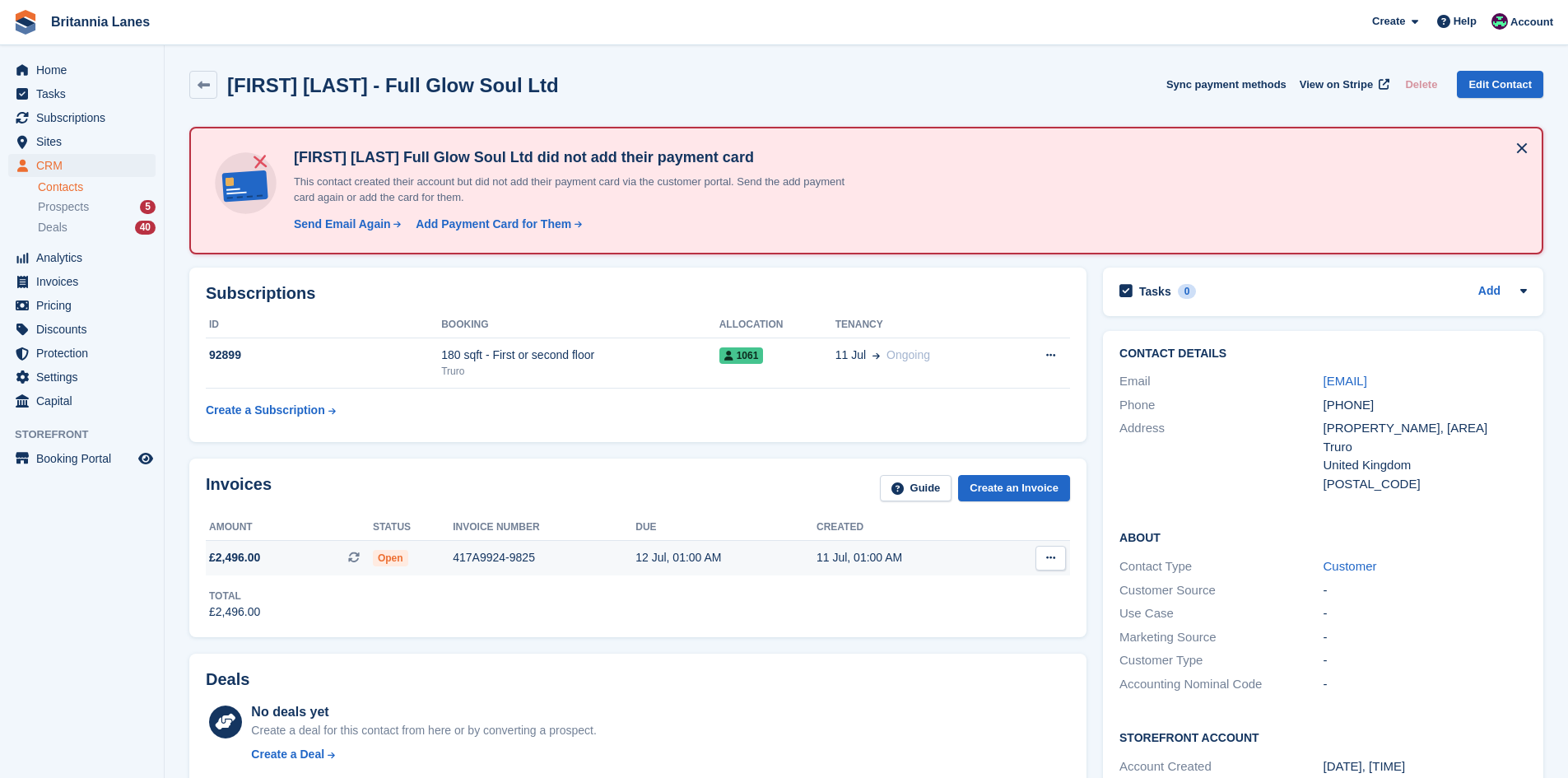 click on "417A9924-9825" at bounding box center [544, 557] 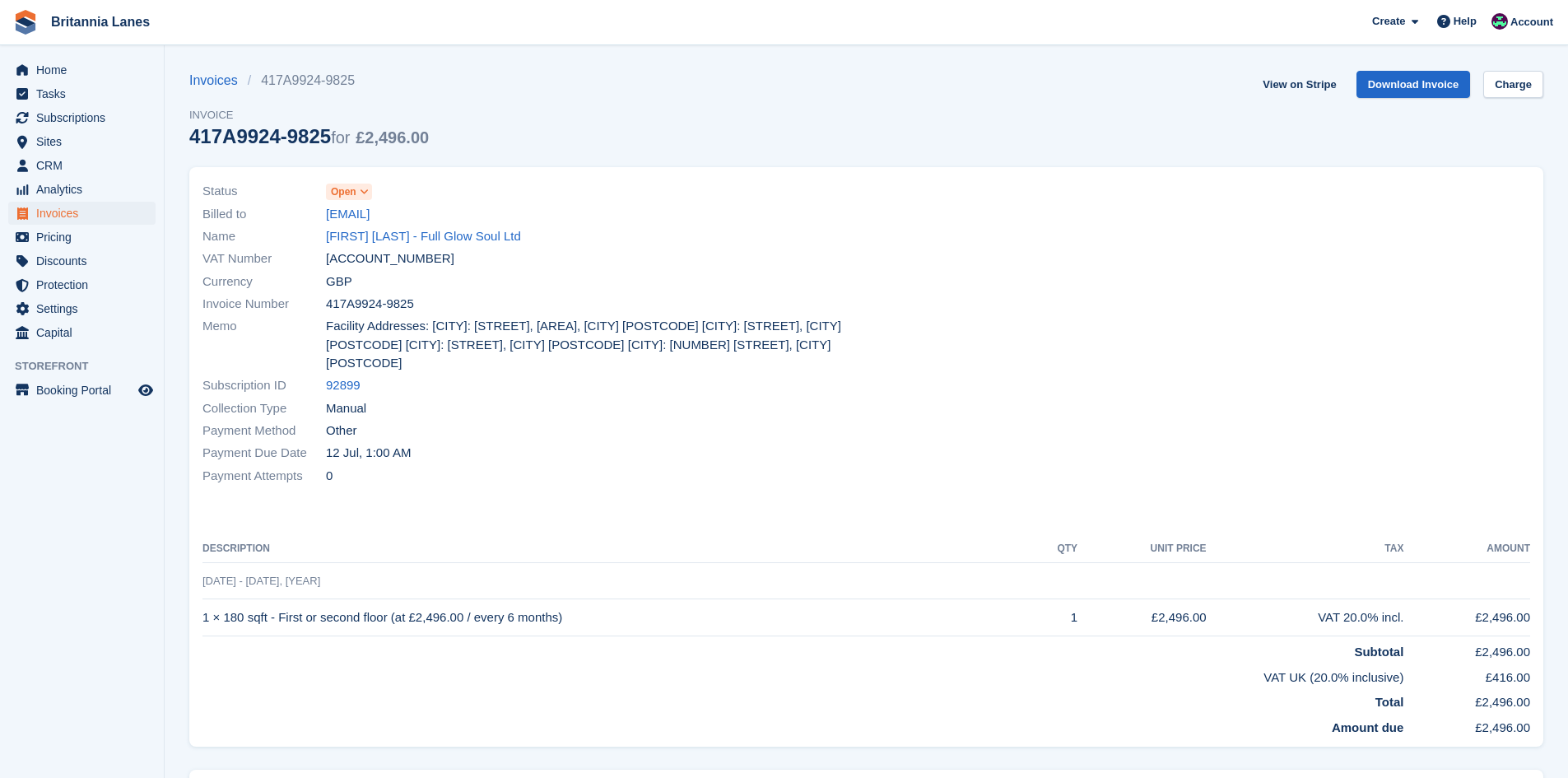 scroll, scrollTop: 0, scrollLeft: 0, axis: both 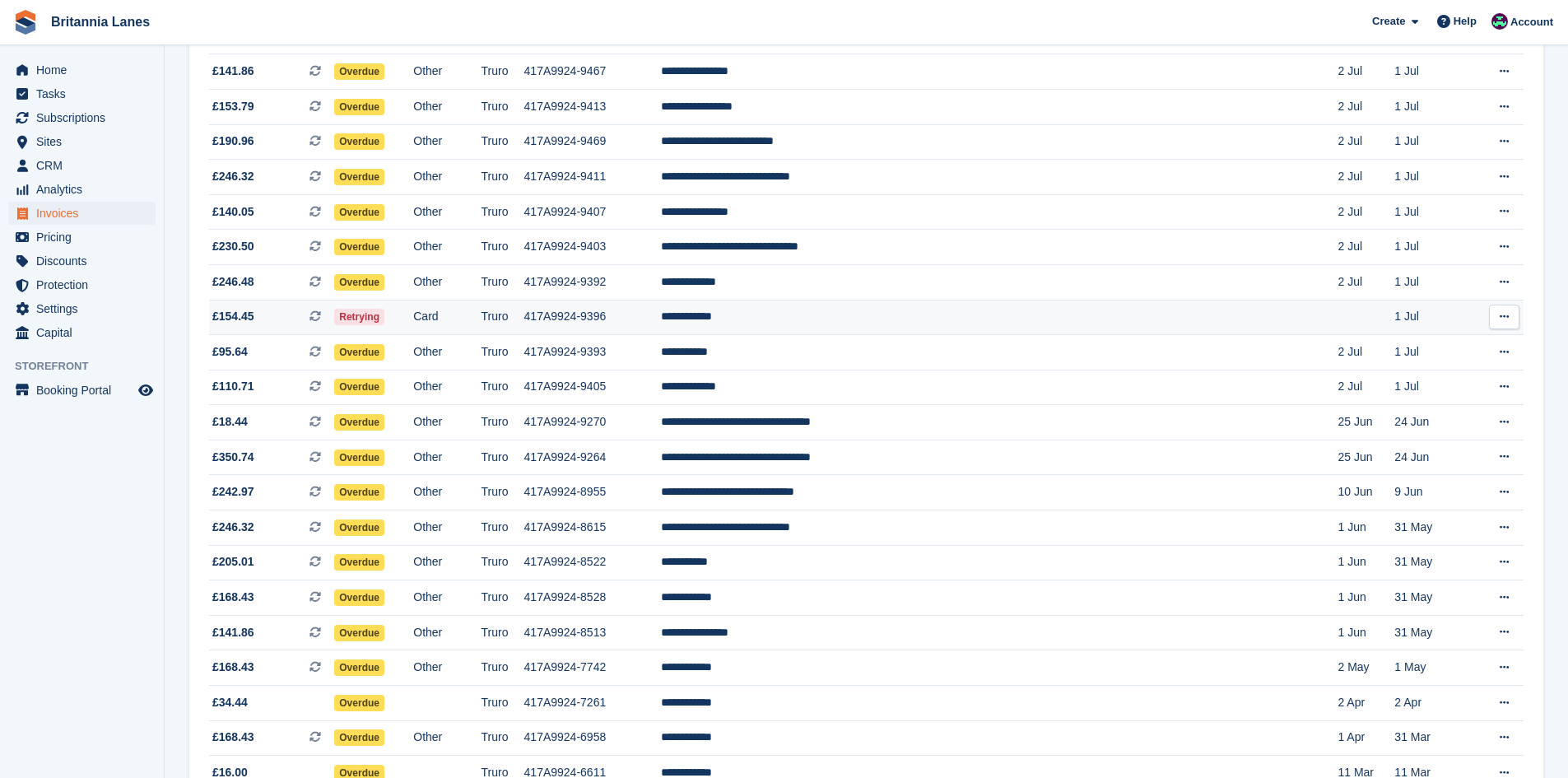 click on "**********" at bounding box center (999, 317) 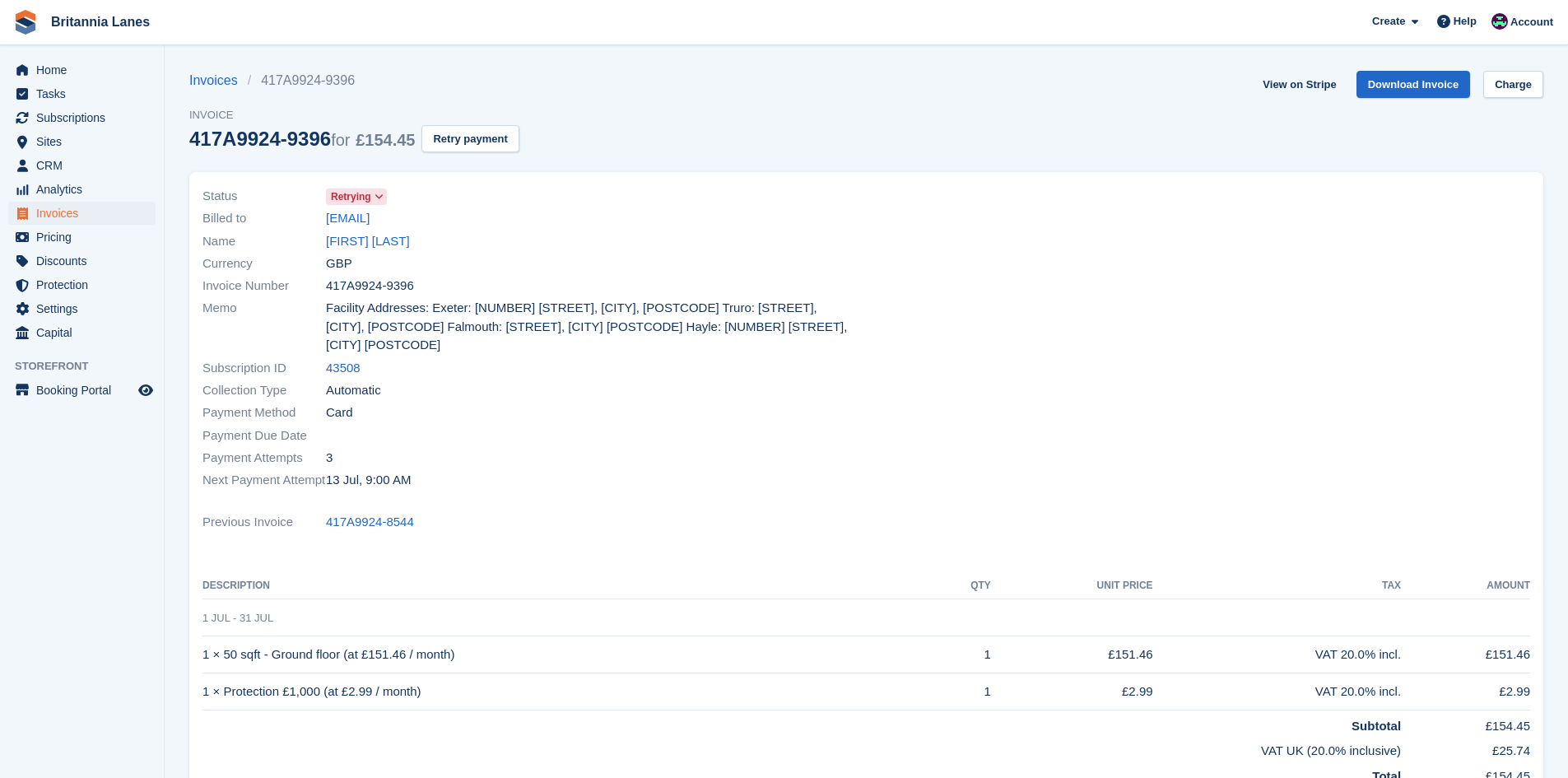 scroll, scrollTop: 0, scrollLeft: 0, axis: both 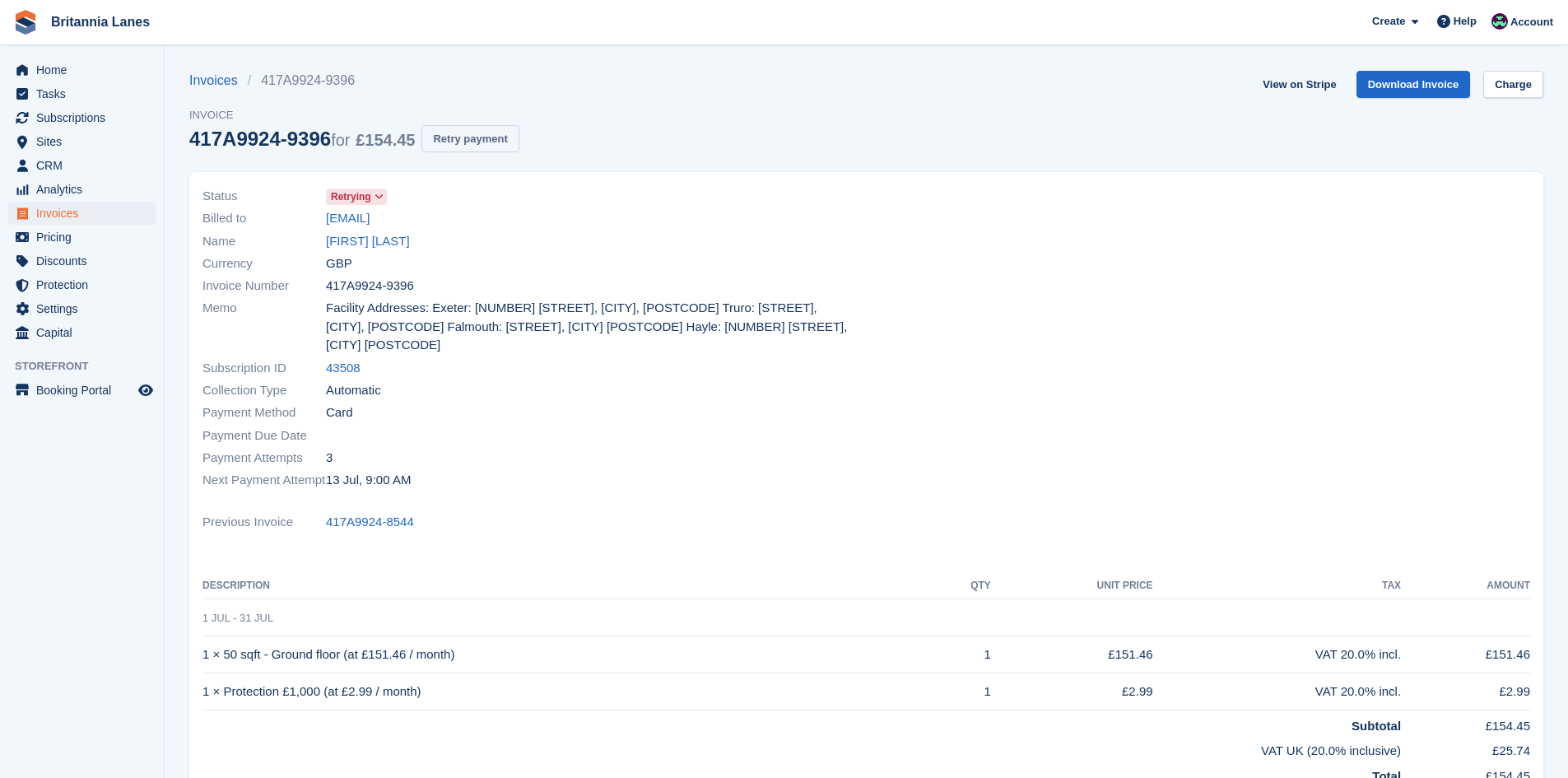 click on "Retry payment" at bounding box center [470, 138] 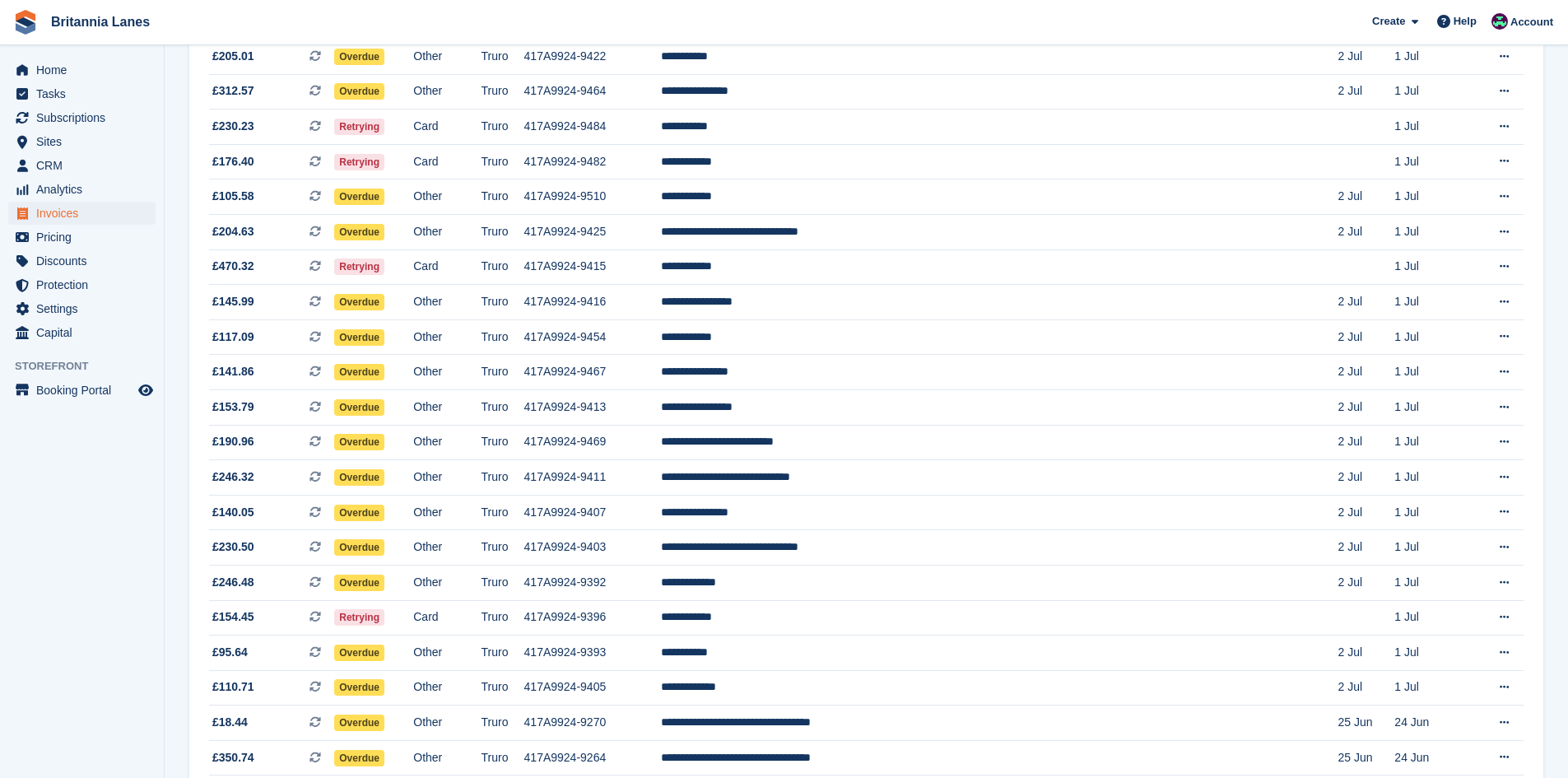 scroll, scrollTop: 617, scrollLeft: 0, axis: vertical 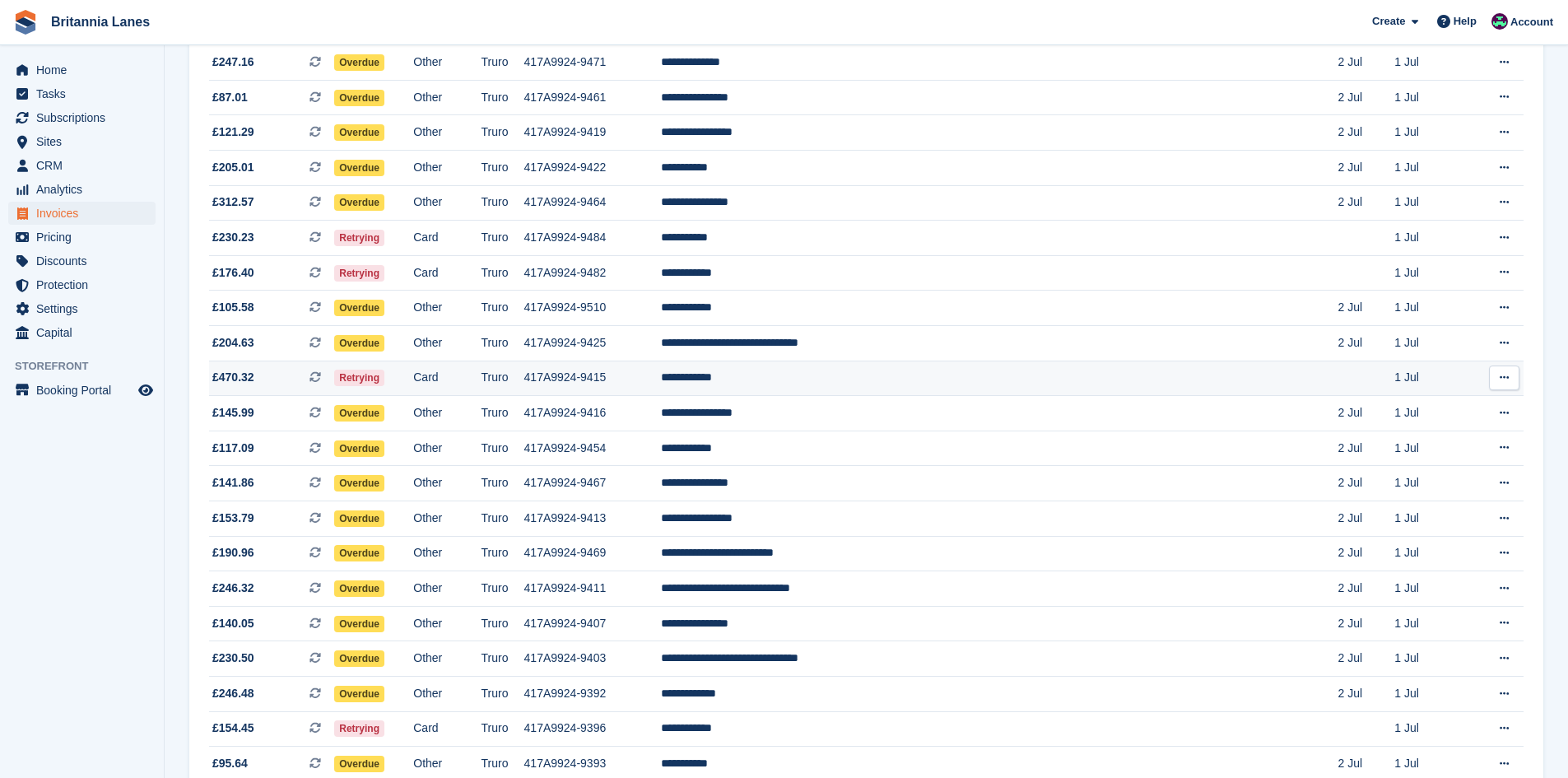 click on "**********" at bounding box center (999, 378) 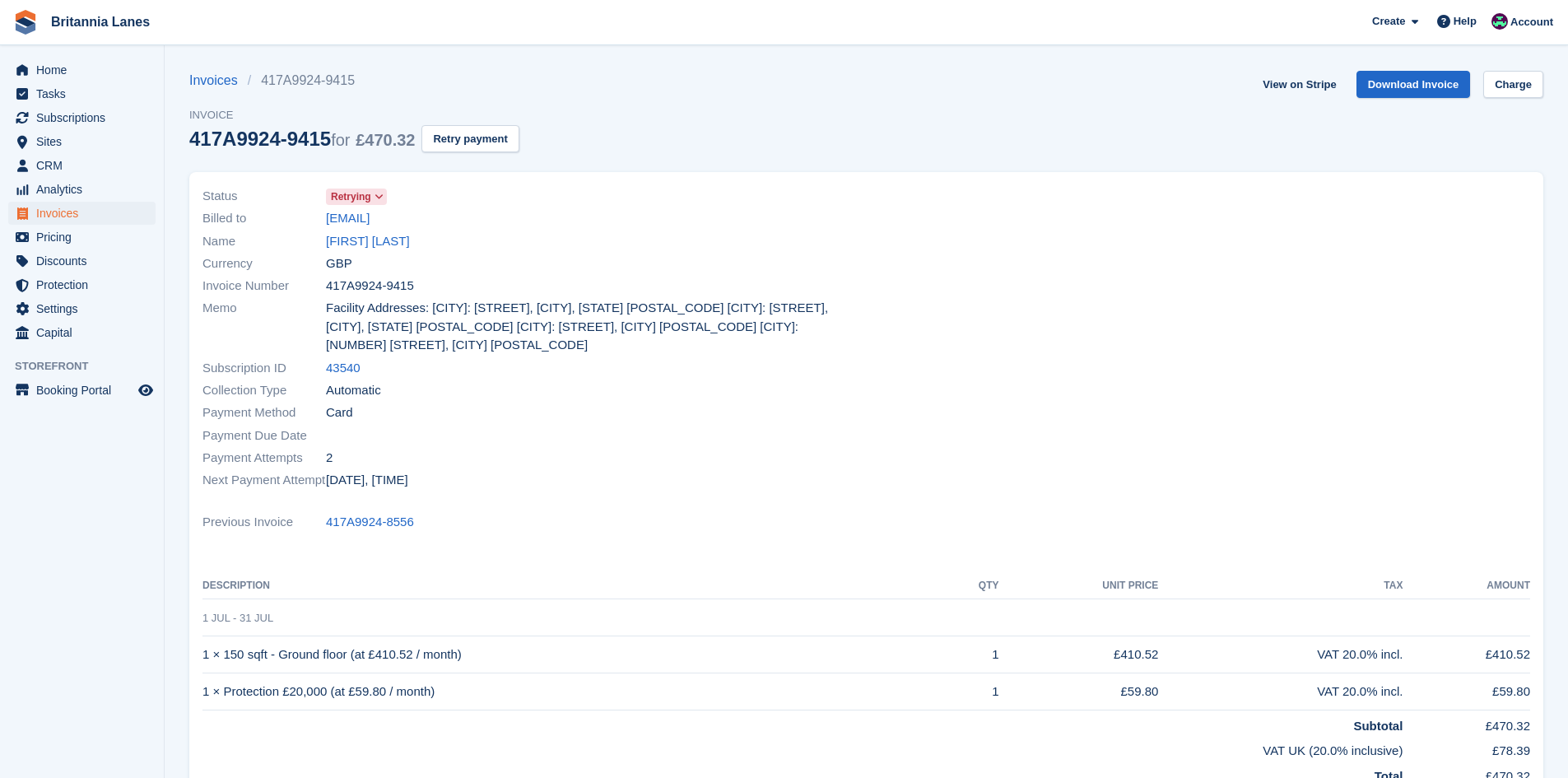 scroll, scrollTop: 0, scrollLeft: 0, axis: both 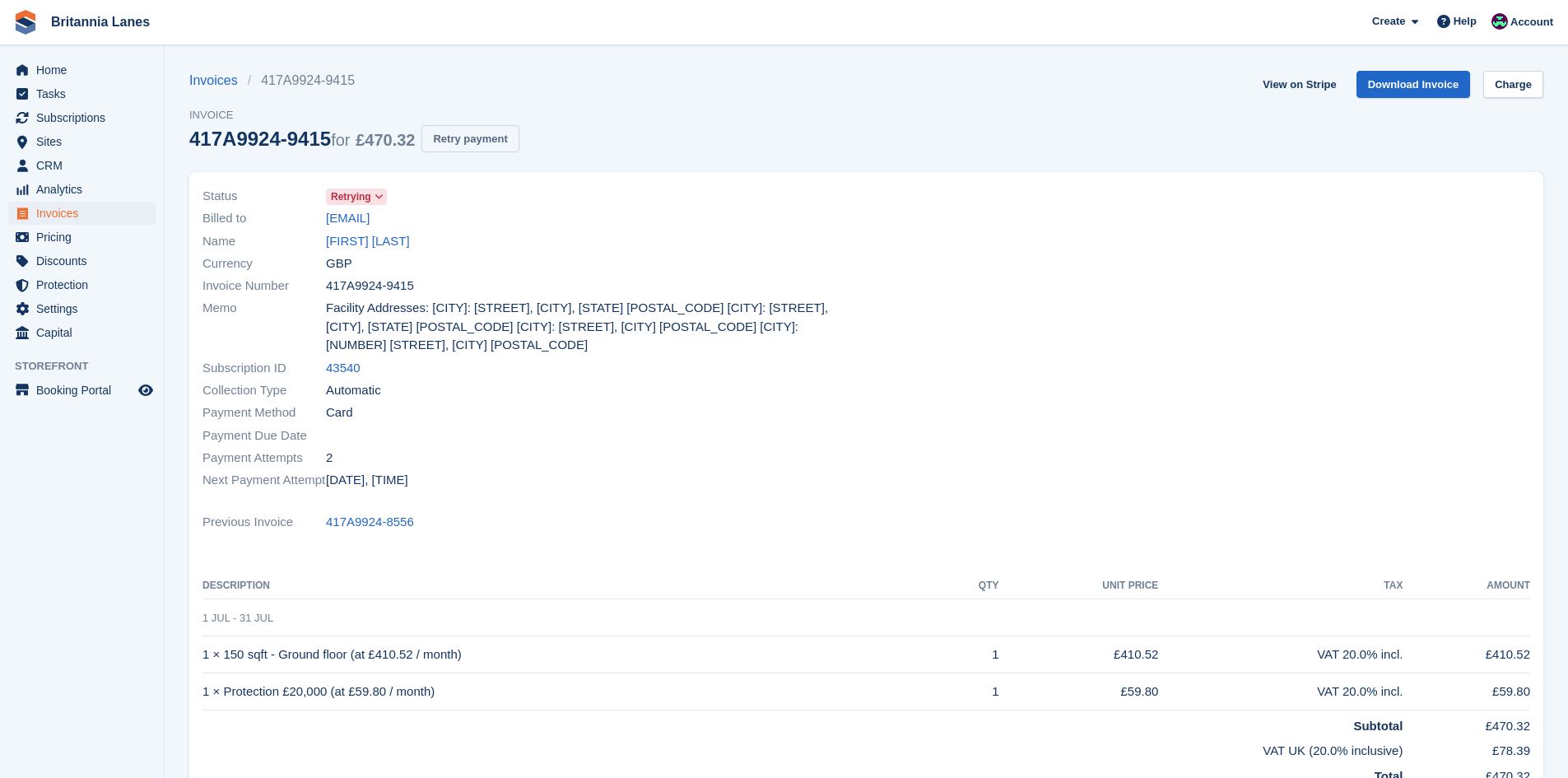 click on "Retry payment" at bounding box center (470, 138) 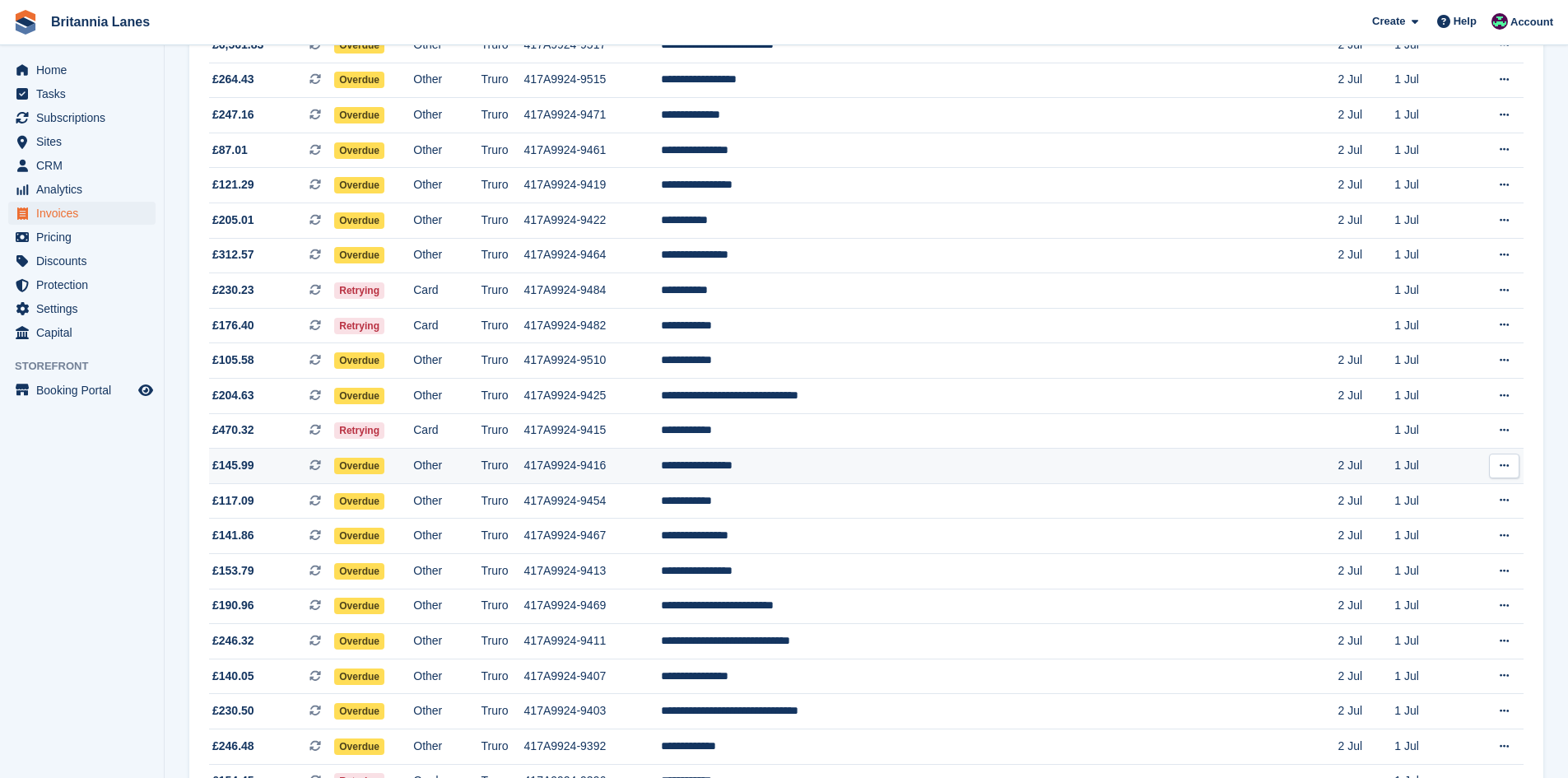scroll, scrollTop: 534, scrollLeft: 0, axis: vertical 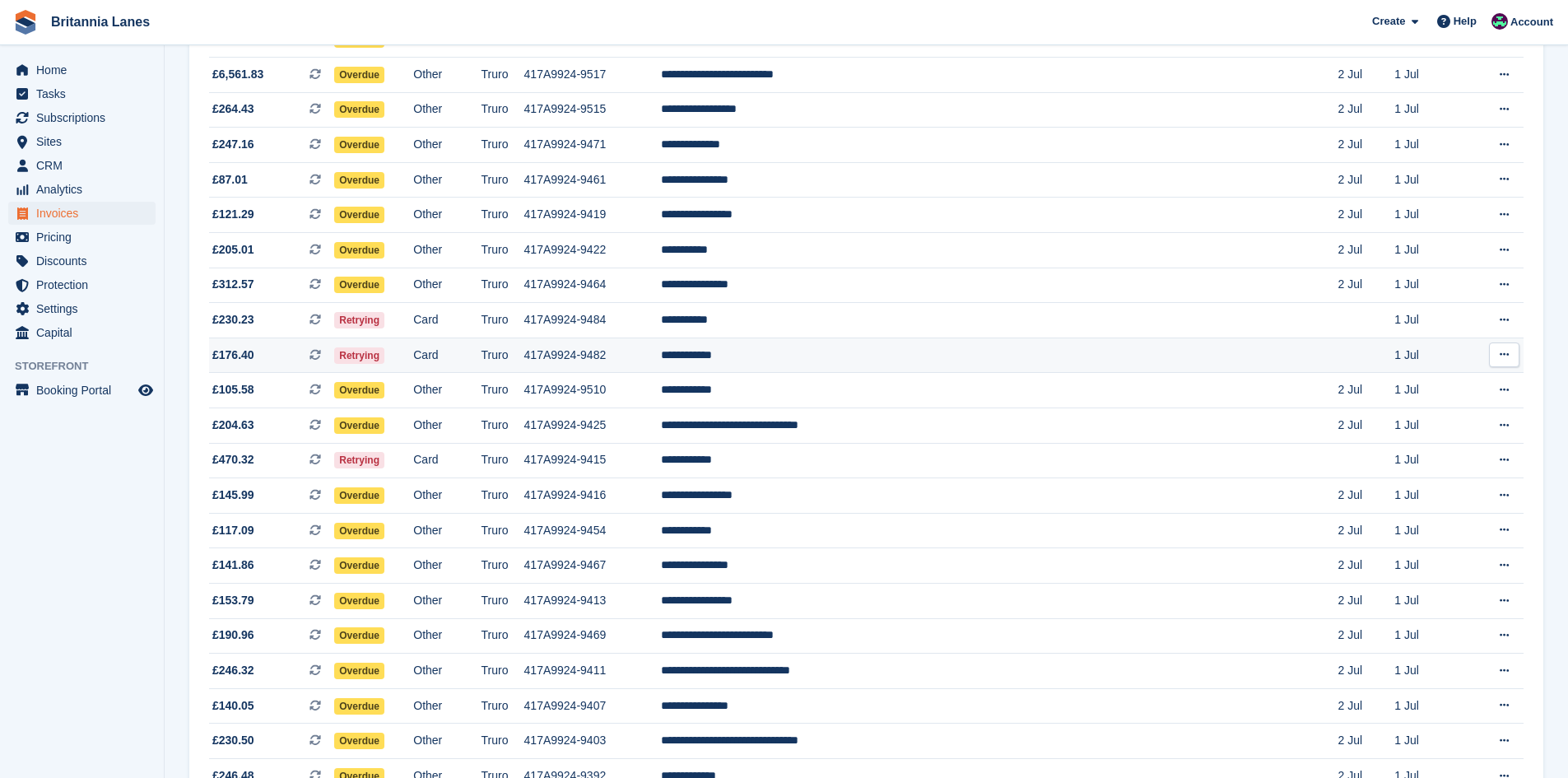 click on "**********" at bounding box center (999, 355) 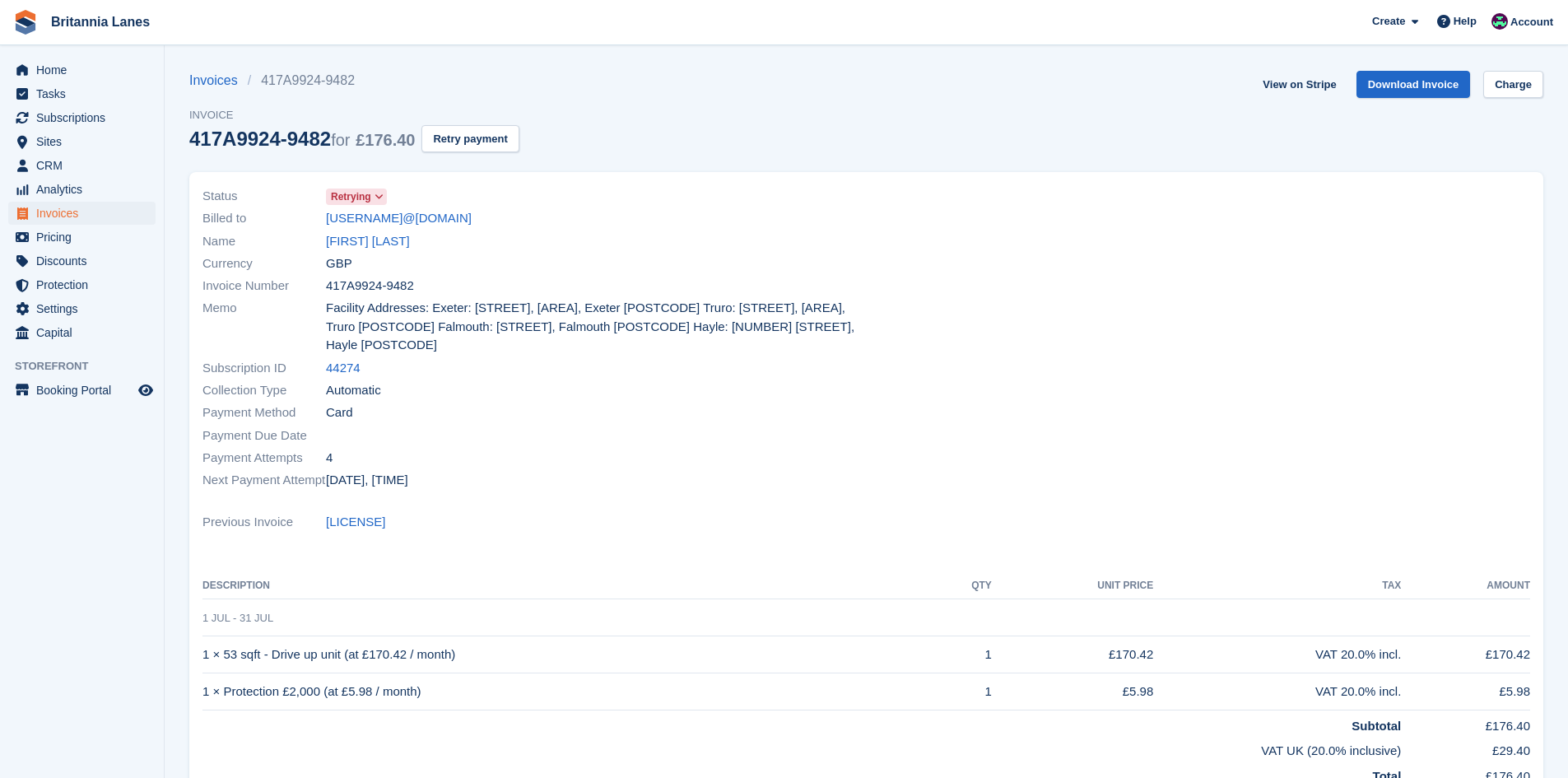 scroll, scrollTop: 0, scrollLeft: 0, axis: both 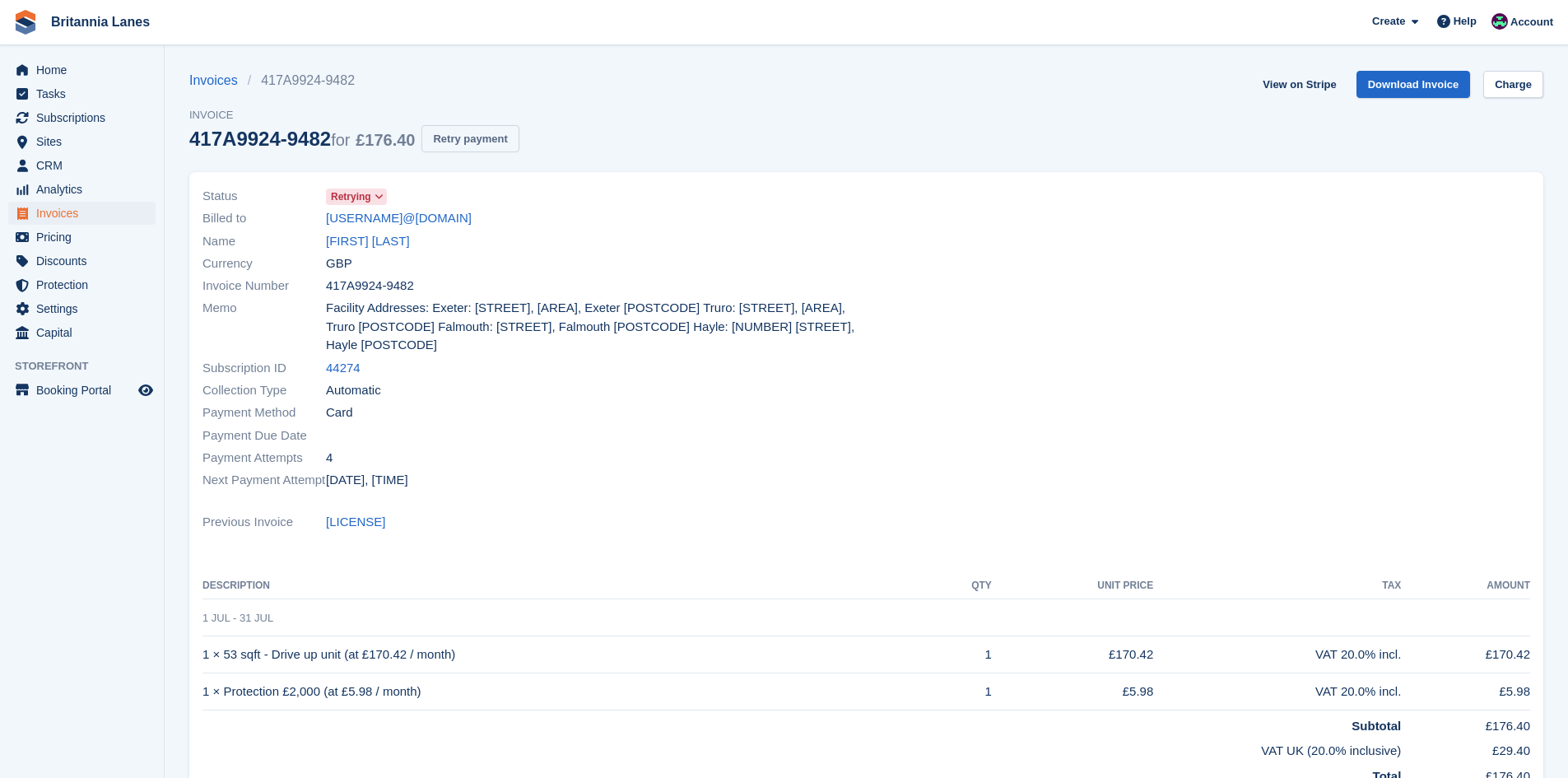 click on "Retry payment" at bounding box center (470, 138) 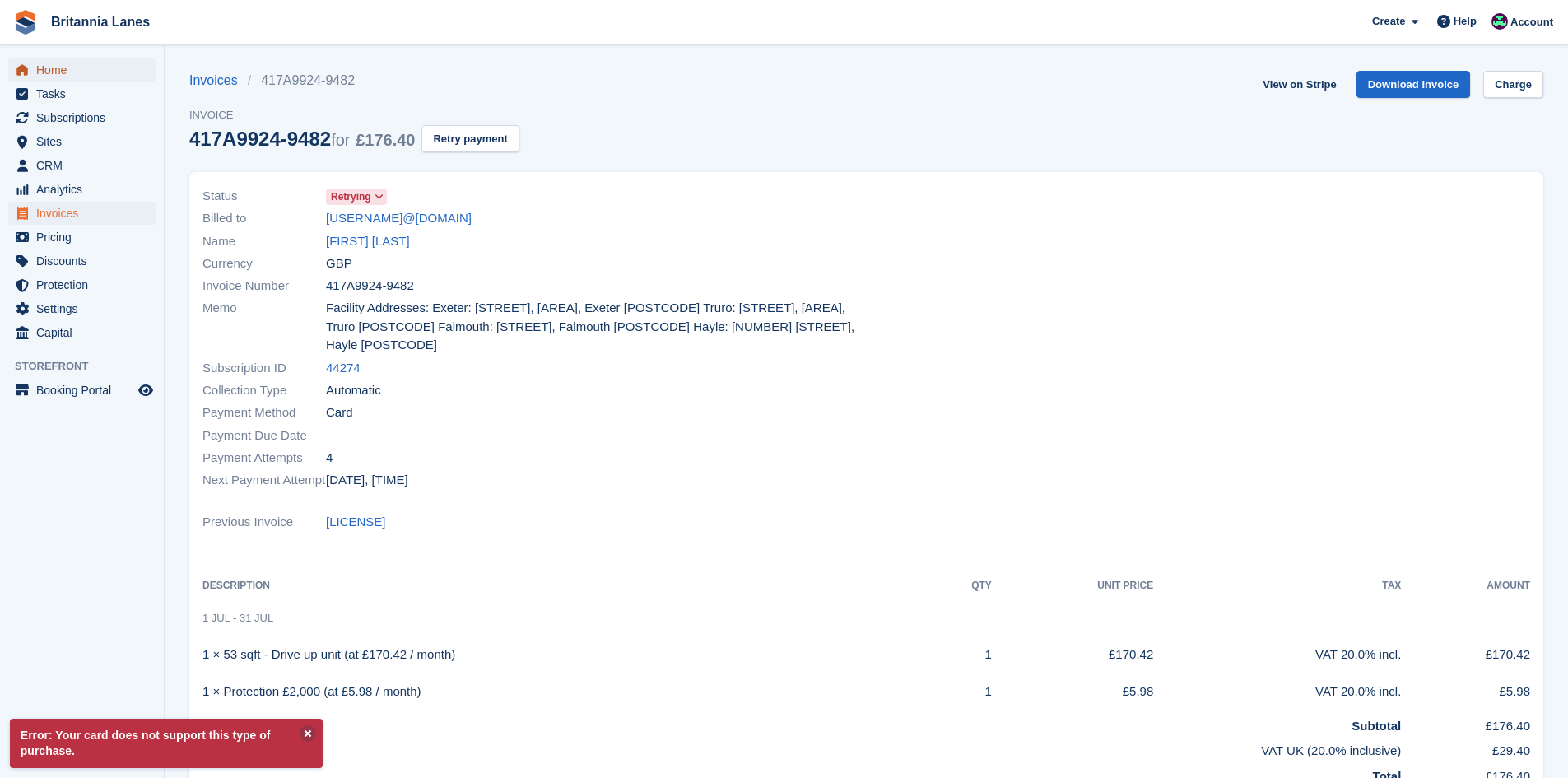 click on "Home" at bounding box center (86, 70) 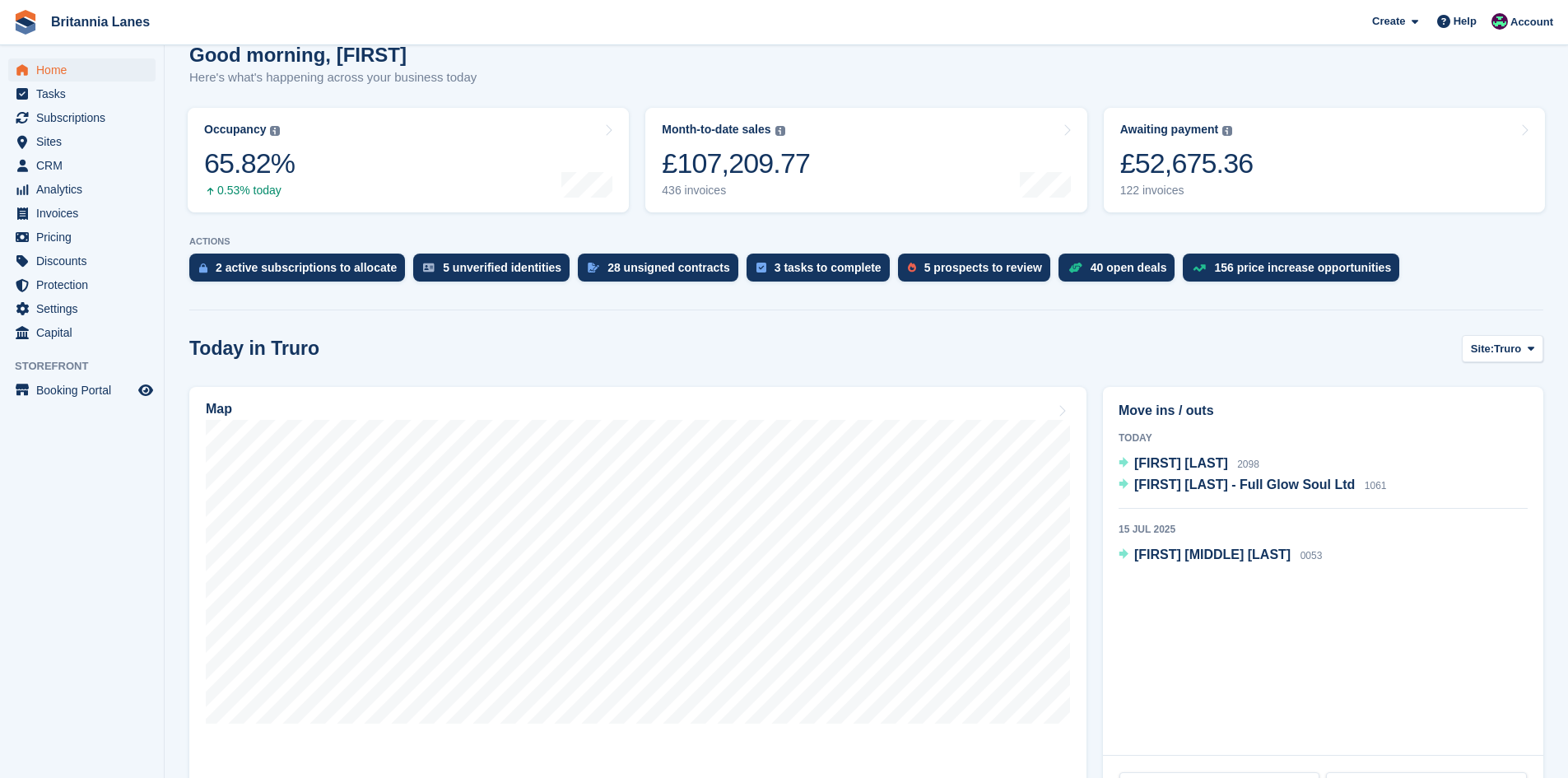 scroll, scrollTop: 165, scrollLeft: 0, axis: vertical 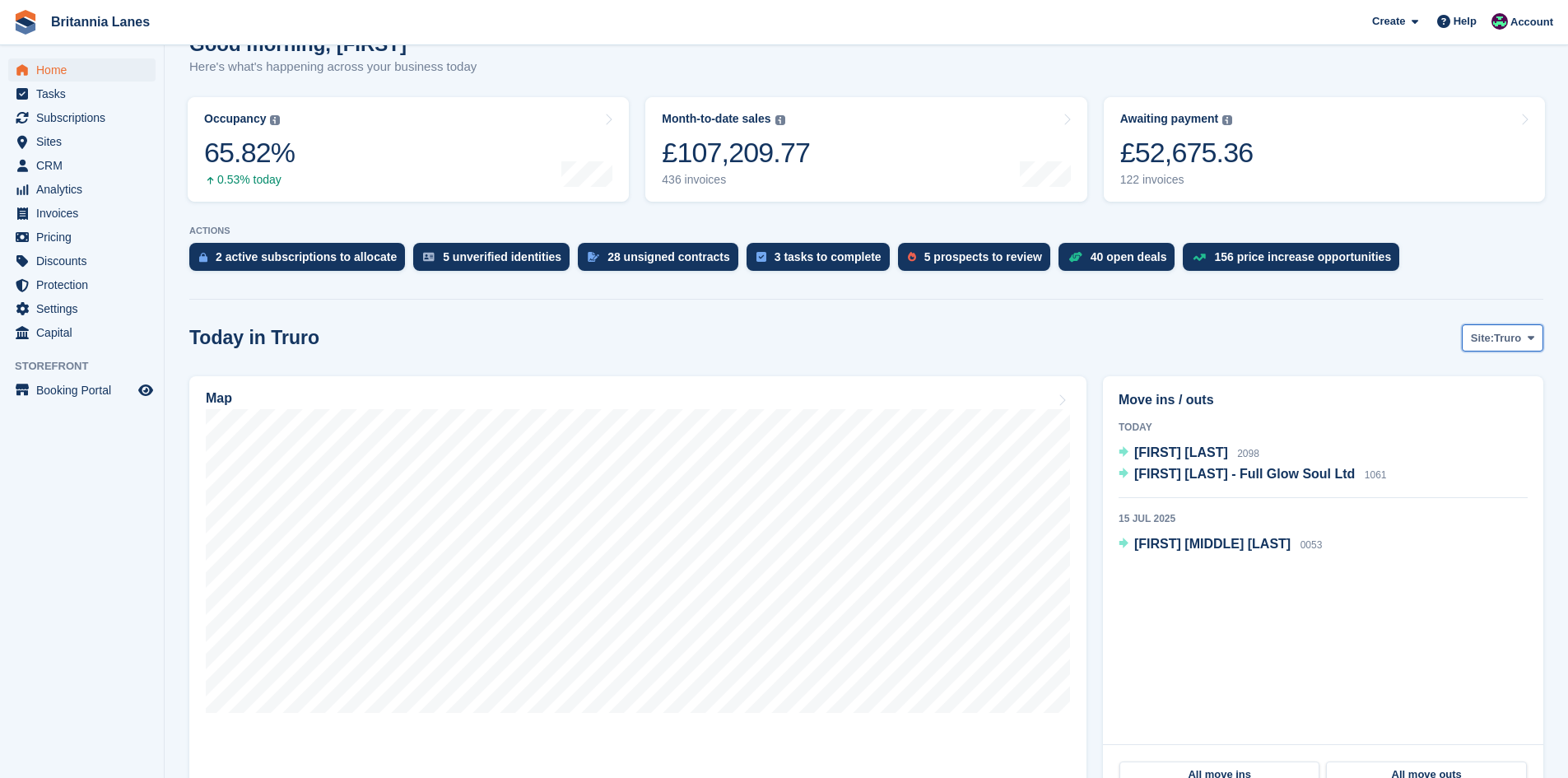 click on "Truro" at bounding box center [1507, 338] 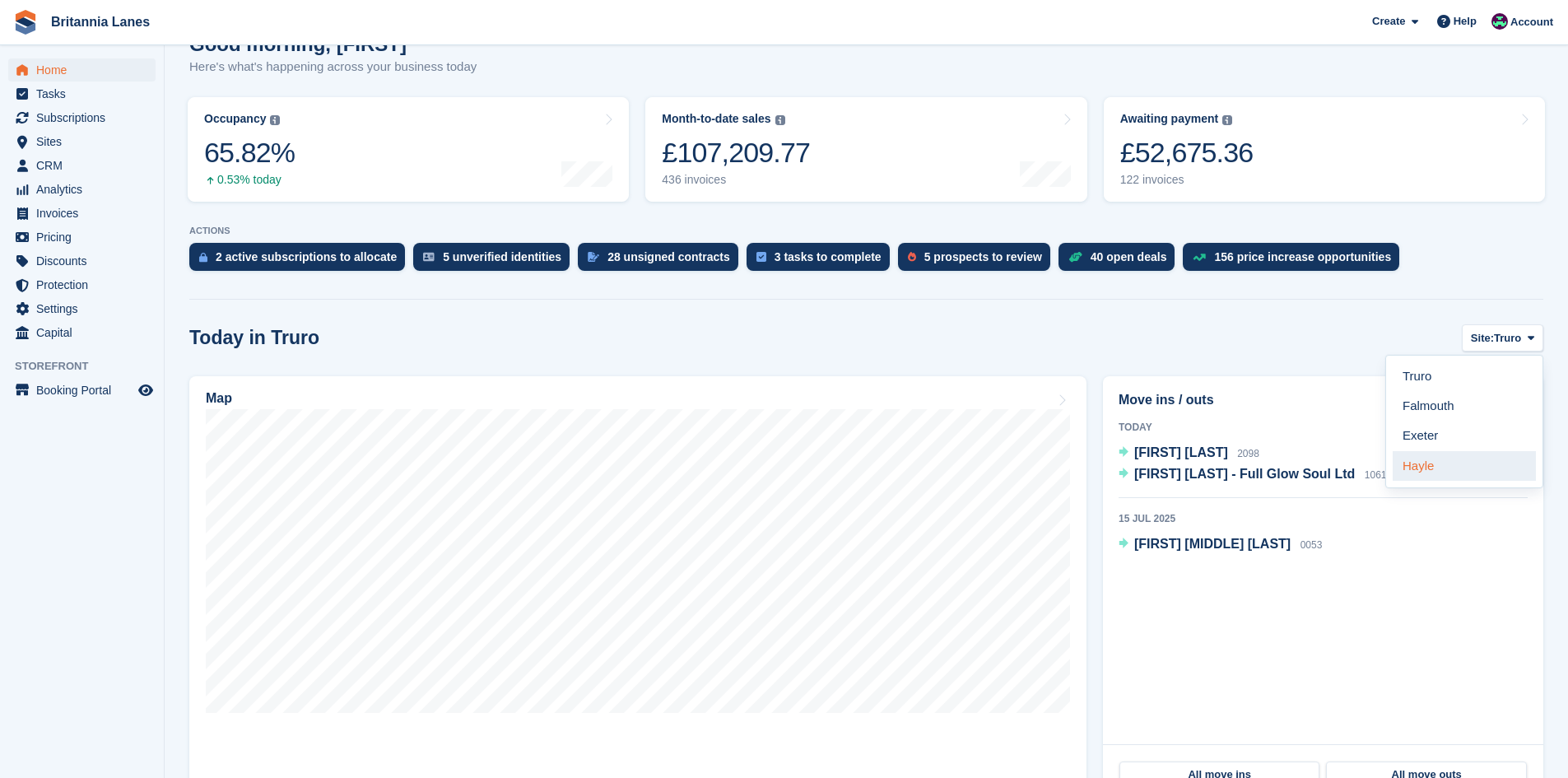 click on "Hayle" at bounding box center (1464, 466) 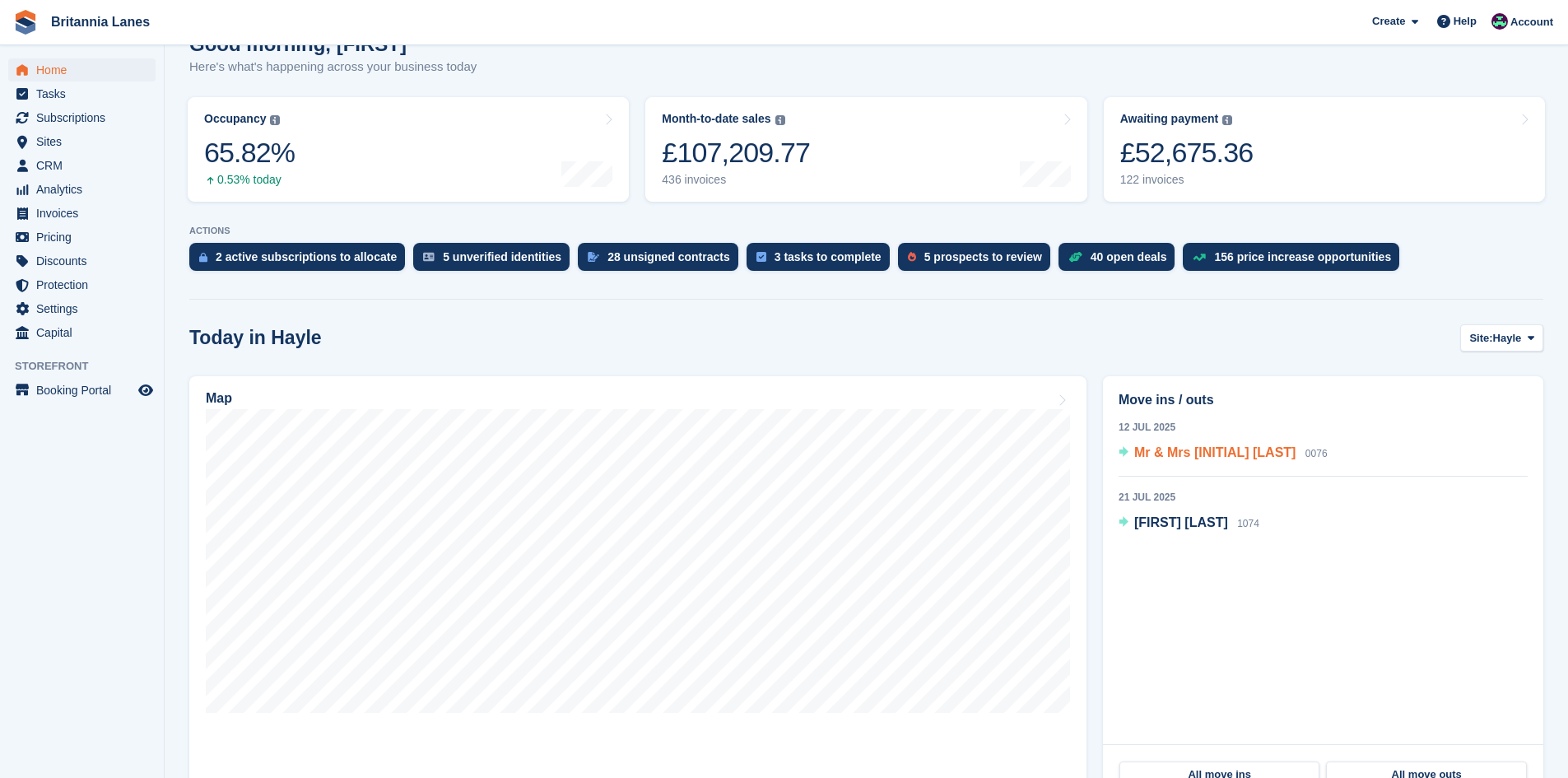 click on "Mr & Mrs E Meyer" at bounding box center (1215, 452) 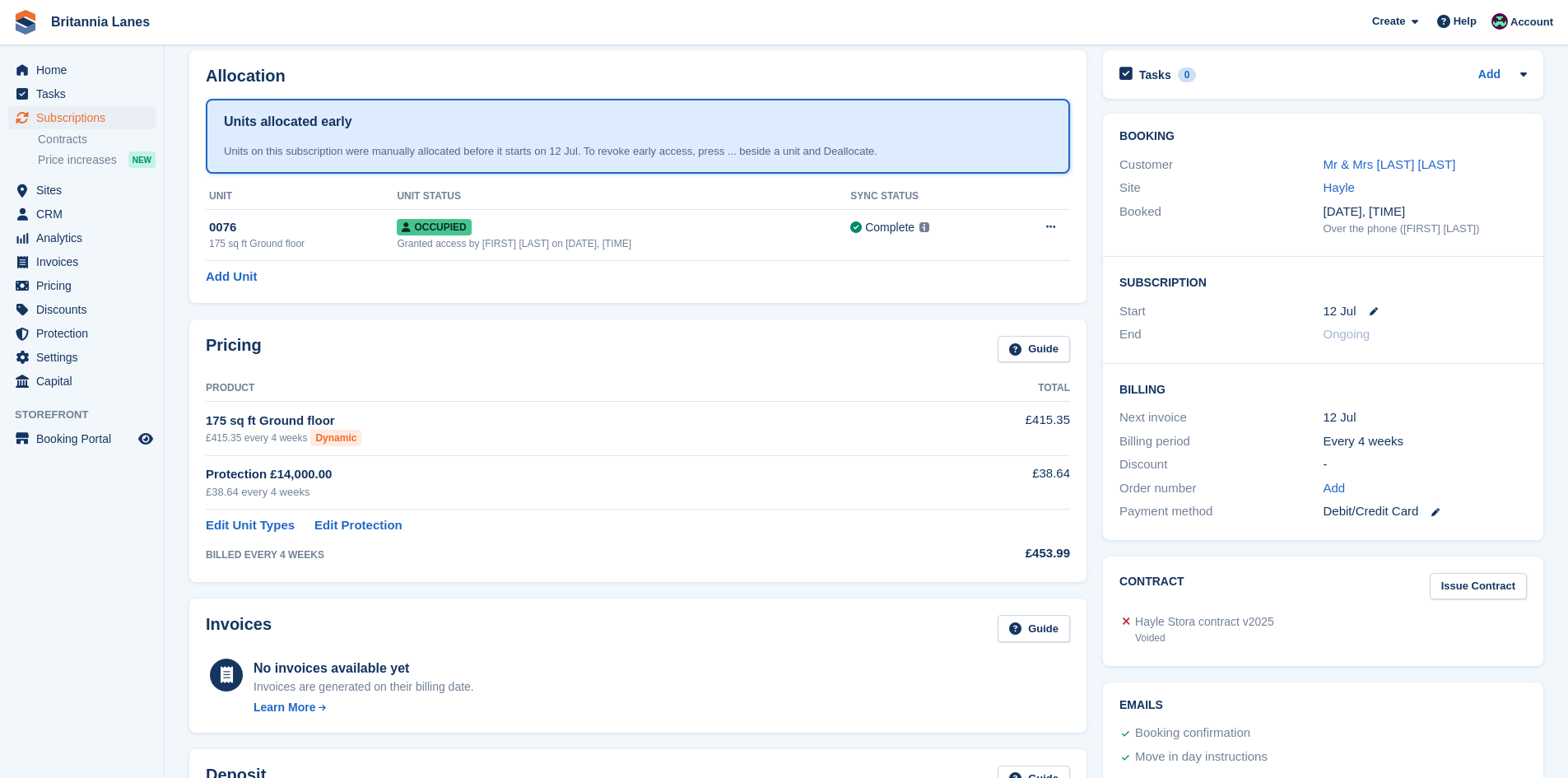 scroll, scrollTop: 0, scrollLeft: 0, axis: both 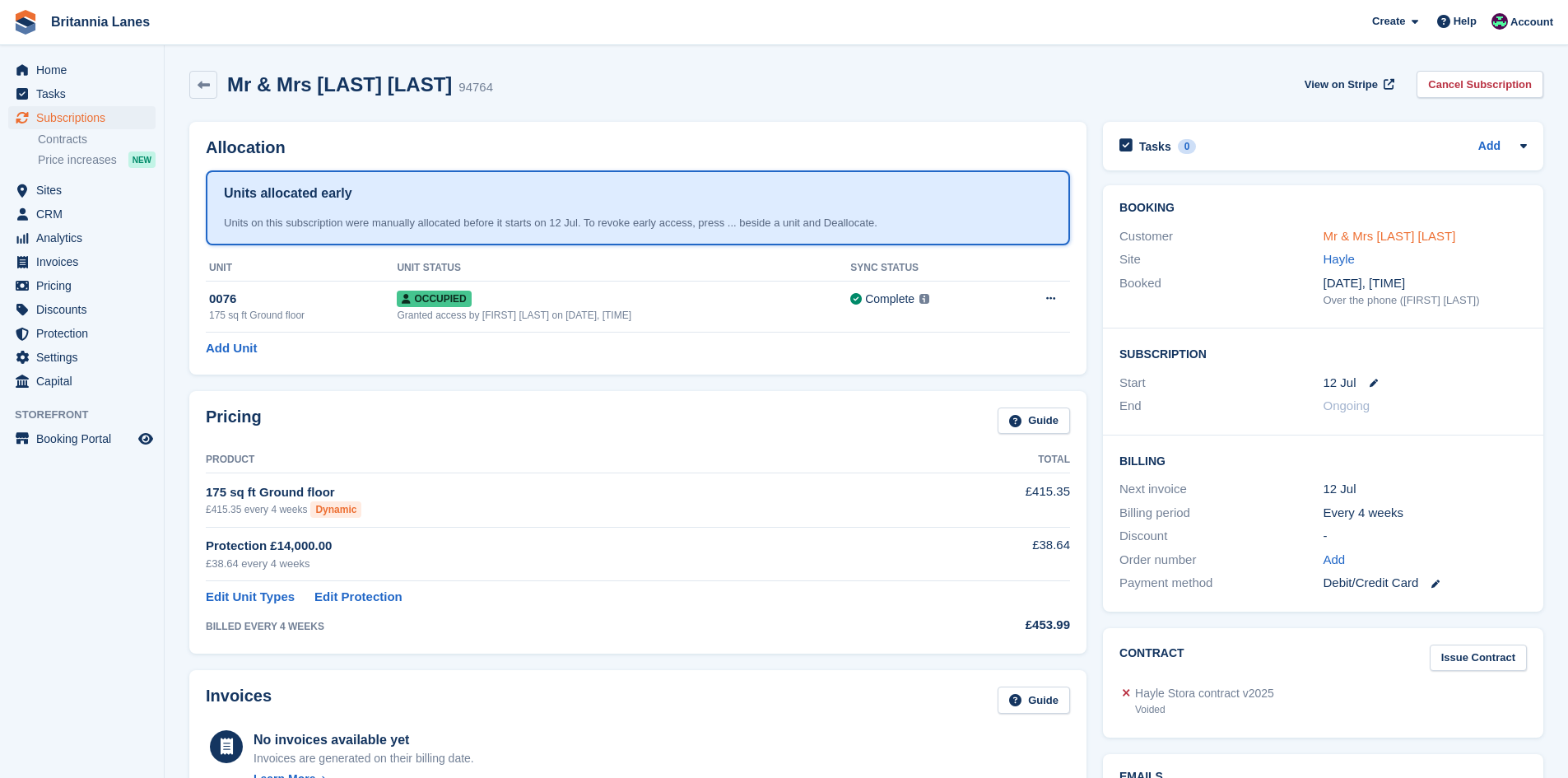drag, startPoint x: 1421, startPoint y: 240, endPoint x: 1410, endPoint y: 244, distance: 11.7047 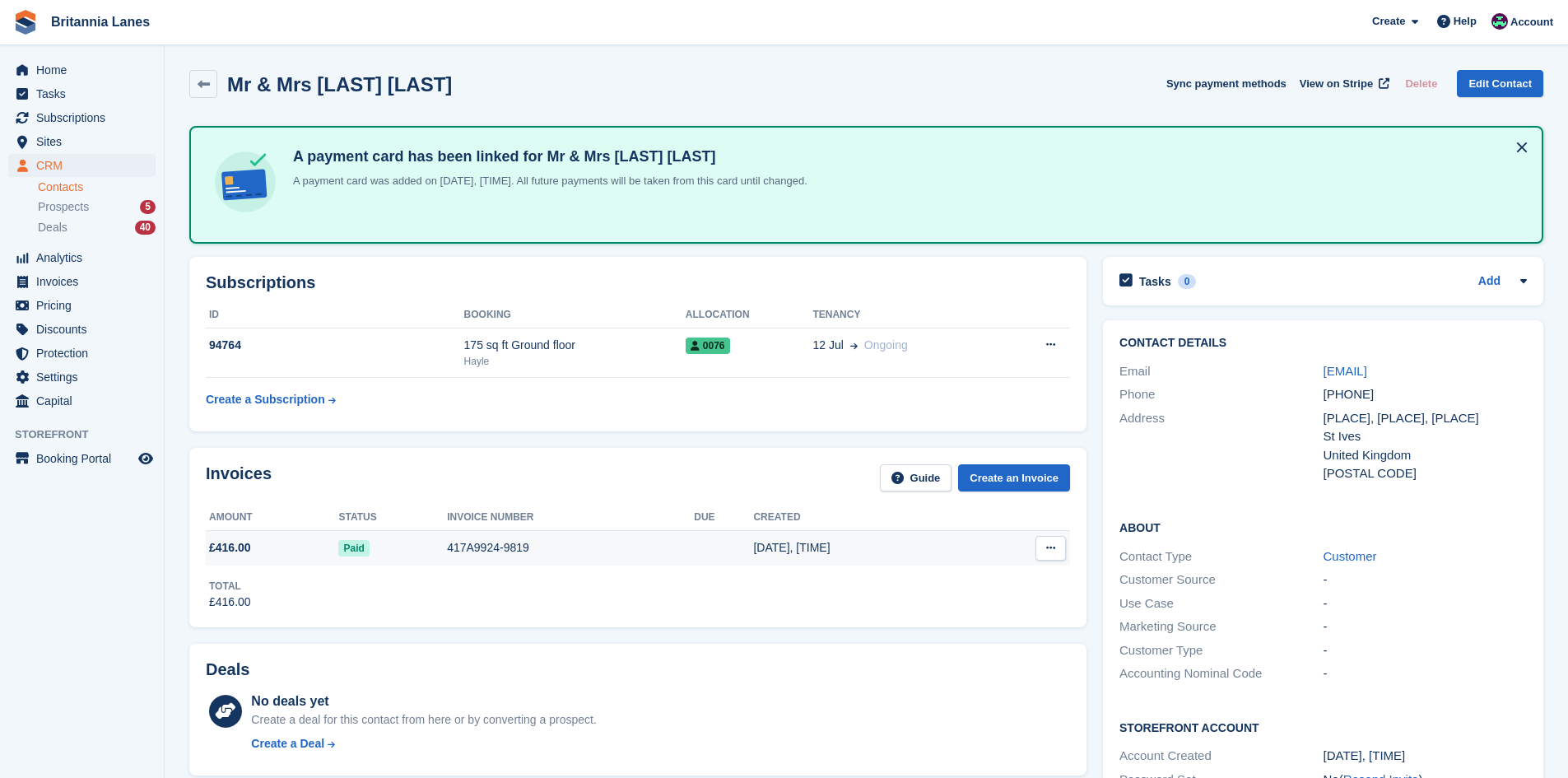 scroll, scrollTop: 0, scrollLeft: 0, axis: both 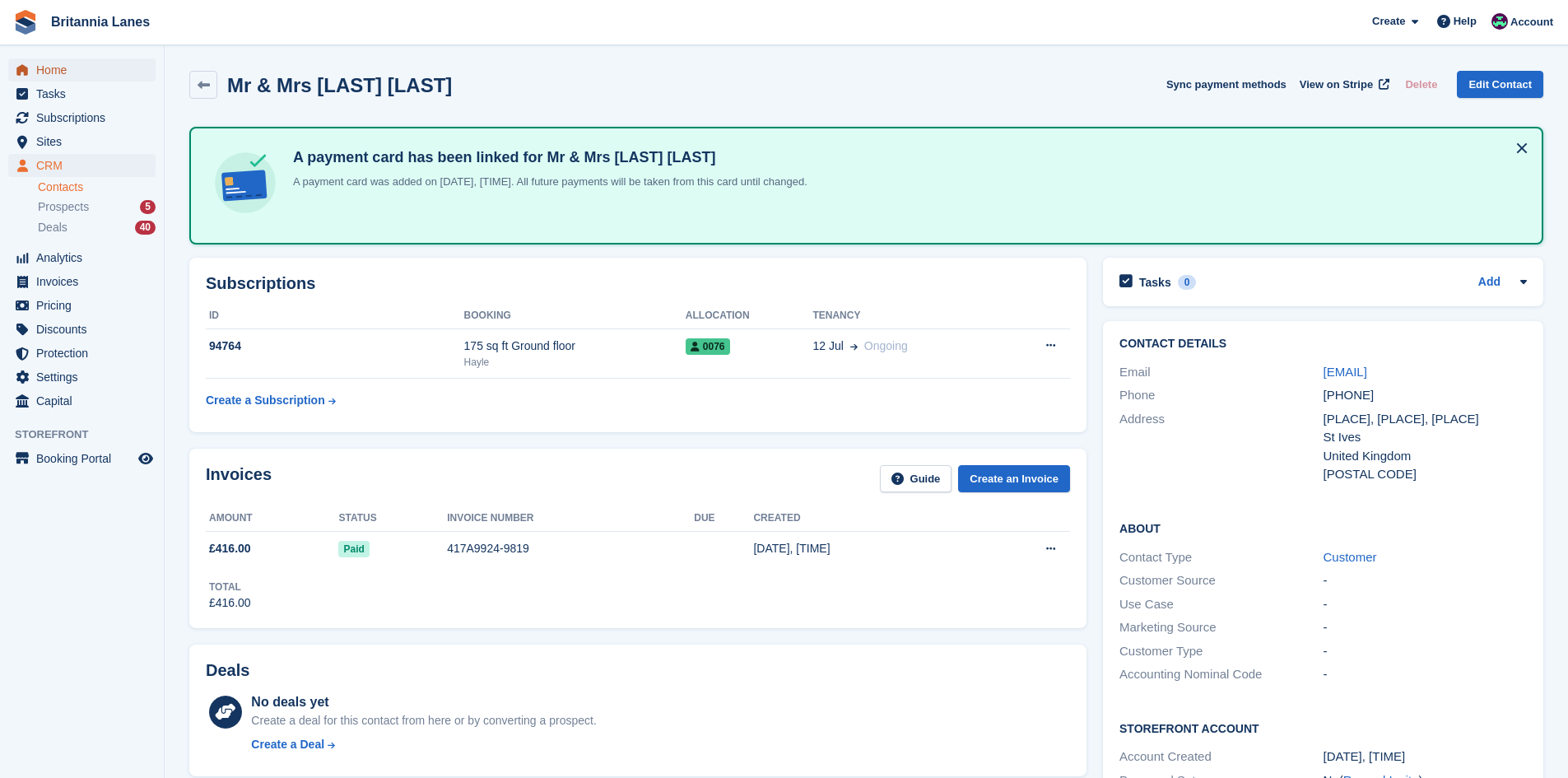 click on "Home" at bounding box center [86, 70] 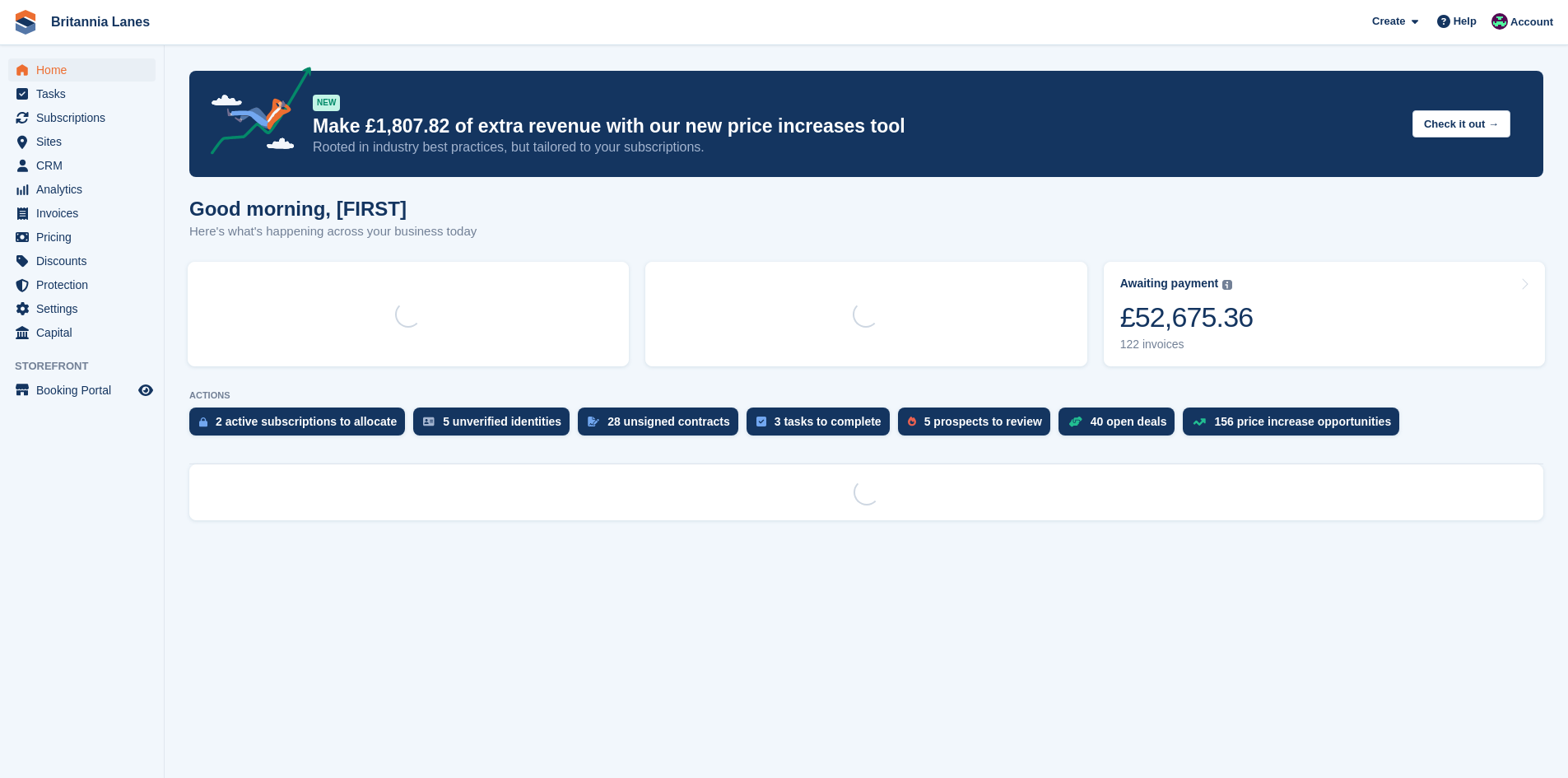 scroll, scrollTop: 0, scrollLeft: 0, axis: both 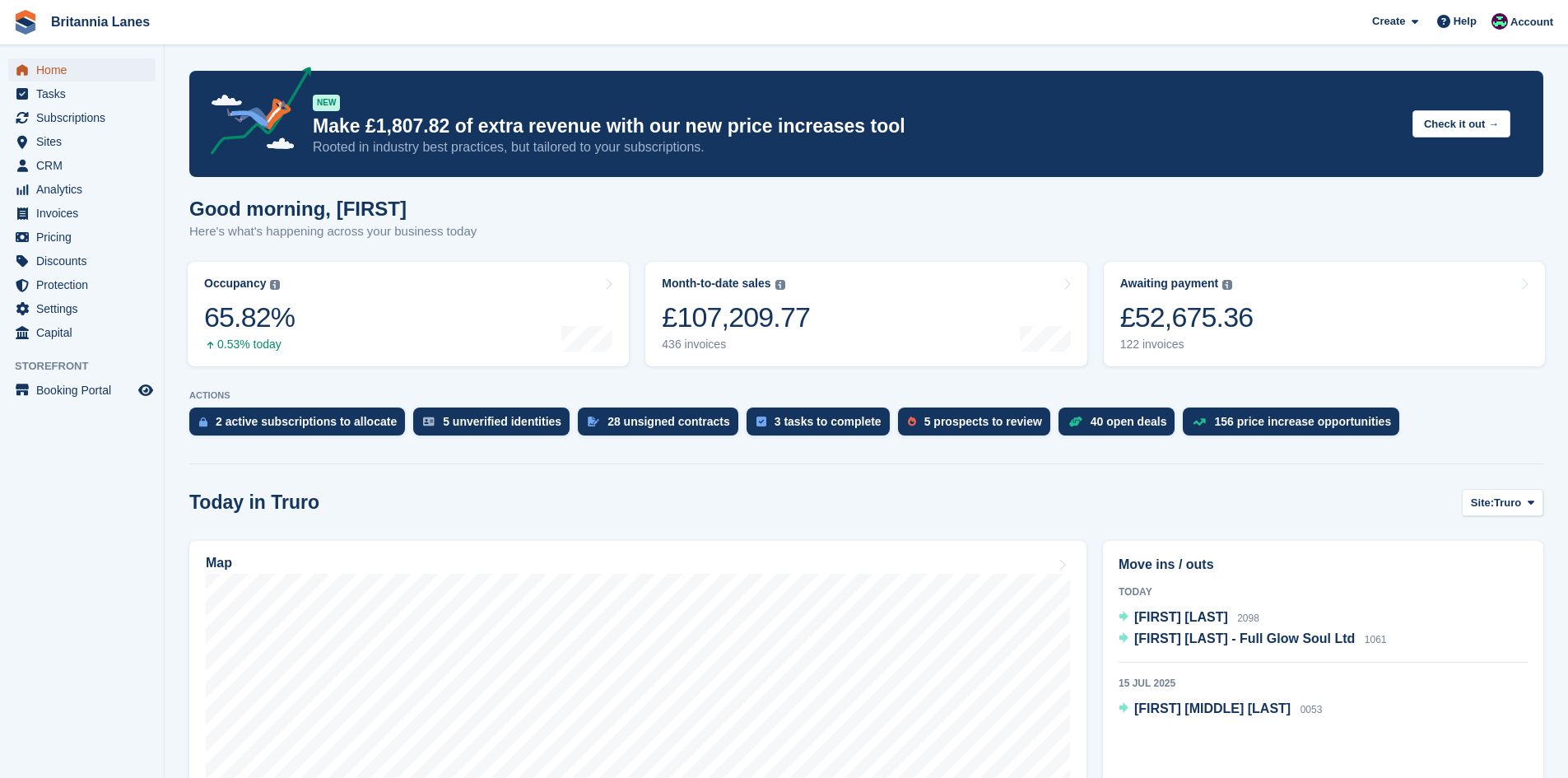 click on "Home" at bounding box center [86, 70] 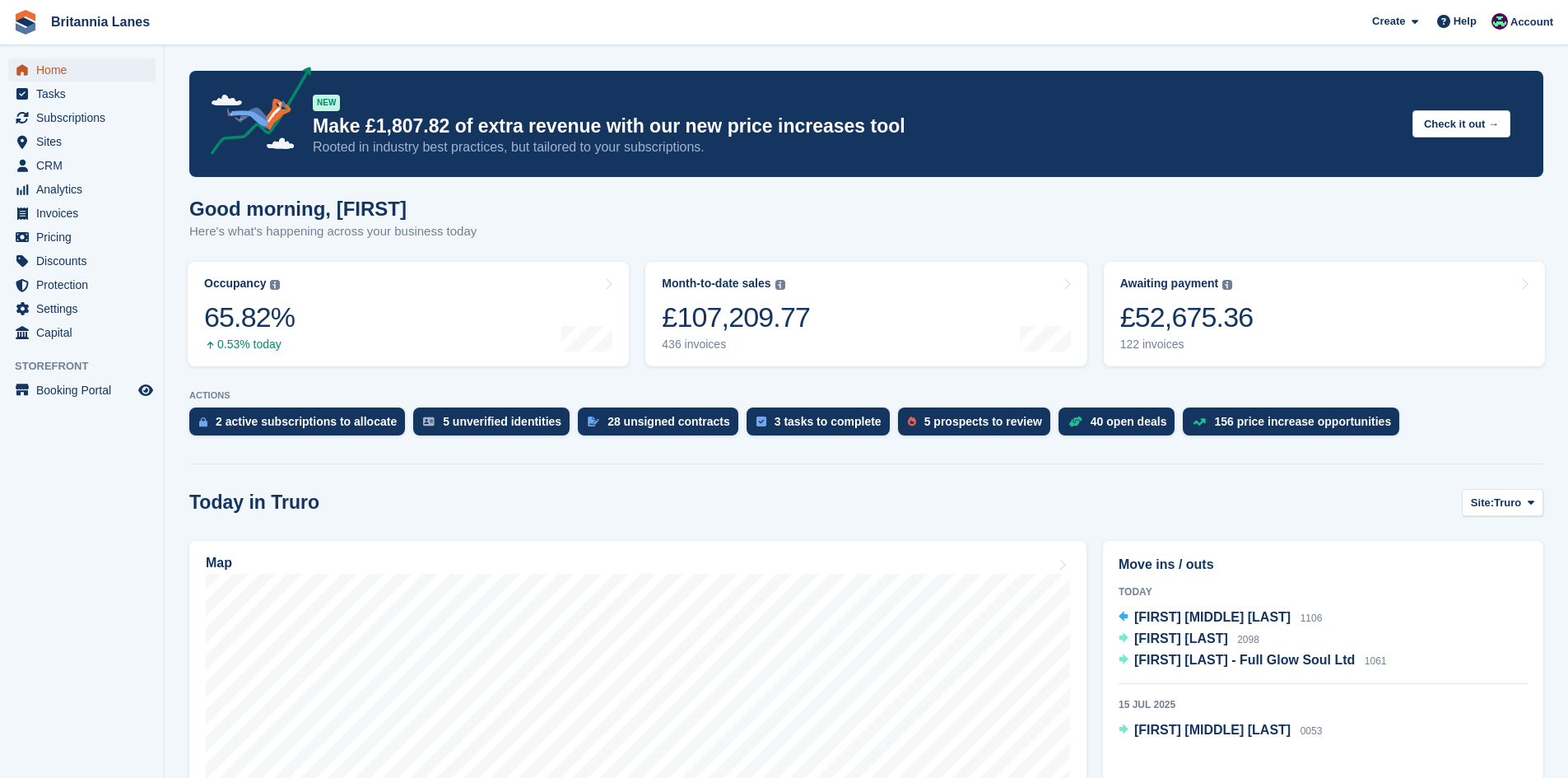 click on "Home" at bounding box center (86, 70) 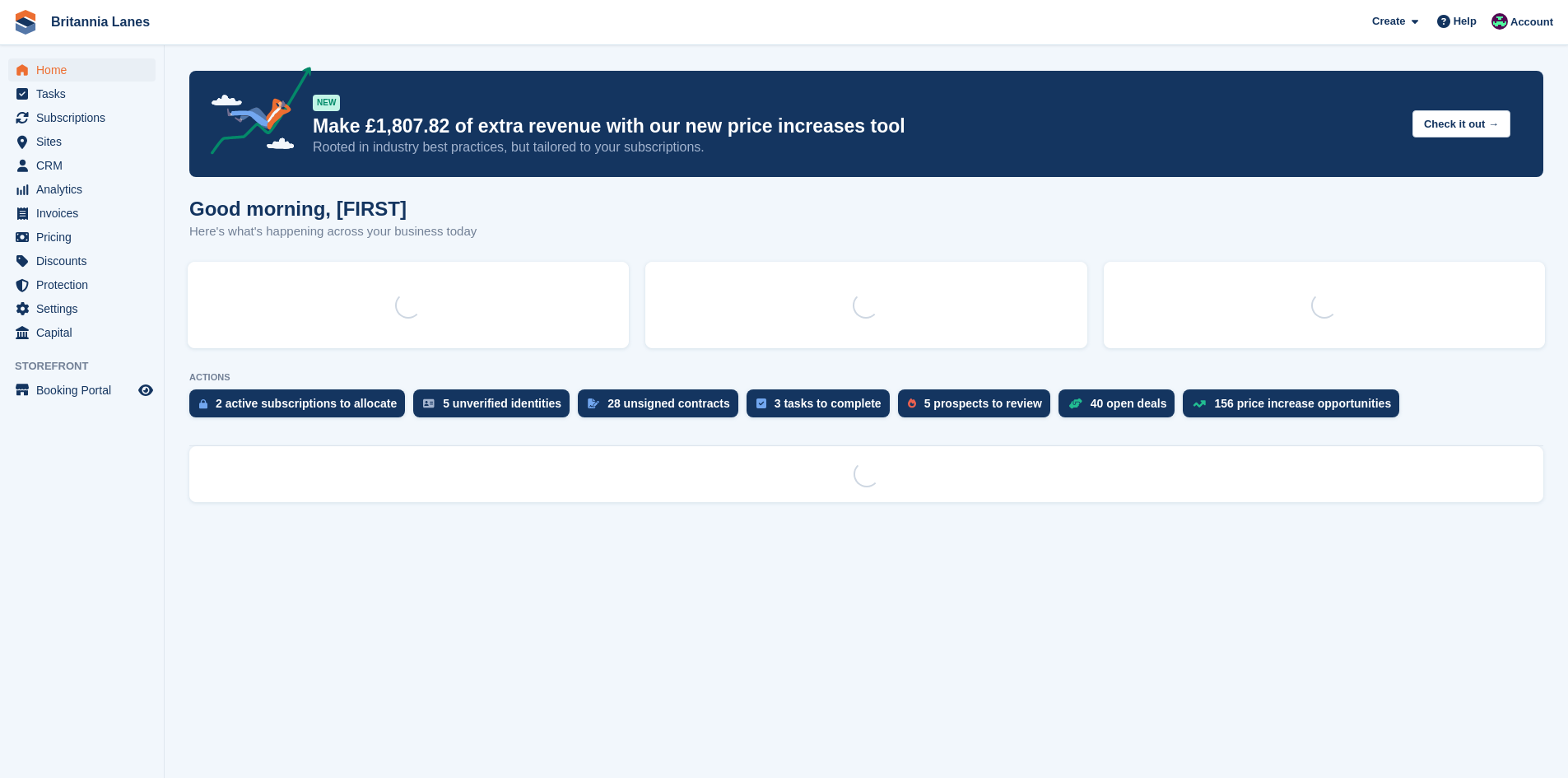 click at bounding box center [1324, 305] 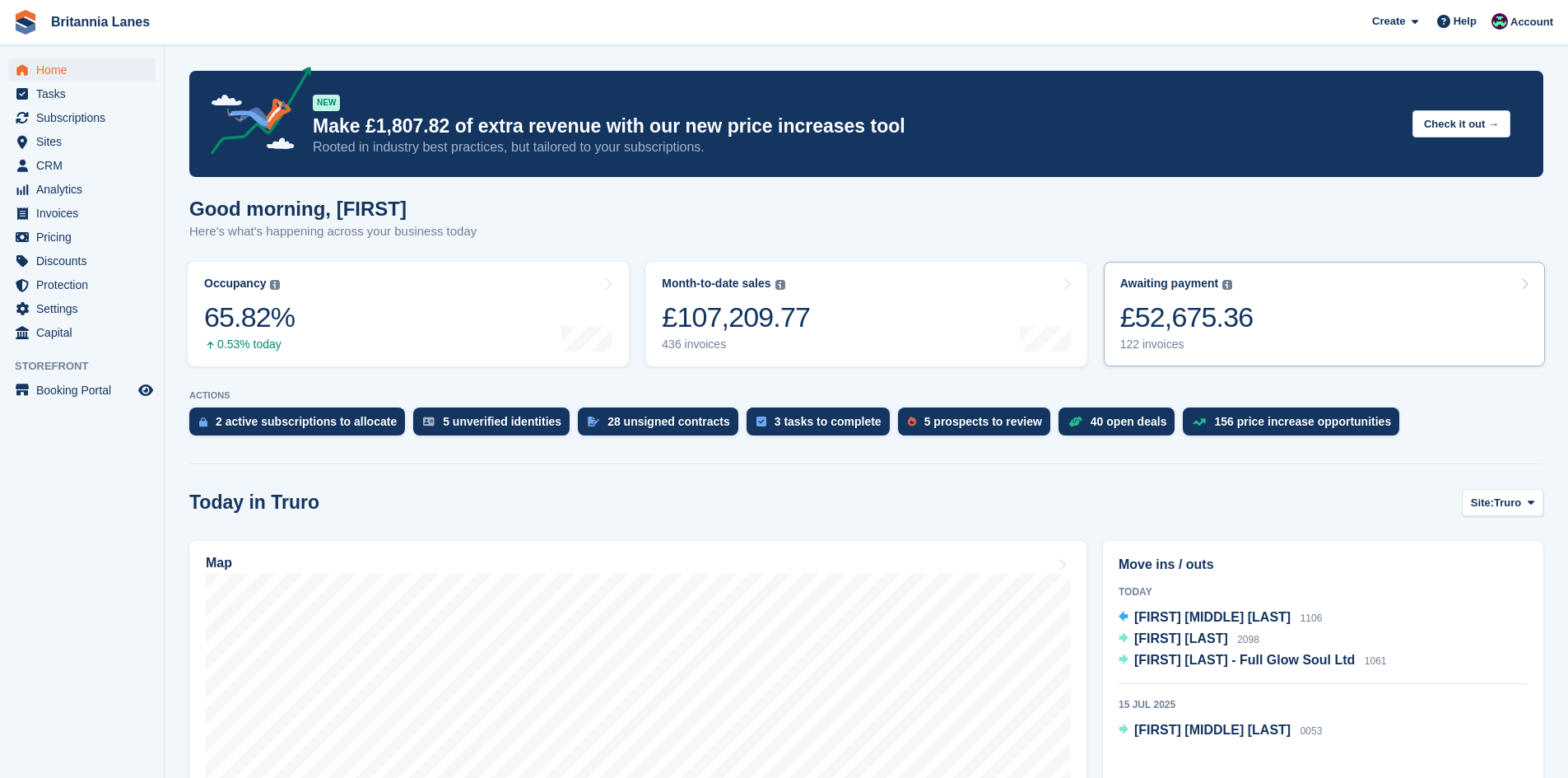 click on "£52,675.36" at bounding box center (1187, 317) 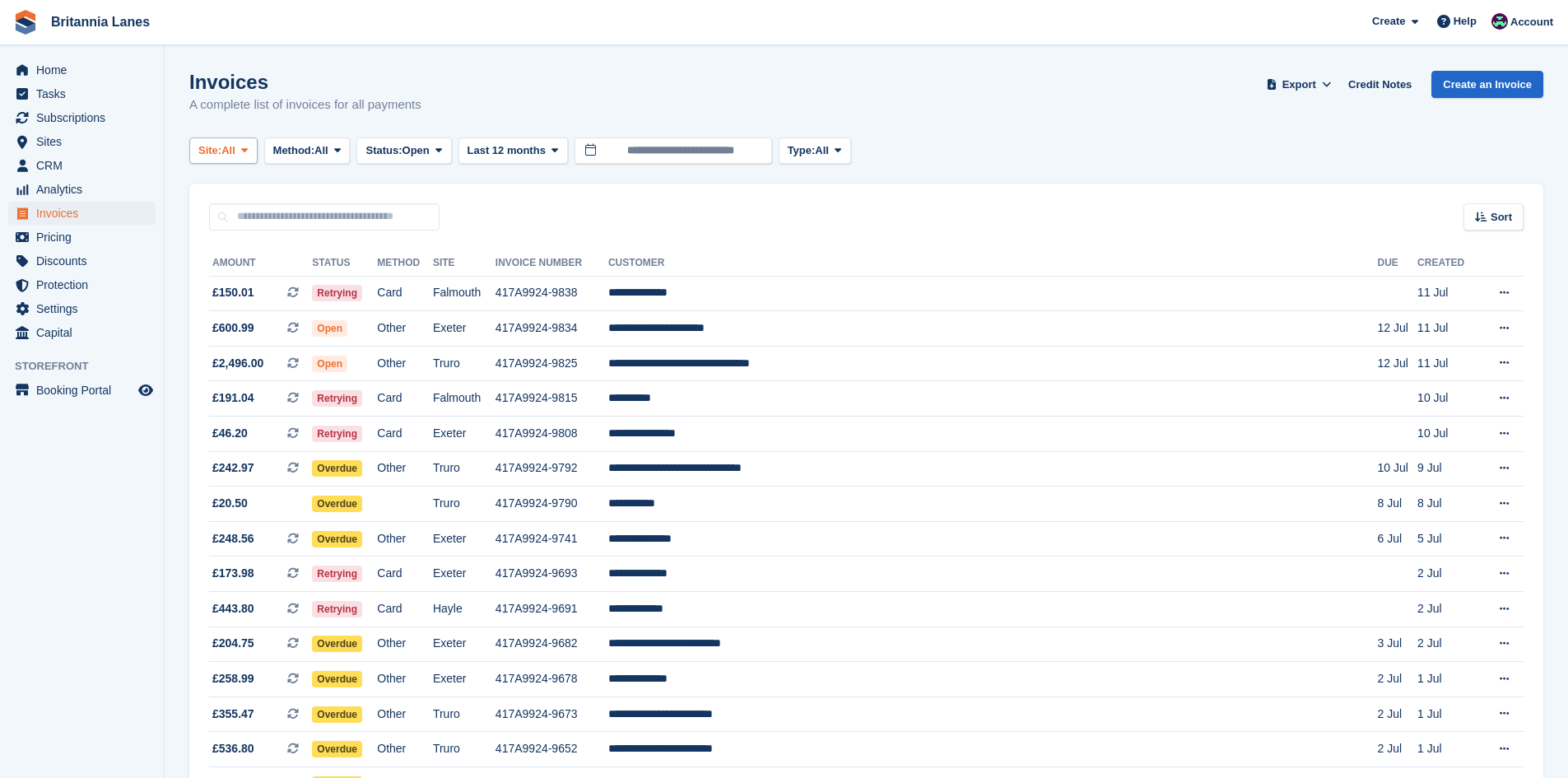 scroll, scrollTop: 0, scrollLeft: 0, axis: both 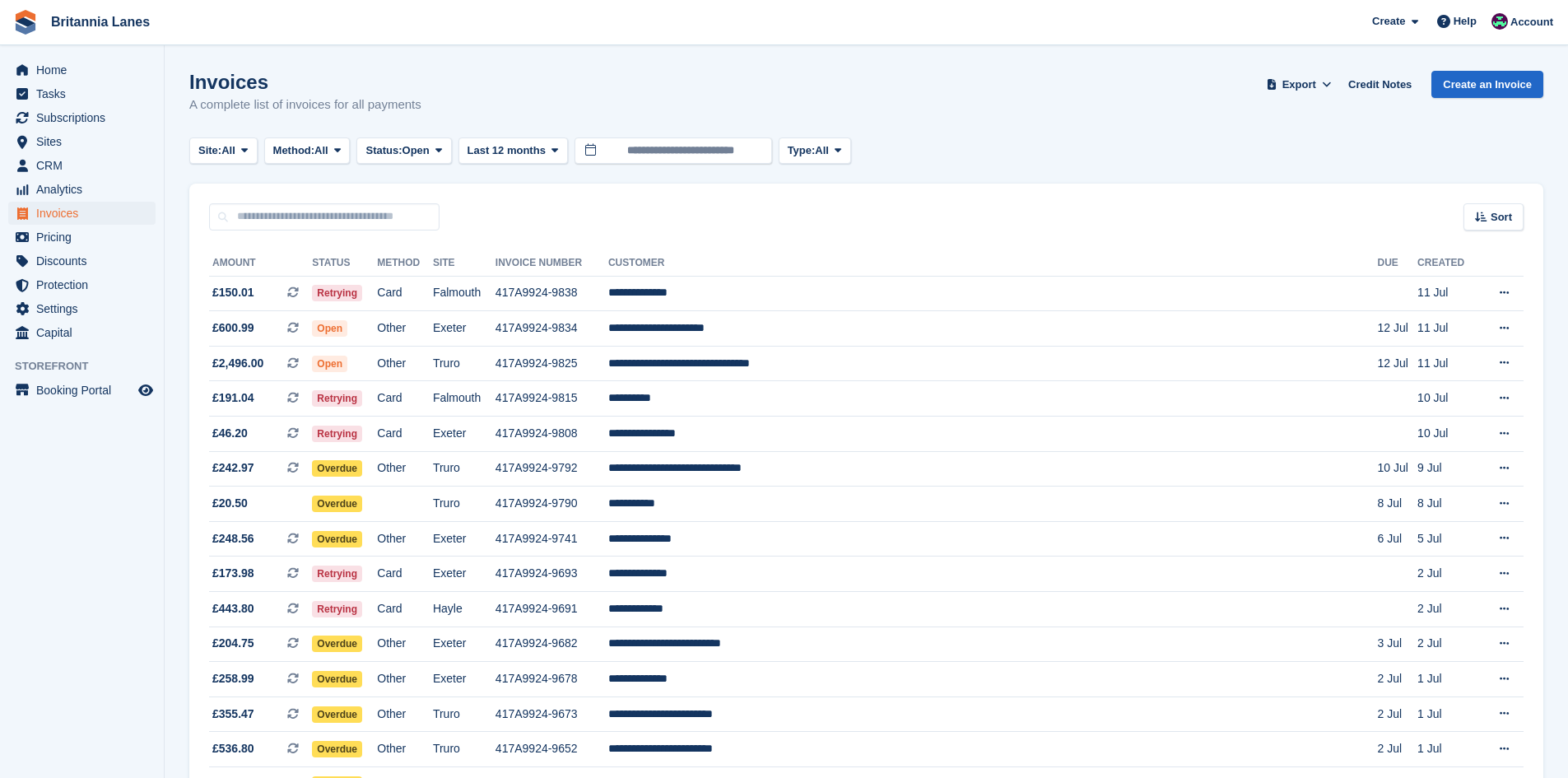 click on "Invoices
A complete list of invoices for all payments
Export
Export Invoices
Export a CSV of all Invoices which match the current filters.
Please allow time for large exports.
Export Formatted for Sage 50
Export Formatted for Xero
Start Export
Credit Notes
Create an Invoice
Site:
All
All
Truro
Falmouth
Exeter
Hayle
Method:
All
All
Bank Transfer" at bounding box center [866, 1078] 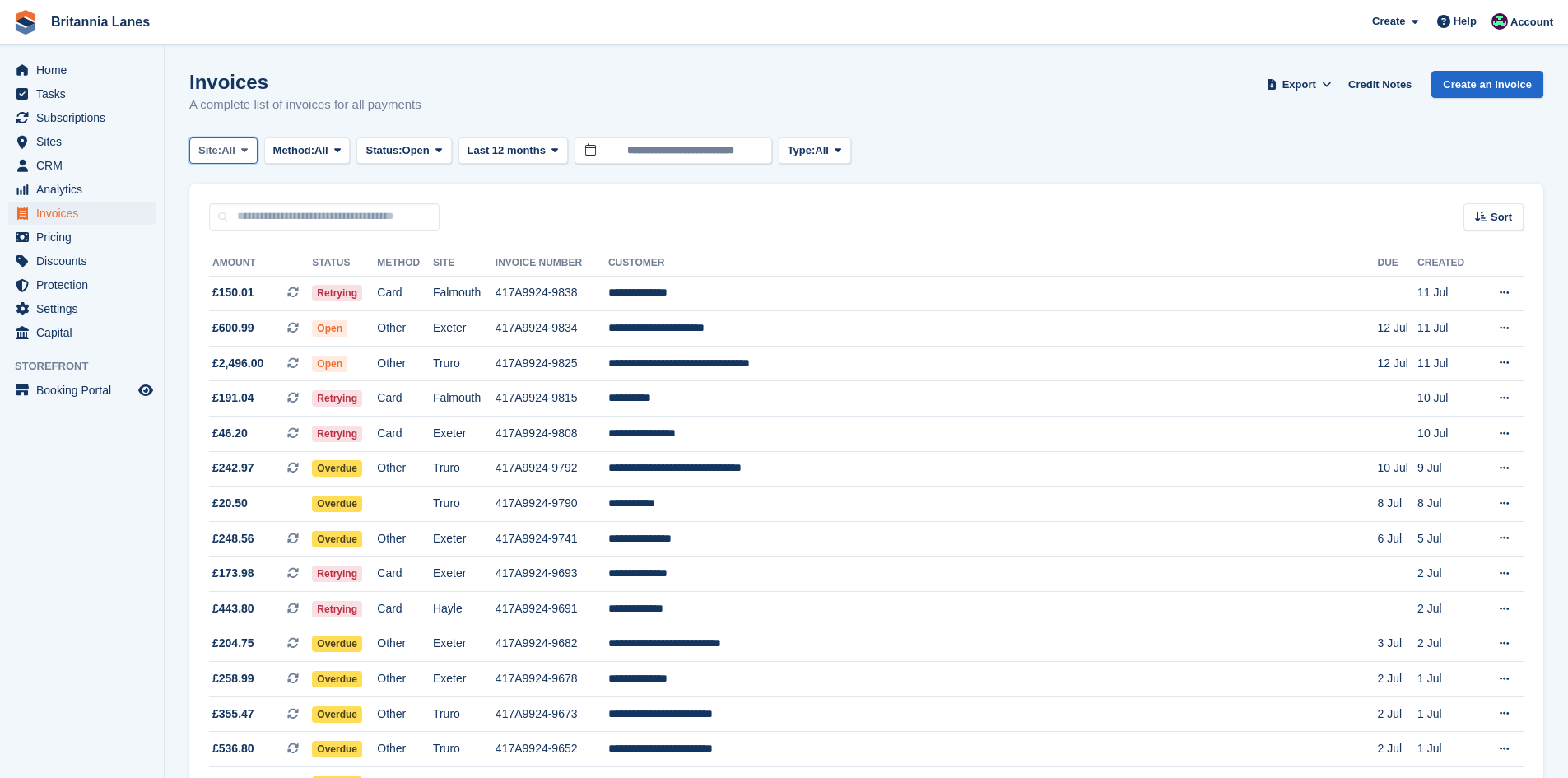 click on "Site:" at bounding box center (210, 151) 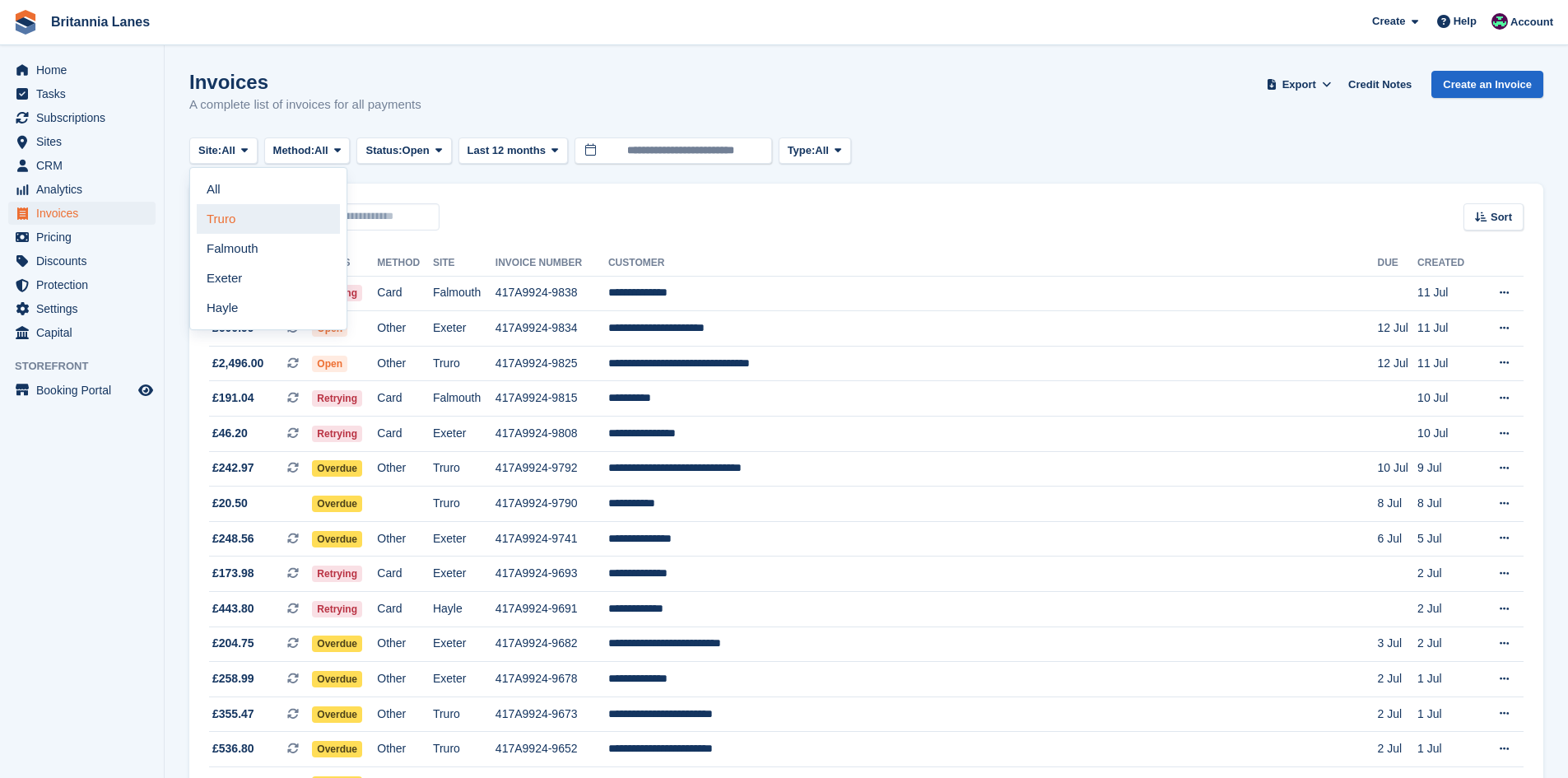 click on "Truro" at bounding box center [268, 219] 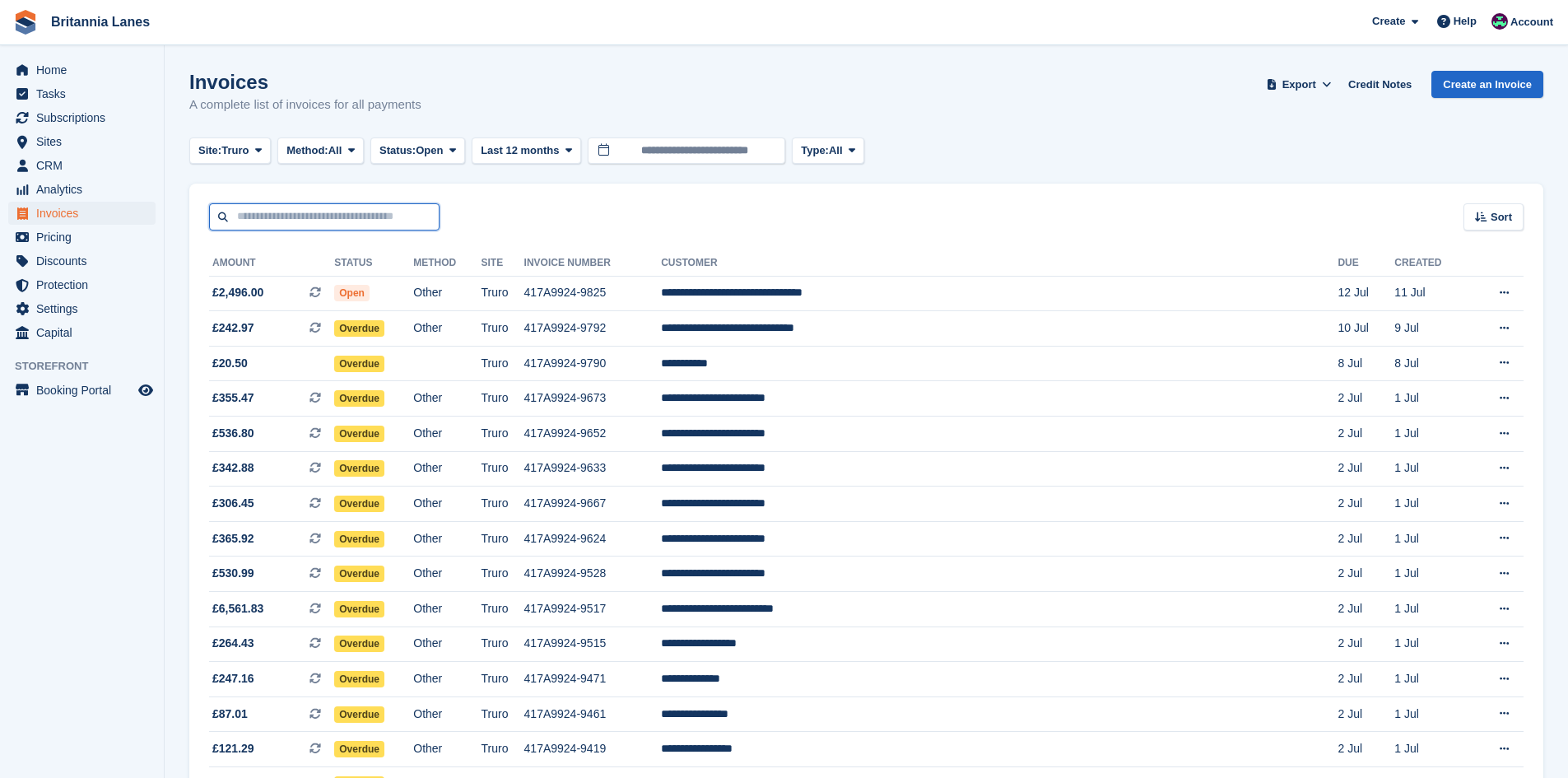 click at bounding box center [324, 217] 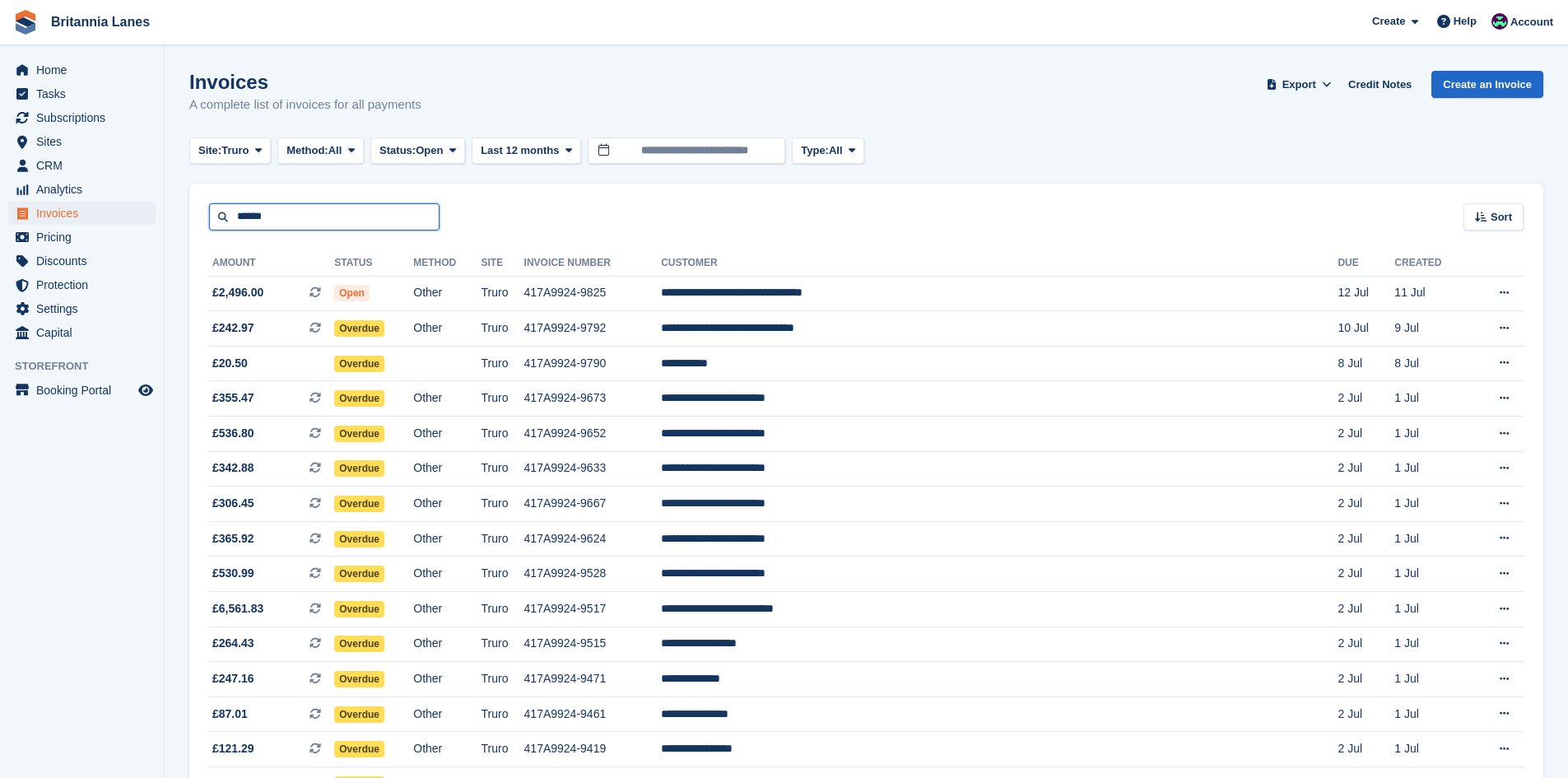 type on "******" 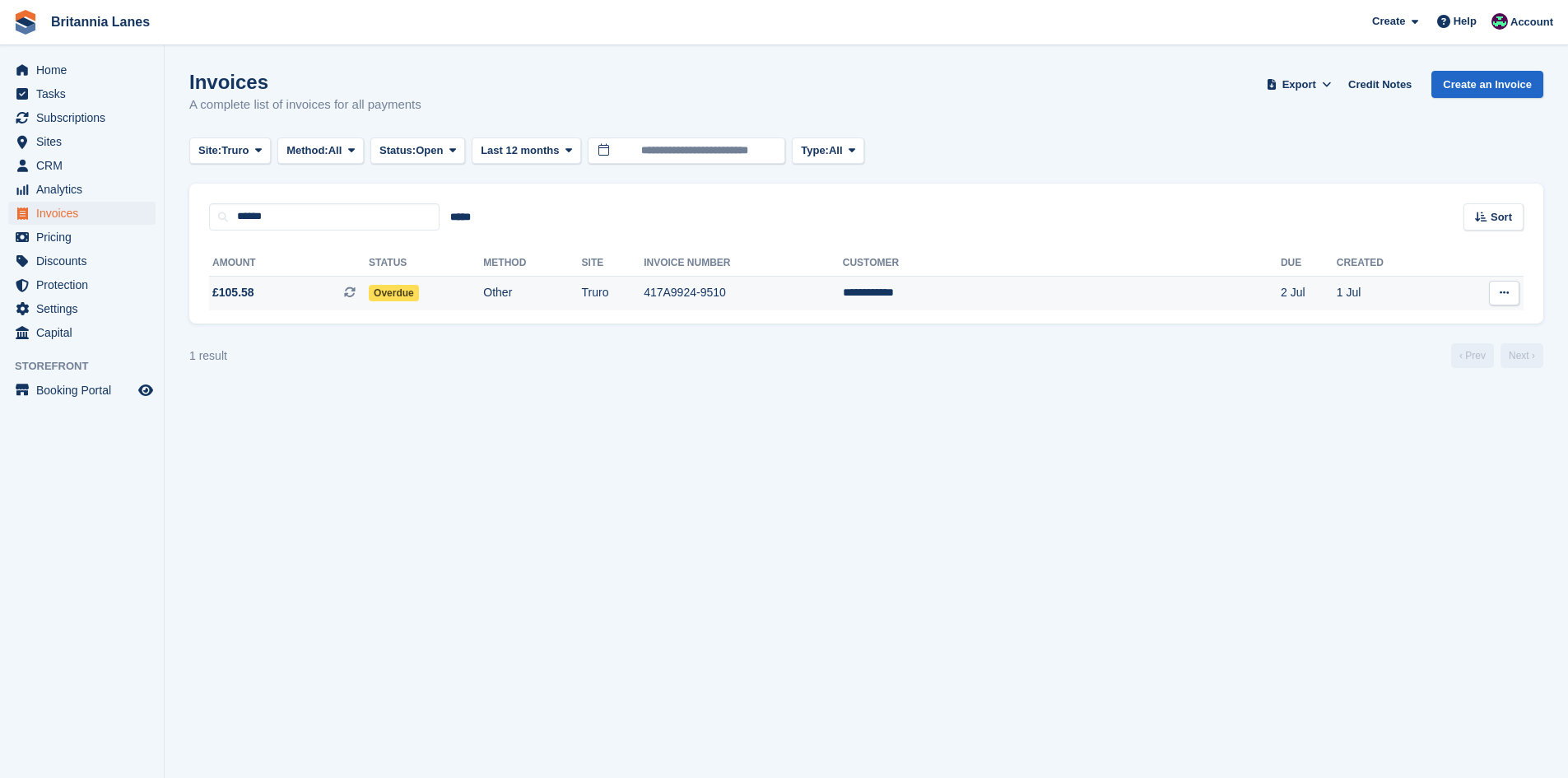 click on "Other" at bounding box center (532, 293) 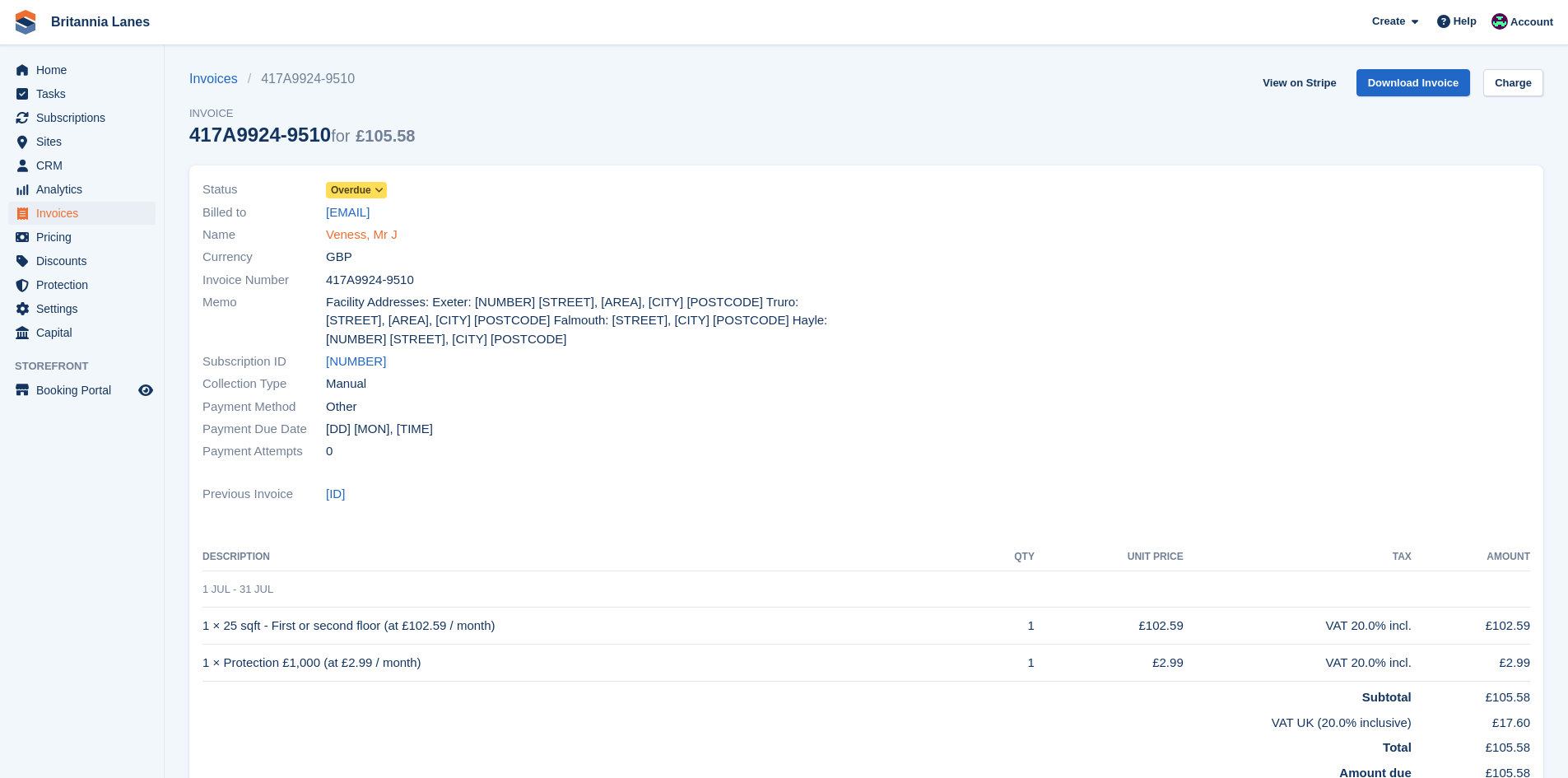 scroll, scrollTop: 0, scrollLeft: 0, axis: both 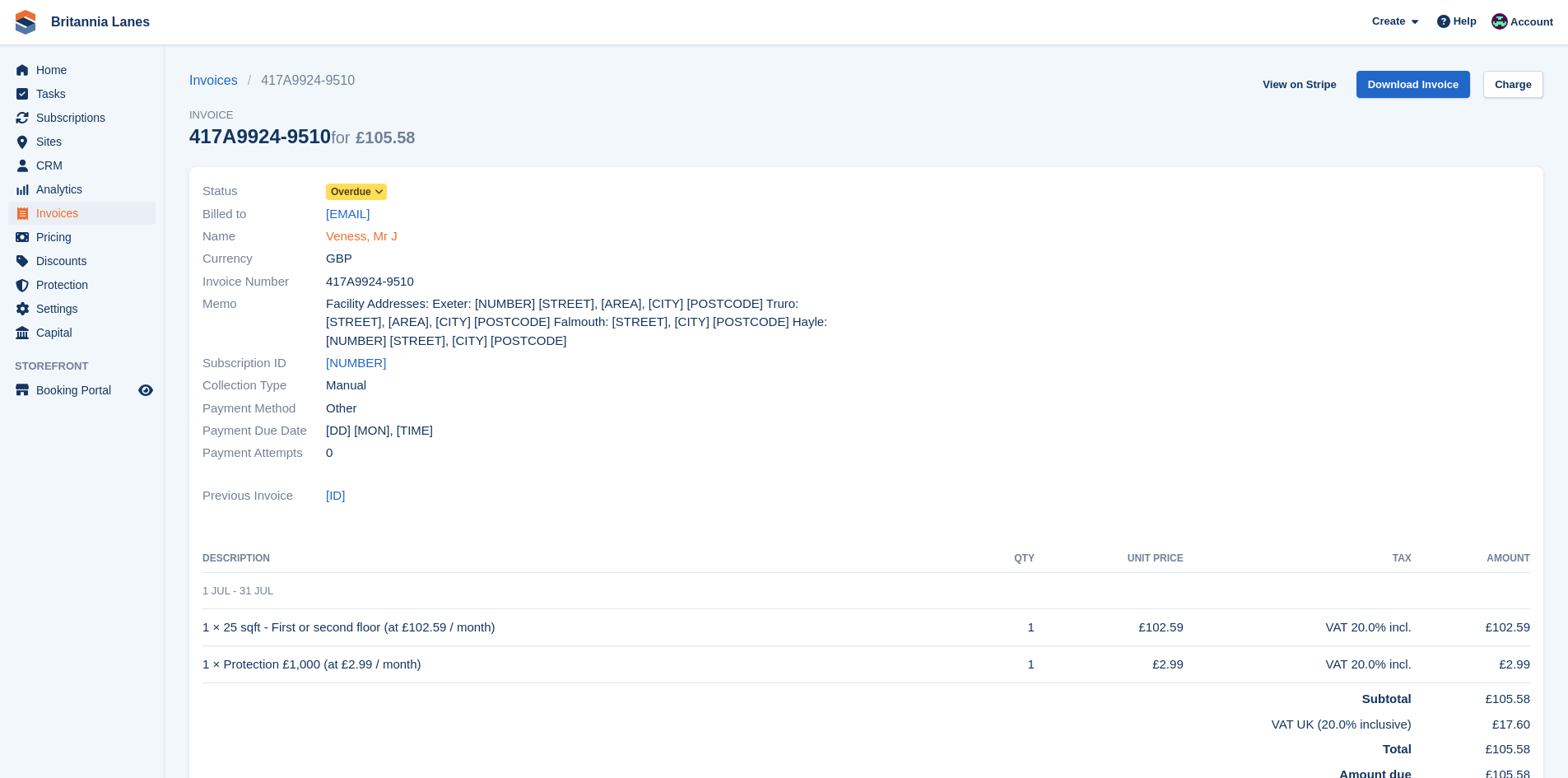 click on "Veness, Mr J" at bounding box center [361, 236] 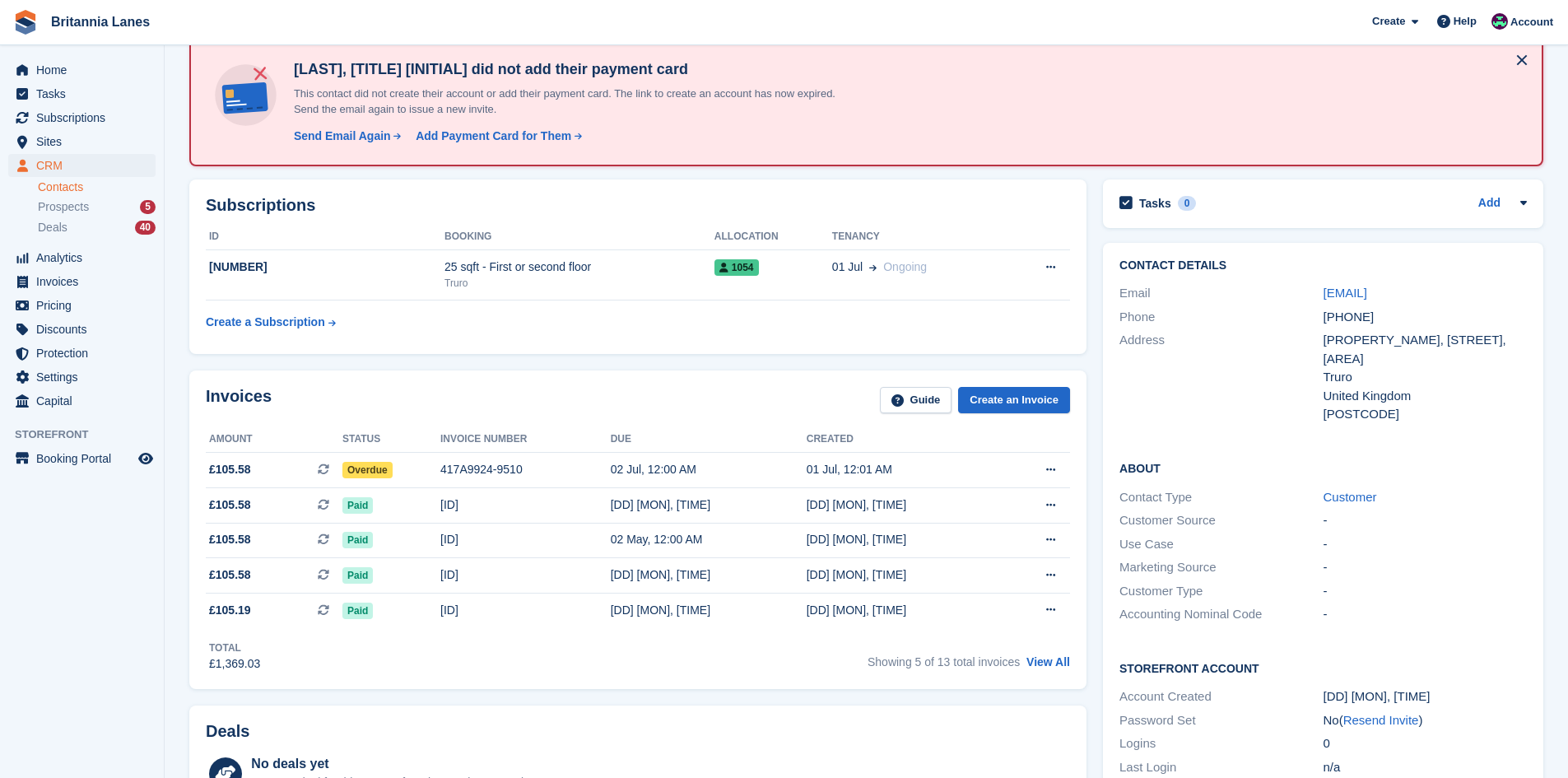 scroll, scrollTop: 0, scrollLeft: 0, axis: both 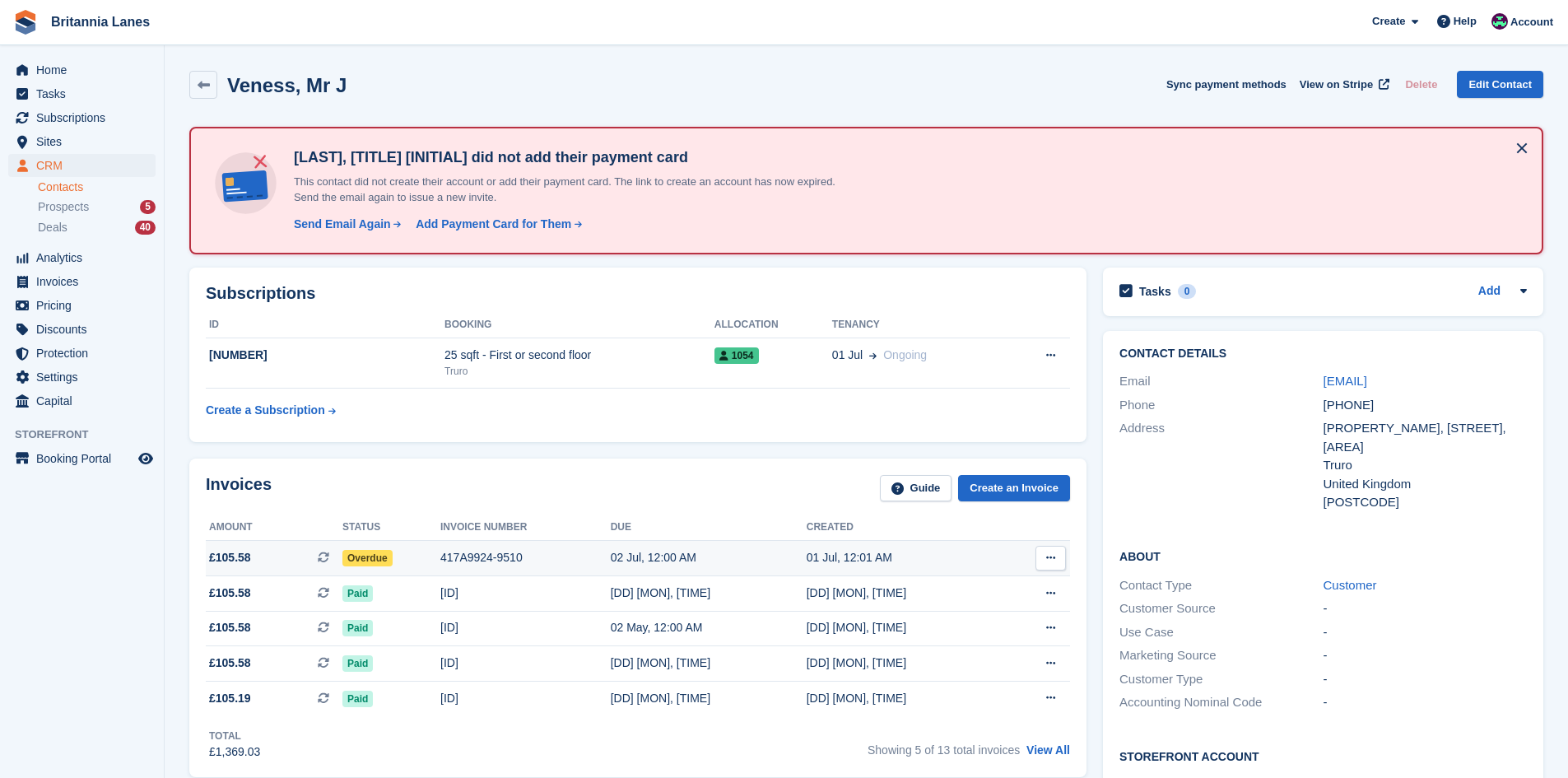 click on "Overdue" at bounding box center [391, 557] 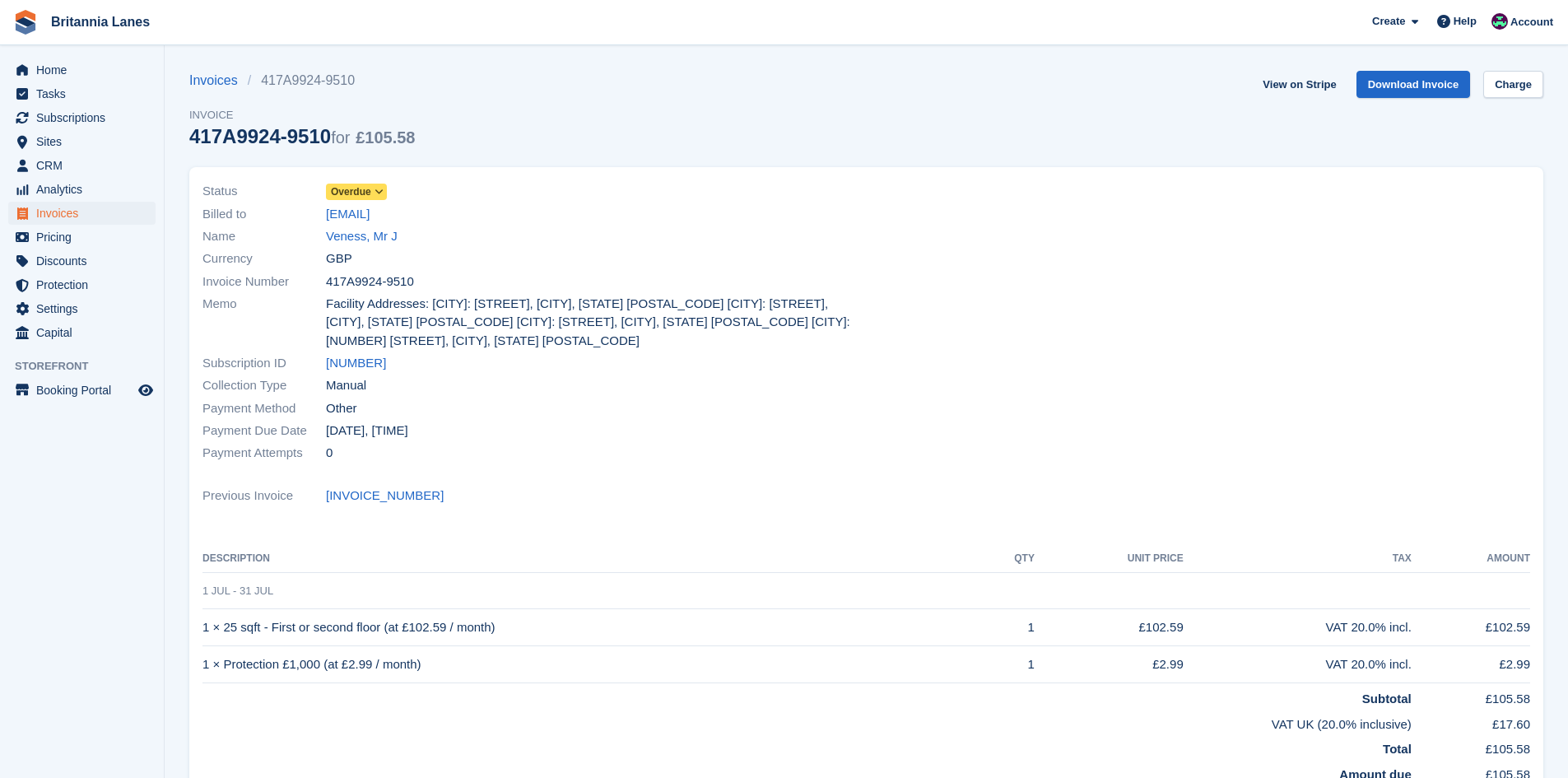 click on "Status
Overdue" at bounding box center (529, 191) 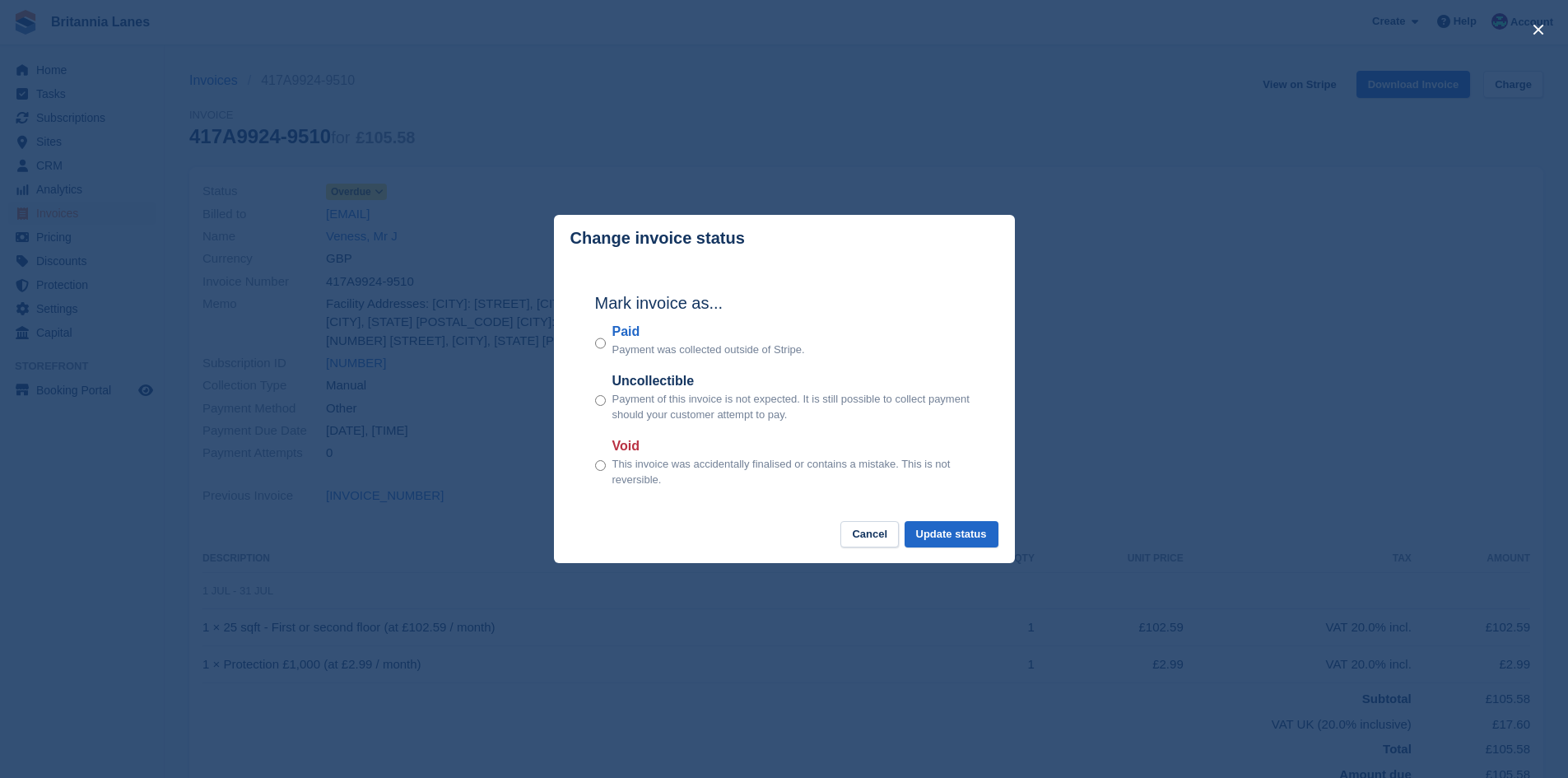 click on "Paid" at bounding box center (709, 332) 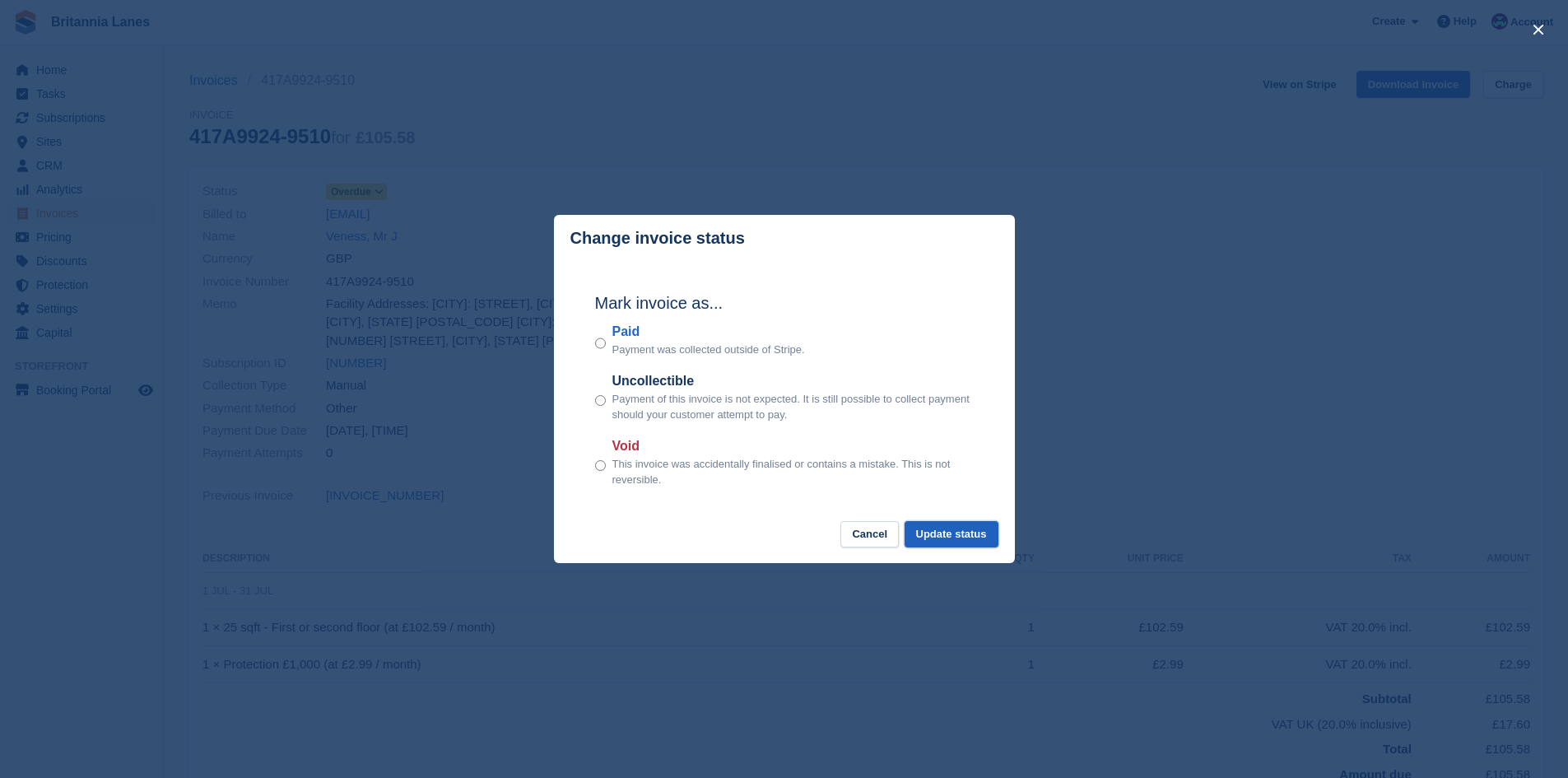 click on "Update status" at bounding box center (952, 534) 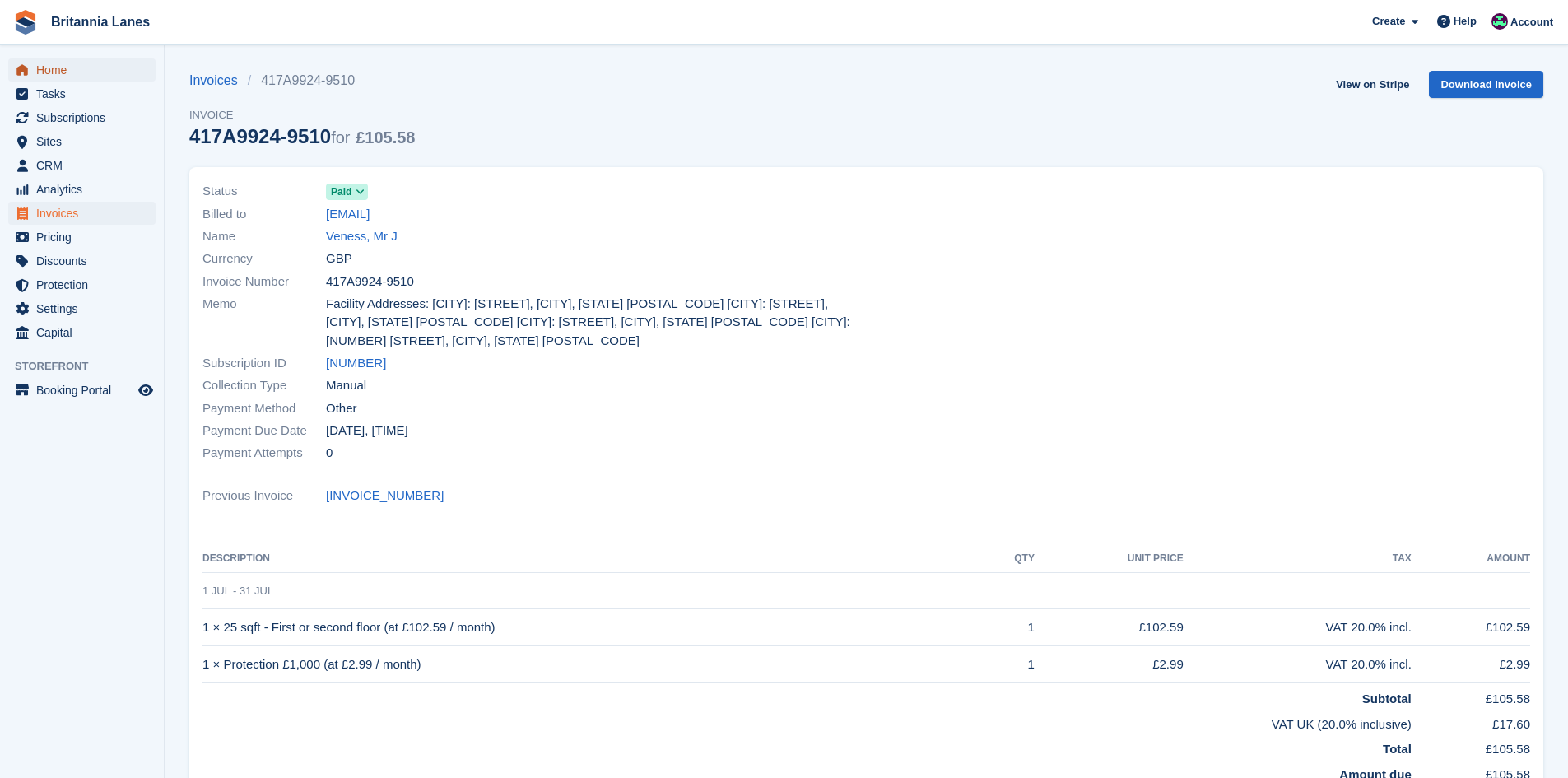 click 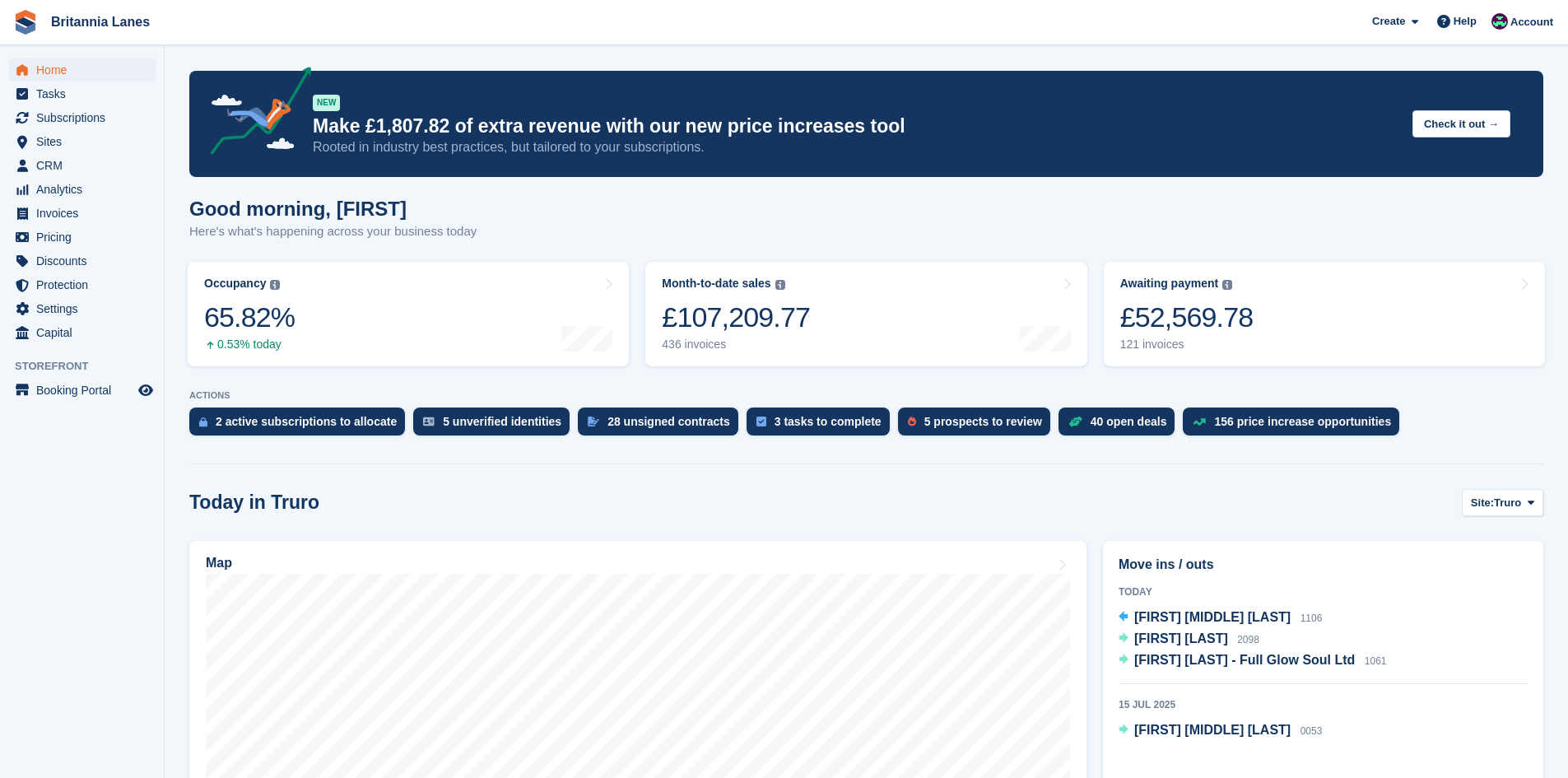 scroll, scrollTop: 0, scrollLeft: 0, axis: both 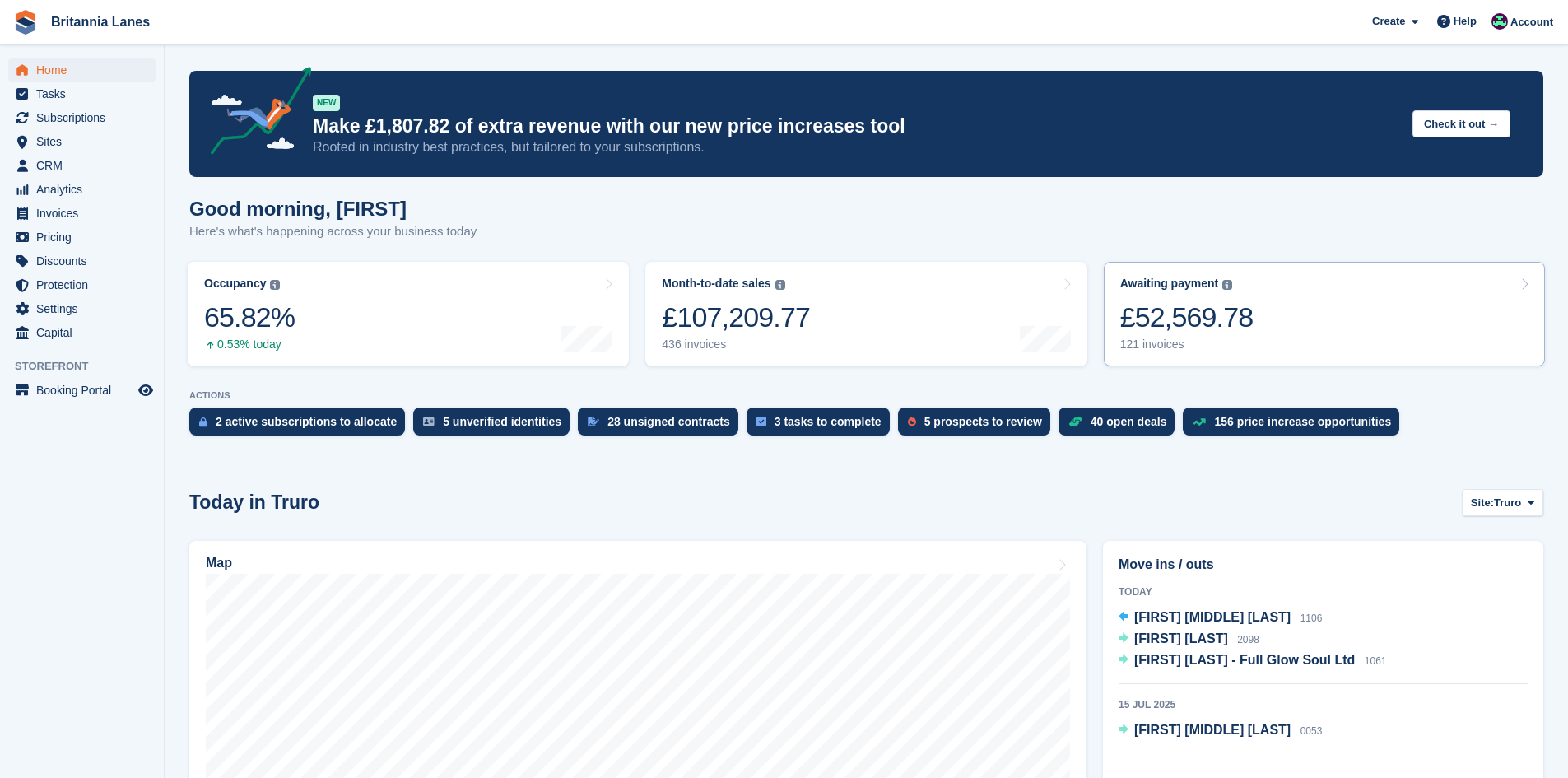 click on "£52,569.78" at bounding box center (1187, 317) 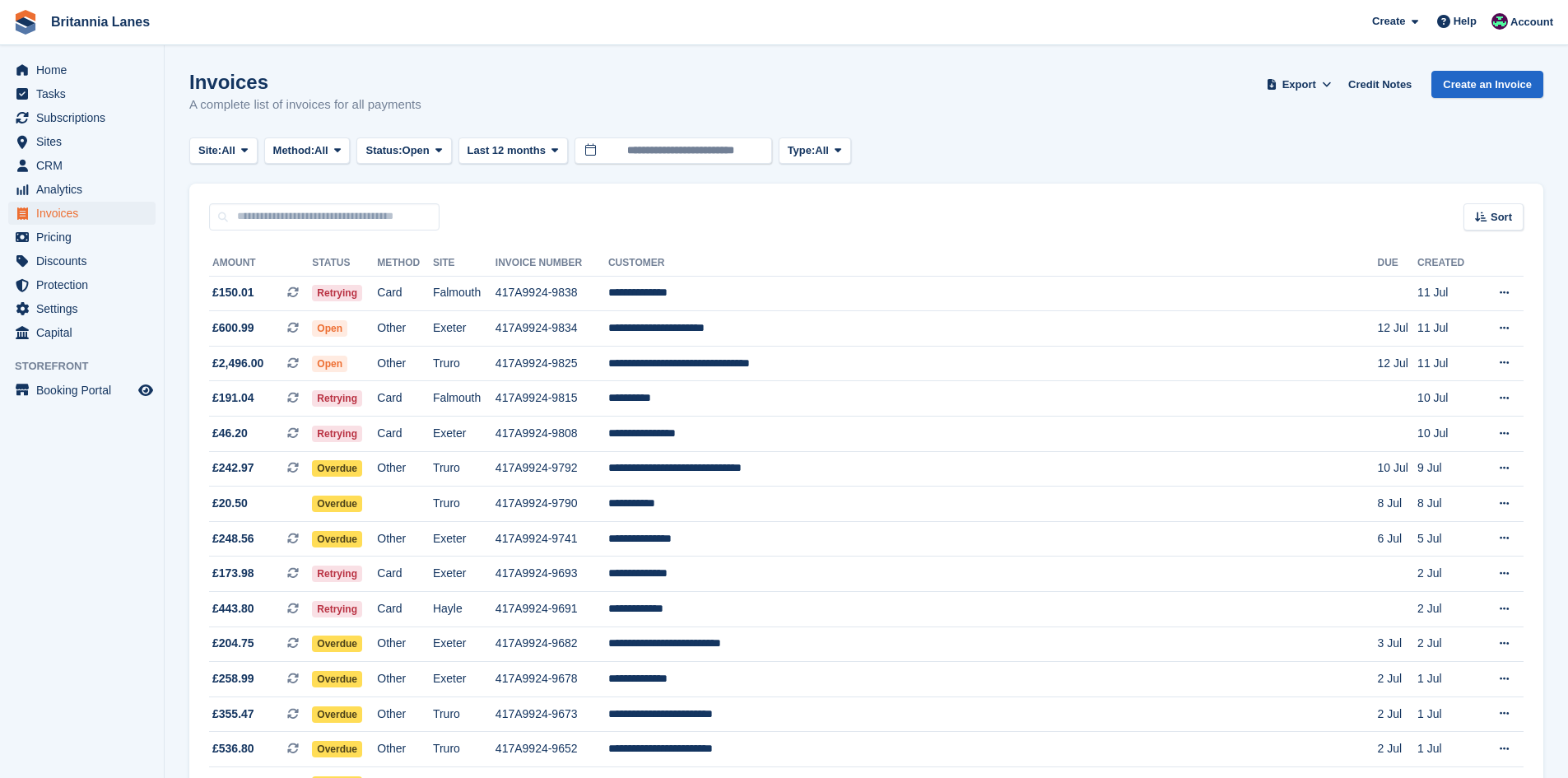 scroll, scrollTop: 0, scrollLeft: 0, axis: both 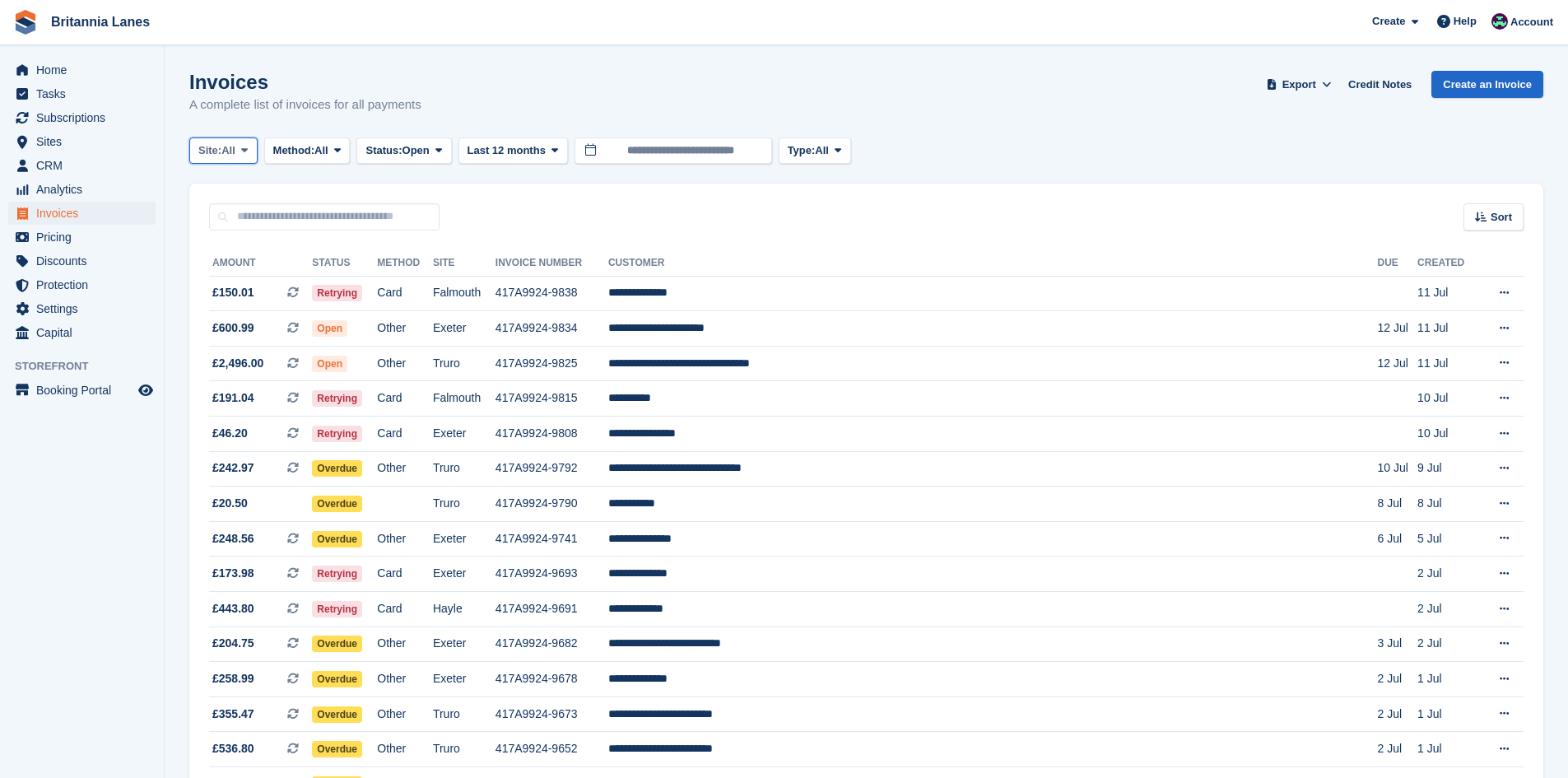 click on "Site:" at bounding box center [210, 151] 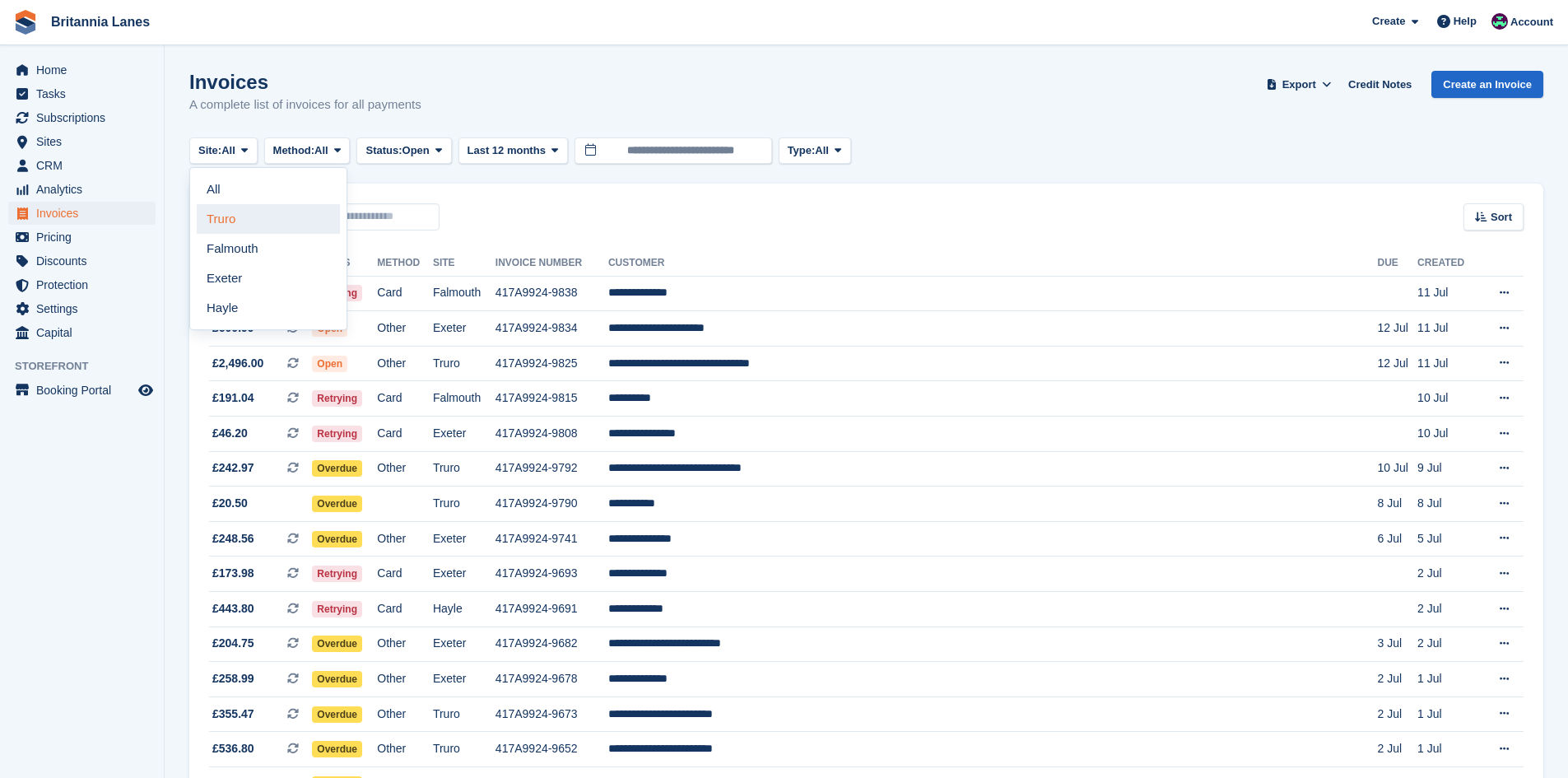 click on "Truro" at bounding box center (268, 219) 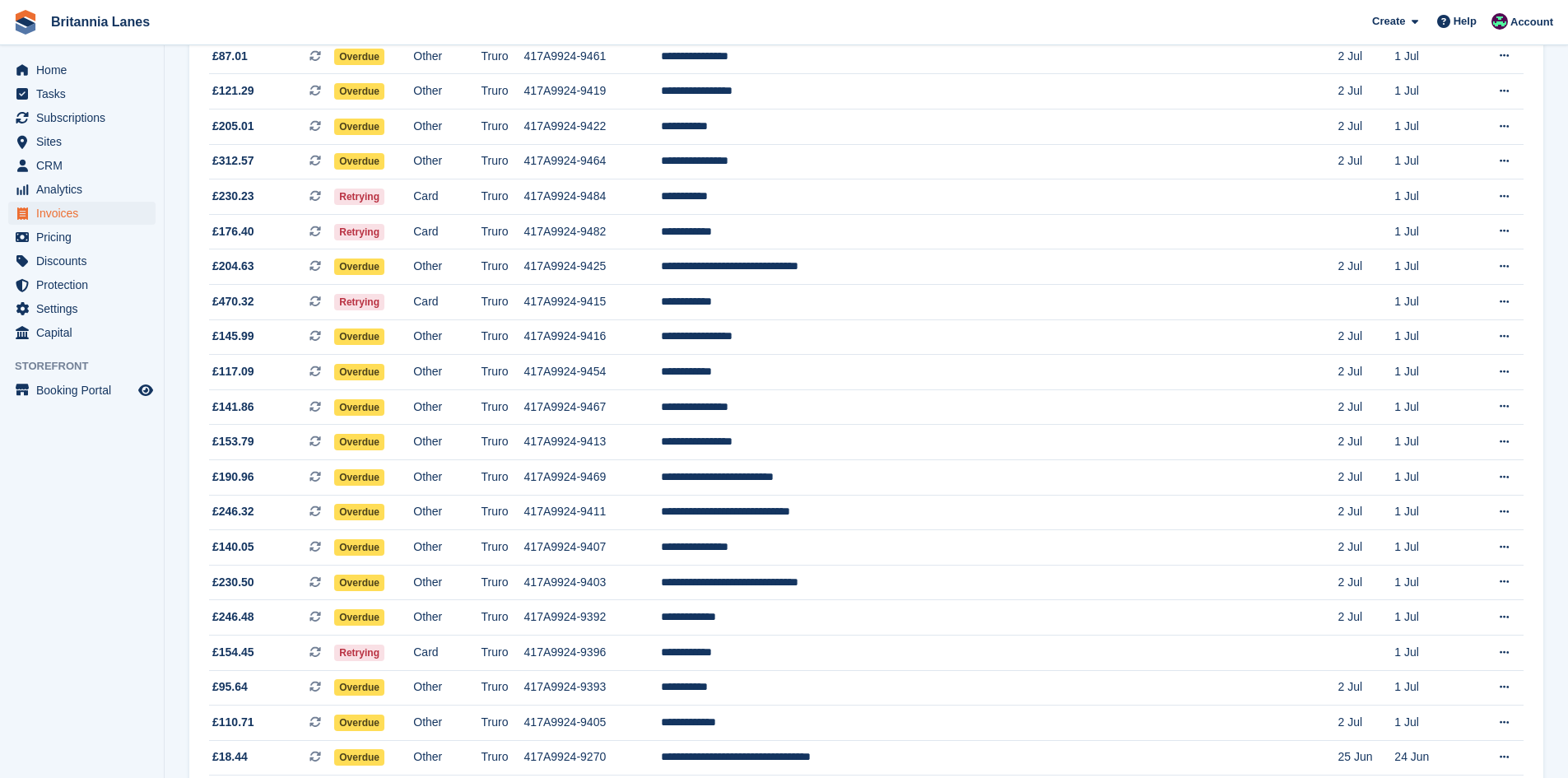 scroll, scrollTop: 659, scrollLeft: 0, axis: vertical 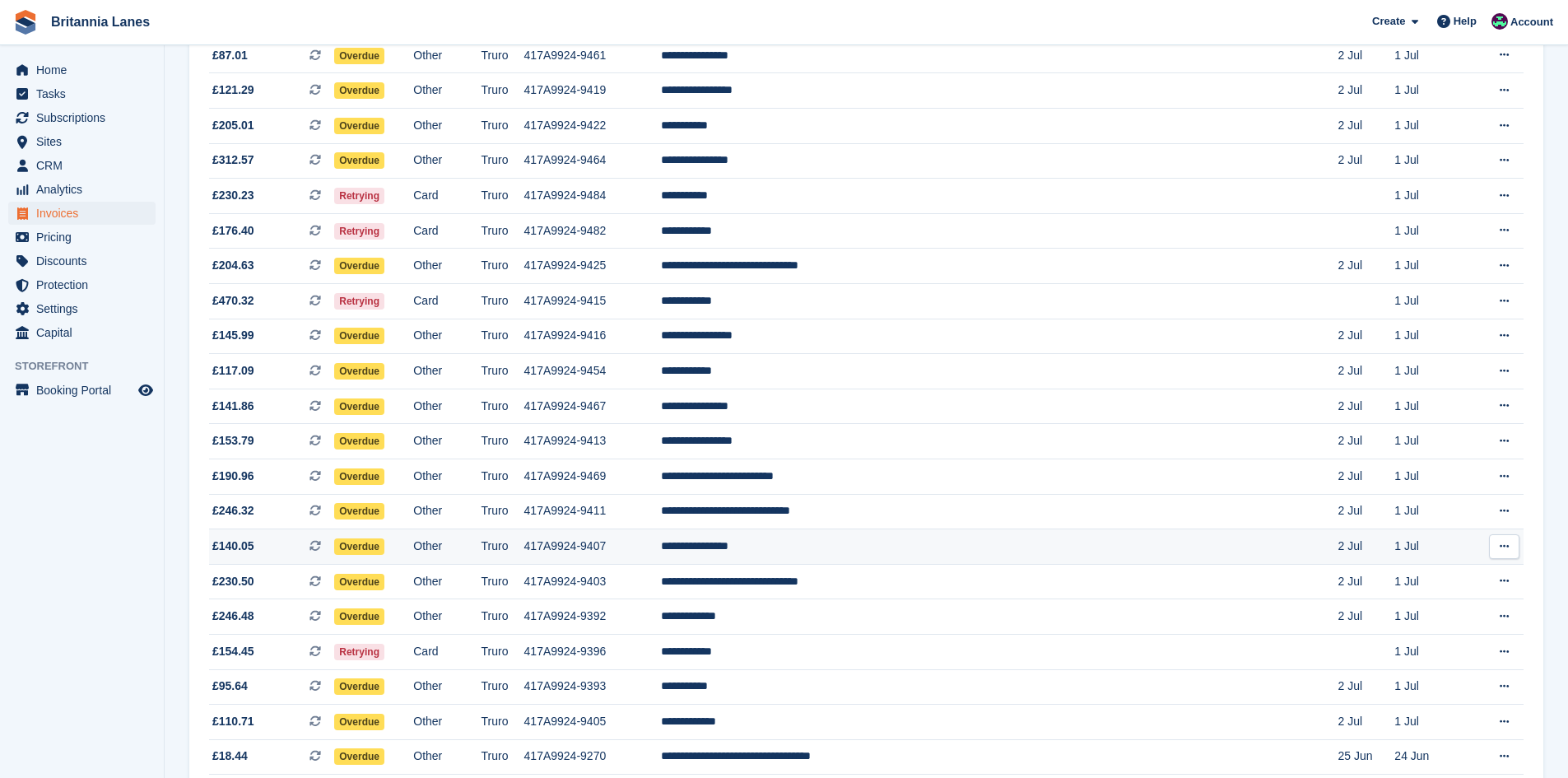 click on "417A9924-9407" at bounding box center (593, 547) 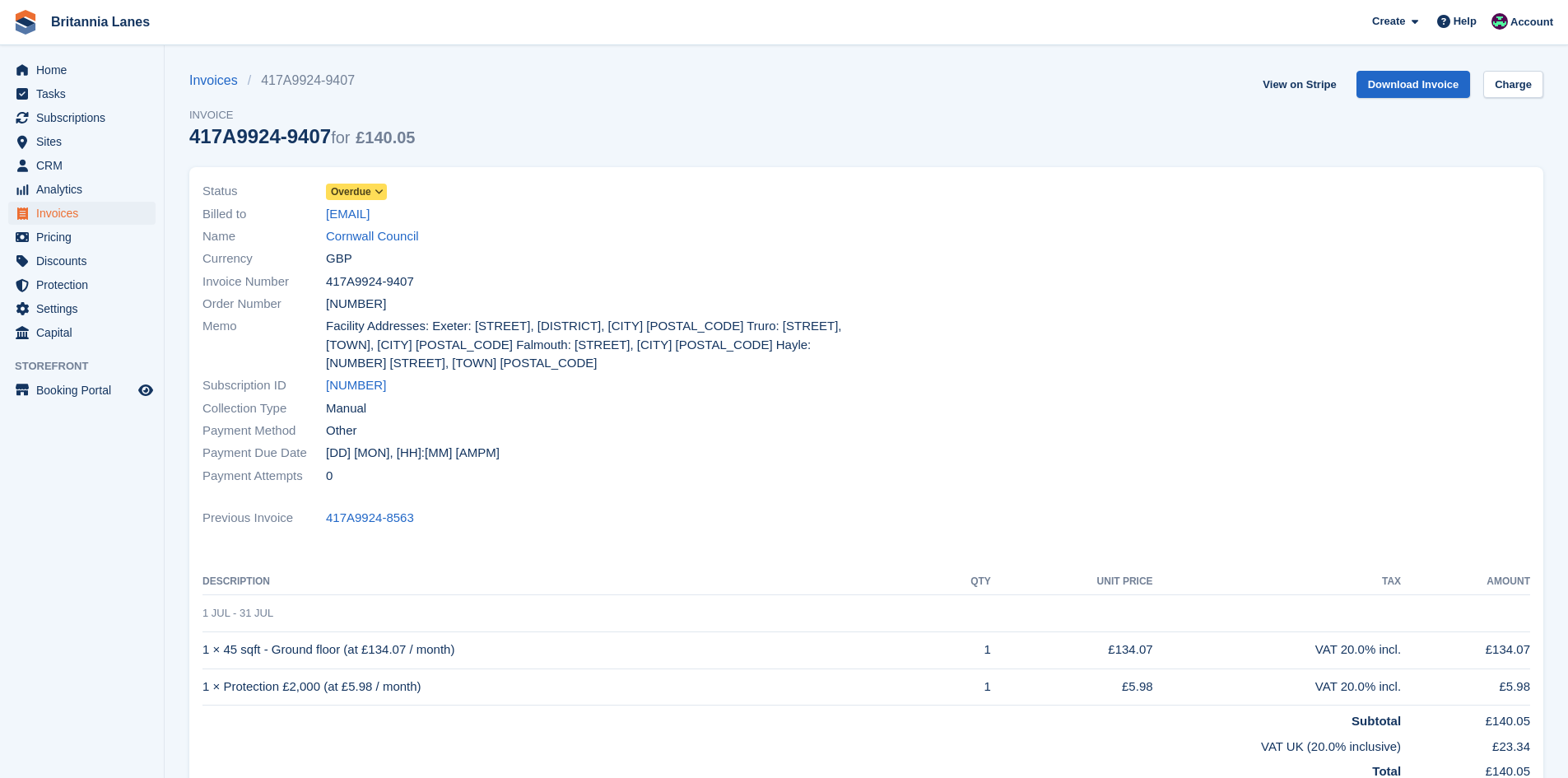 scroll, scrollTop: 0, scrollLeft: 0, axis: both 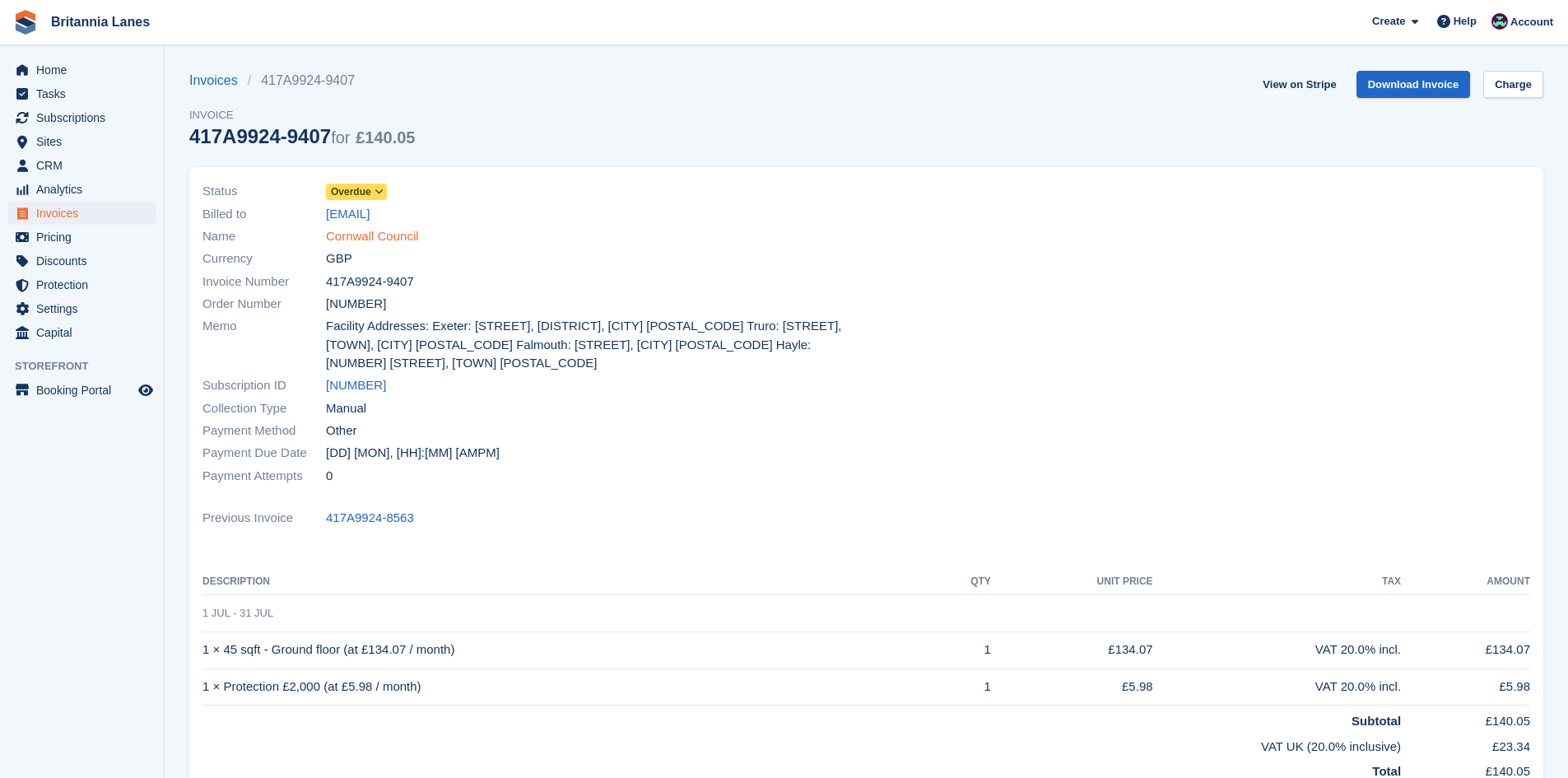 click on "Cornwall Council" at bounding box center (372, 236) 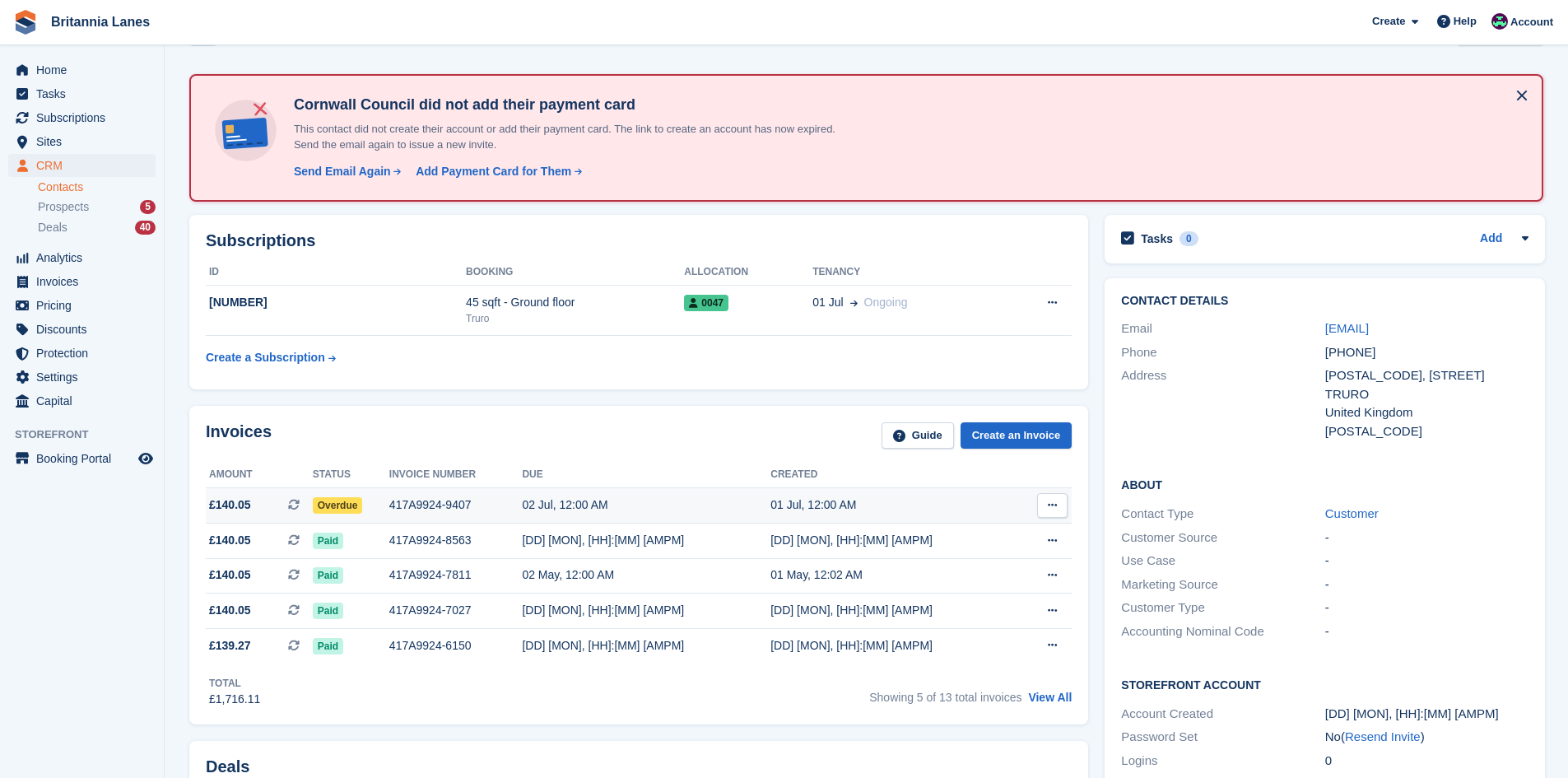 scroll, scrollTop: 82, scrollLeft: 0, axis: vertical 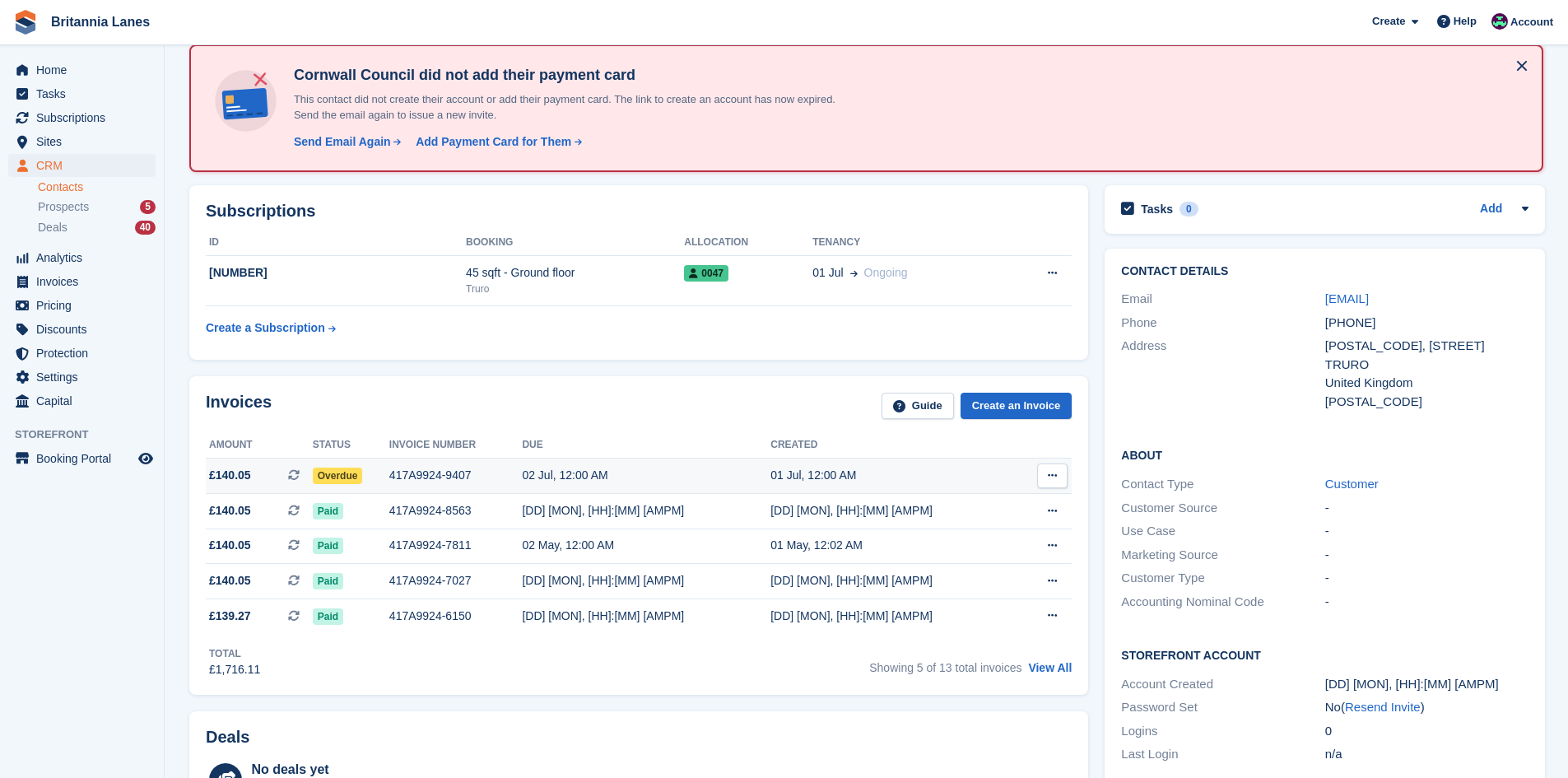 click on "417A9924-9407" at bounding box center (456, 475) 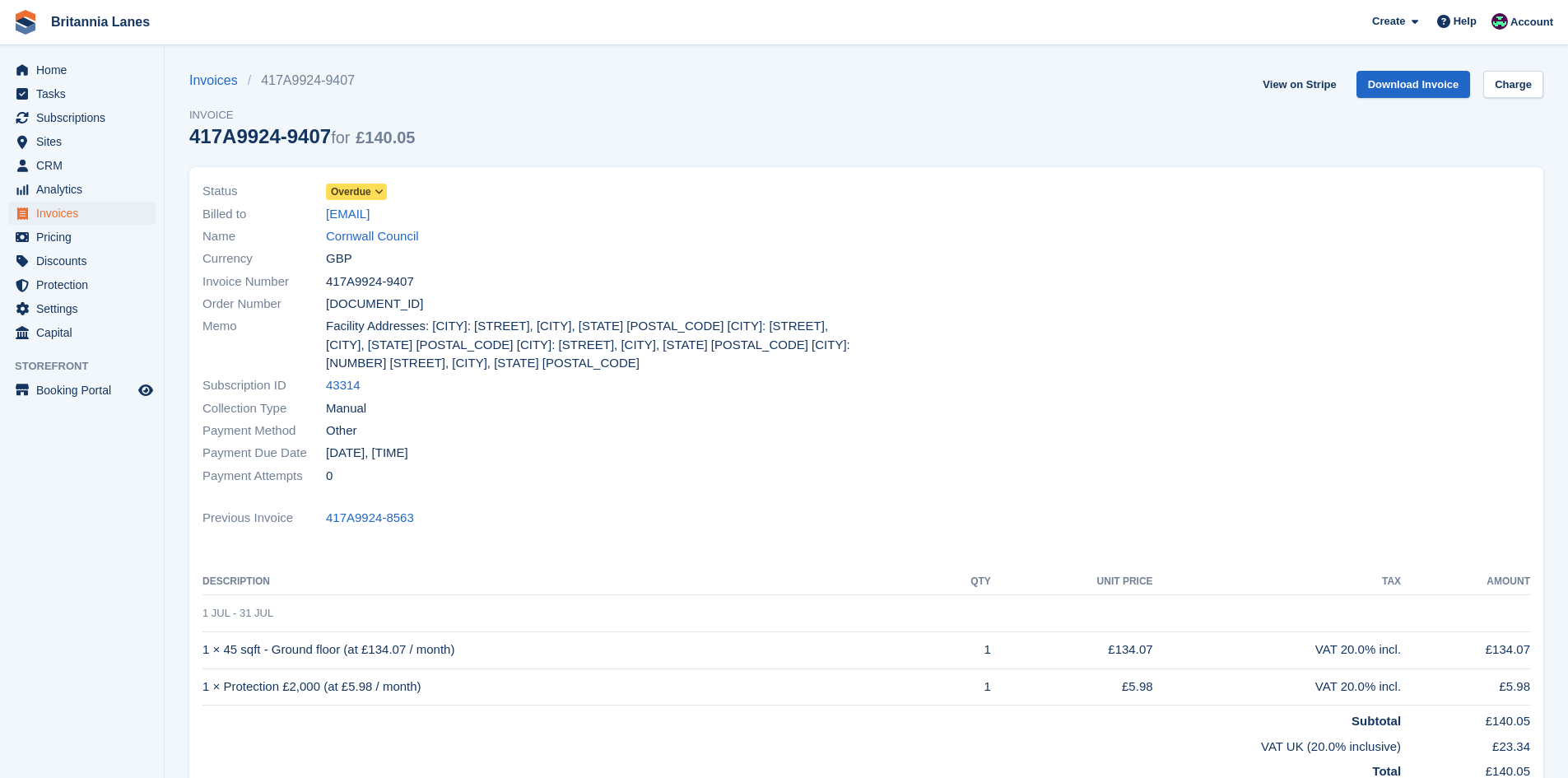 scroll, scrollTop: 0, scrollLeft: 0, axis: both 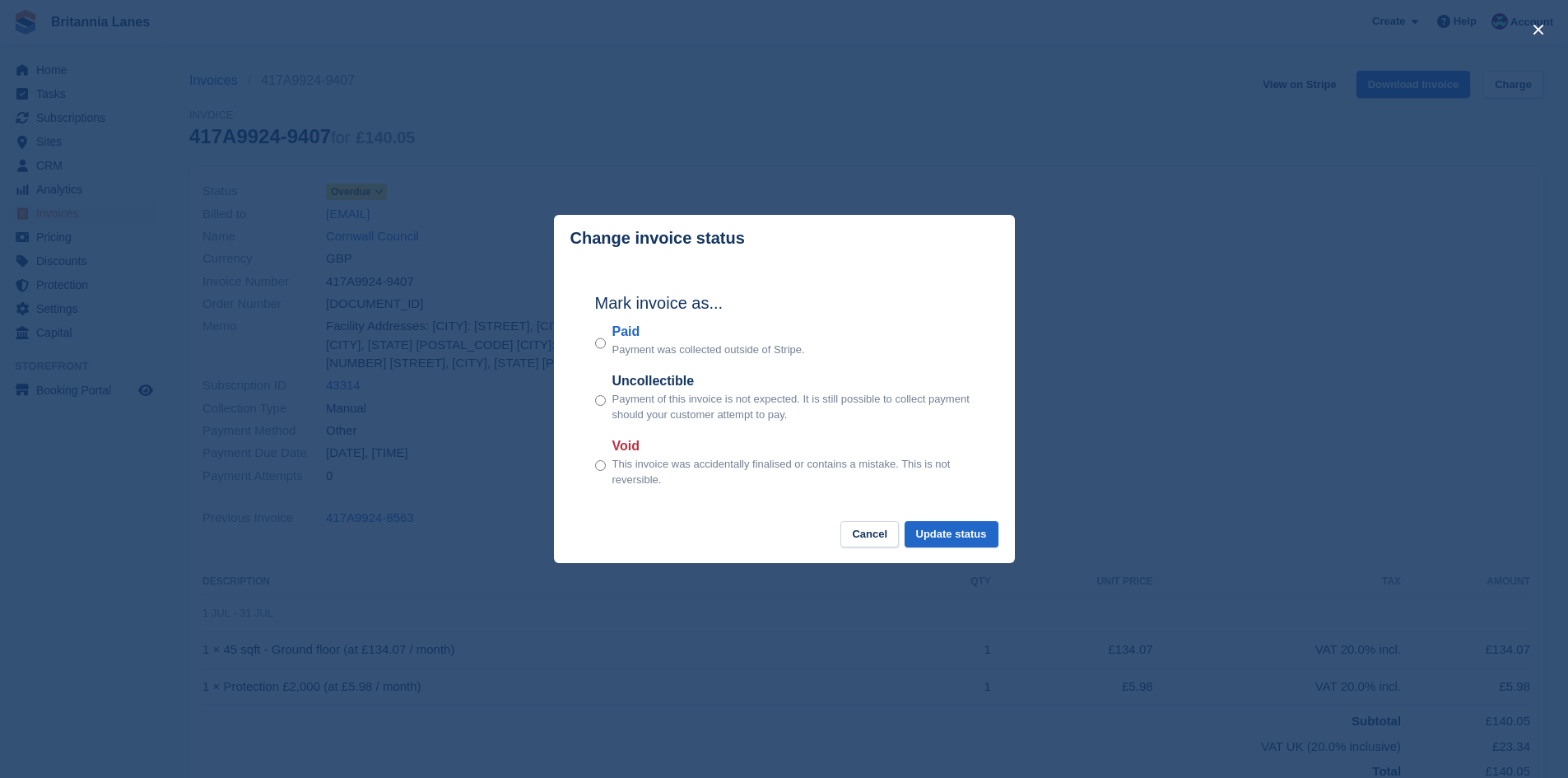 click on "Paid" at bounding box center (709, 332) 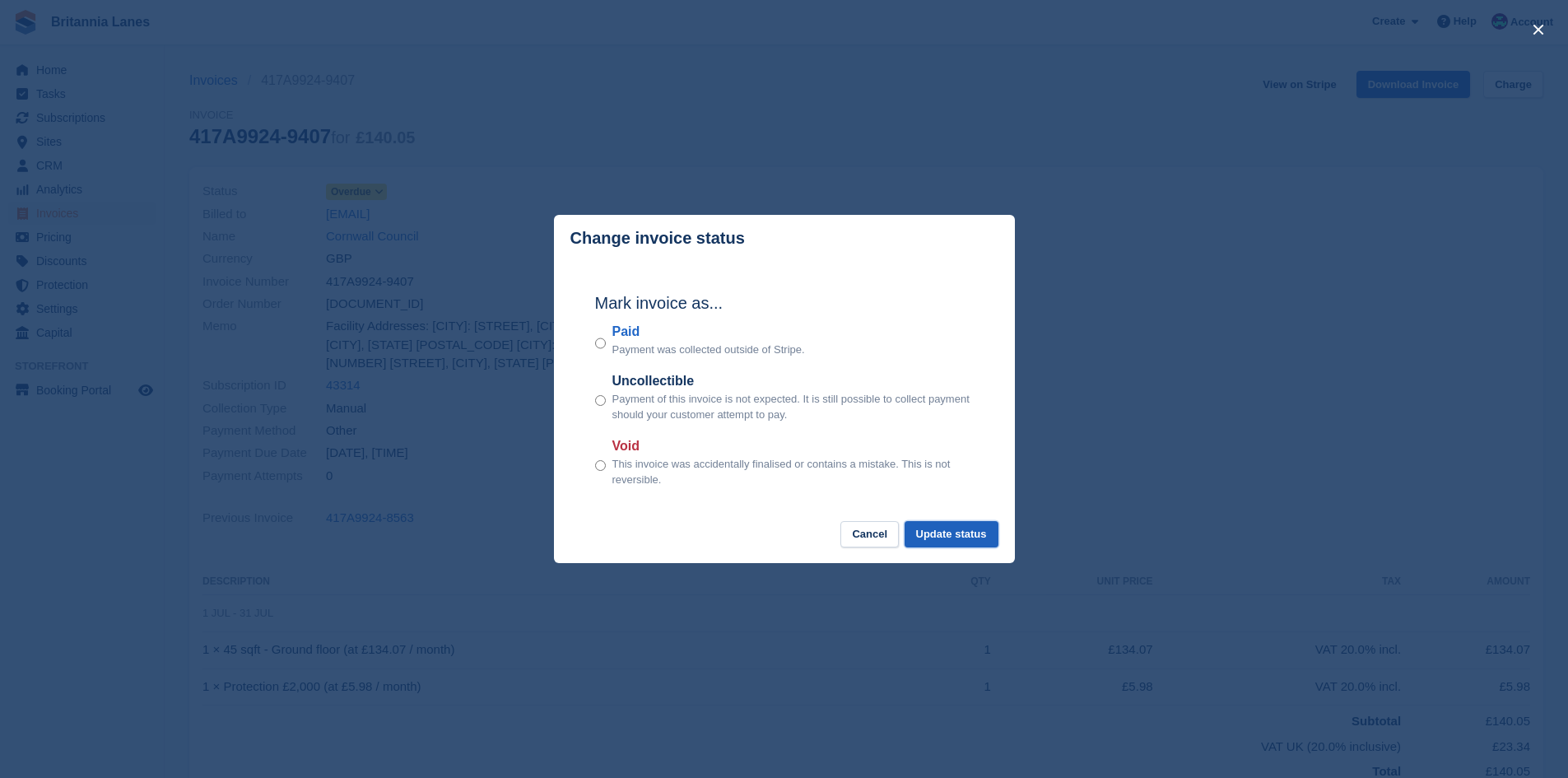 click on "Update status" at bounding box center (952, 534) 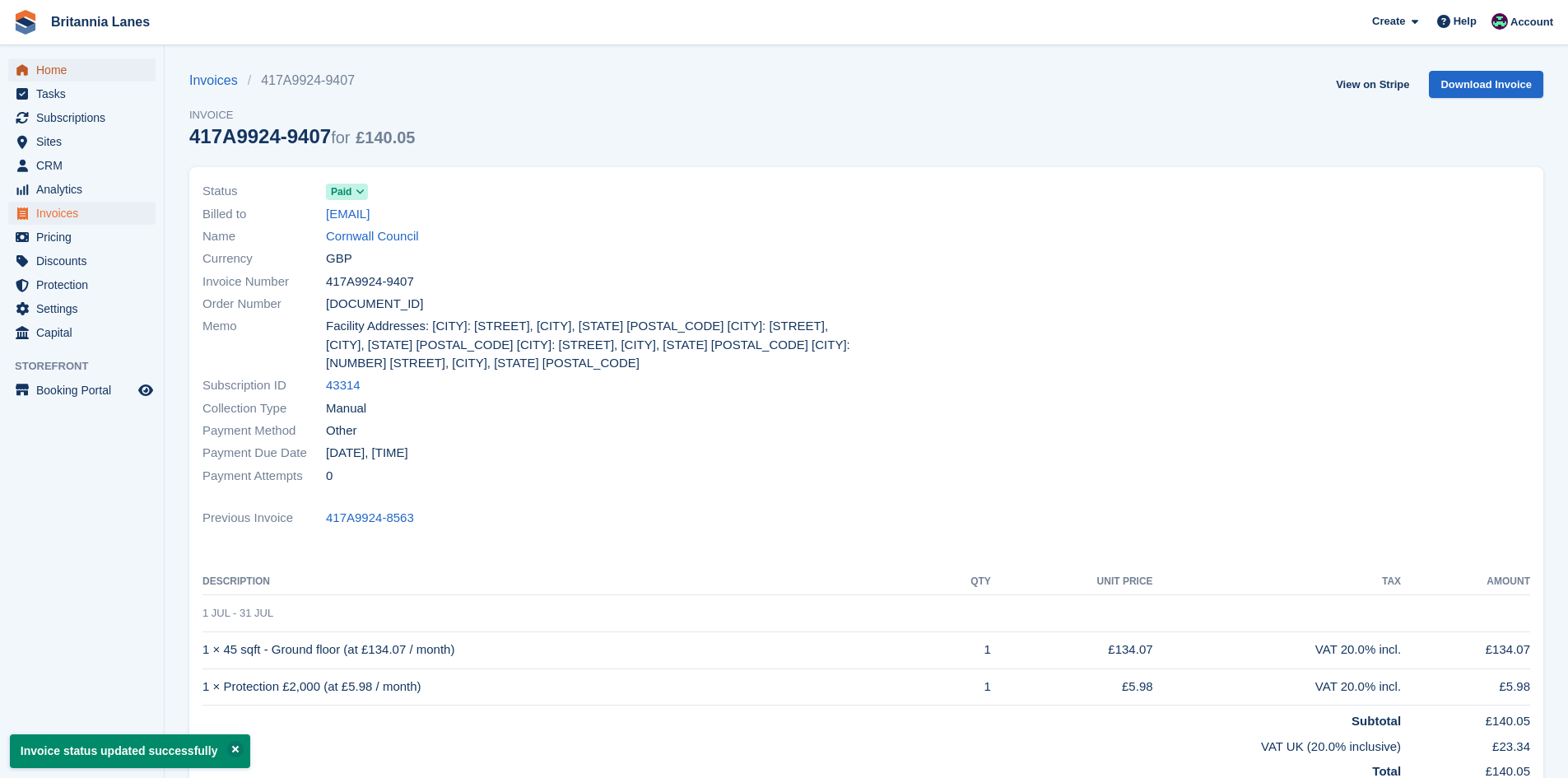 click on "Home" at bounding box center (86, 70) 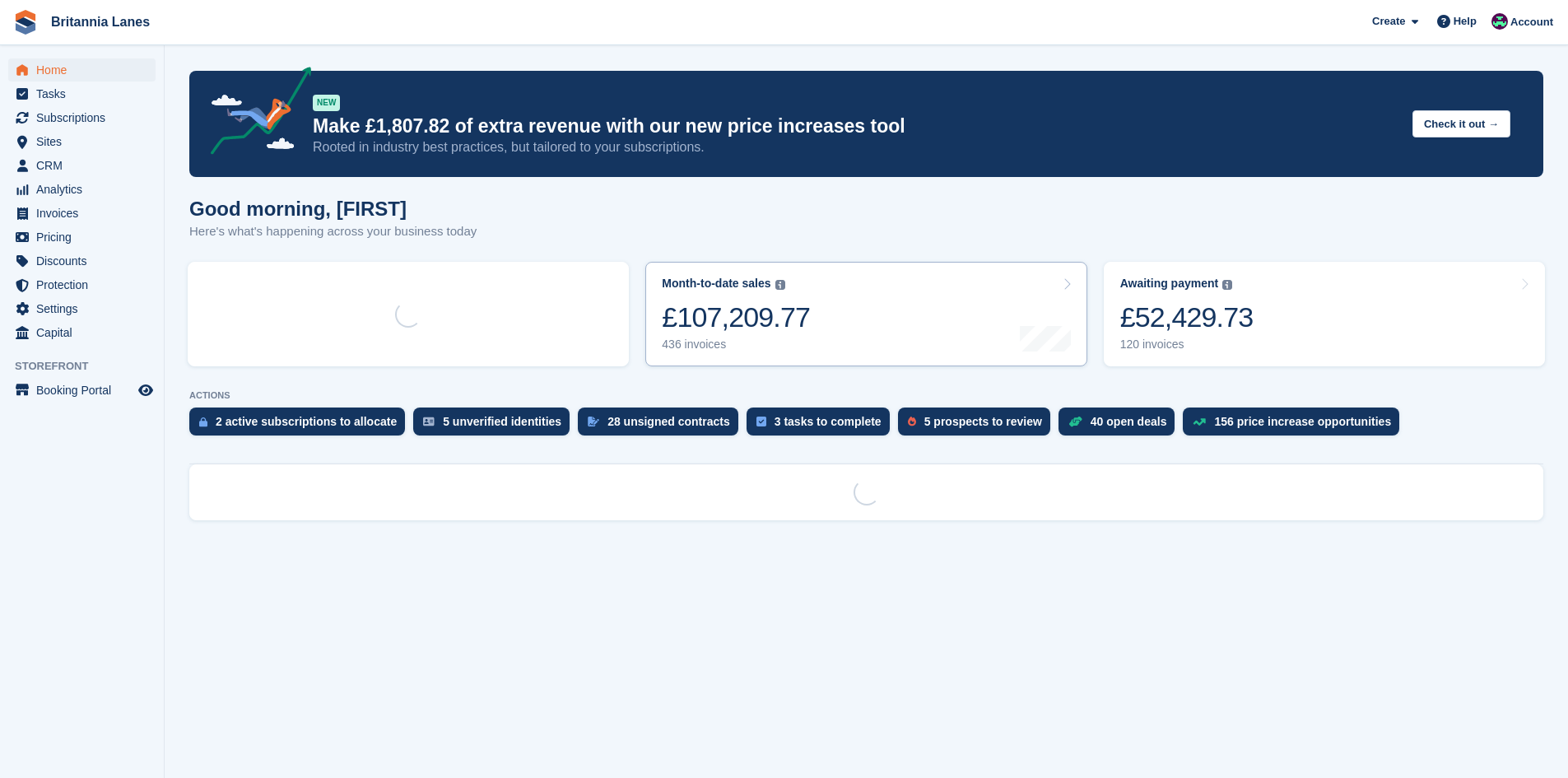 scroll, scrollTop: 0, scrollLeft: 0, axis: both 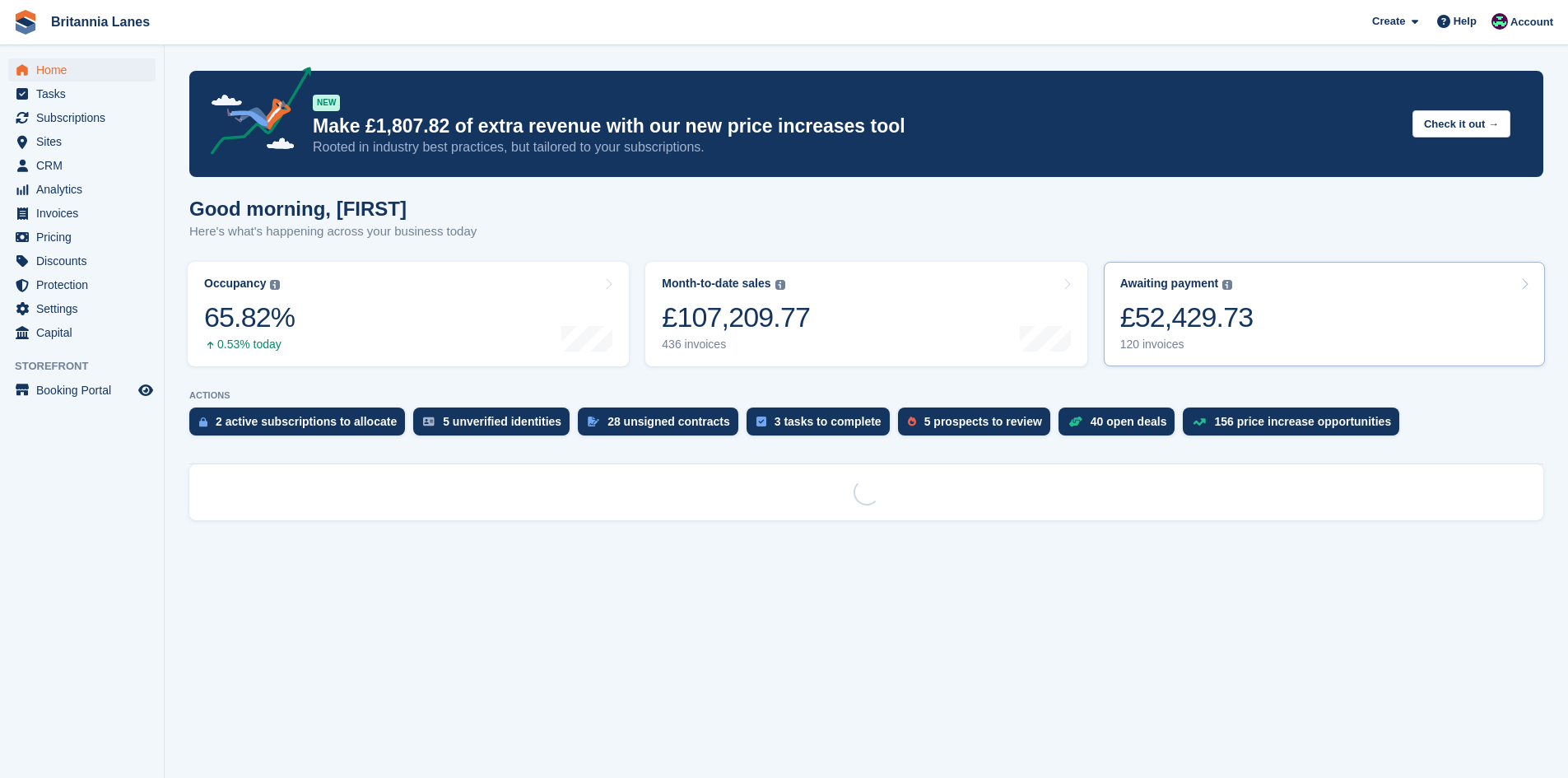 click on "Awaiting payment
The total outstanding balance on all open invoices.
£52,429.73
120 invoices" at bounding box center (1187, 314) 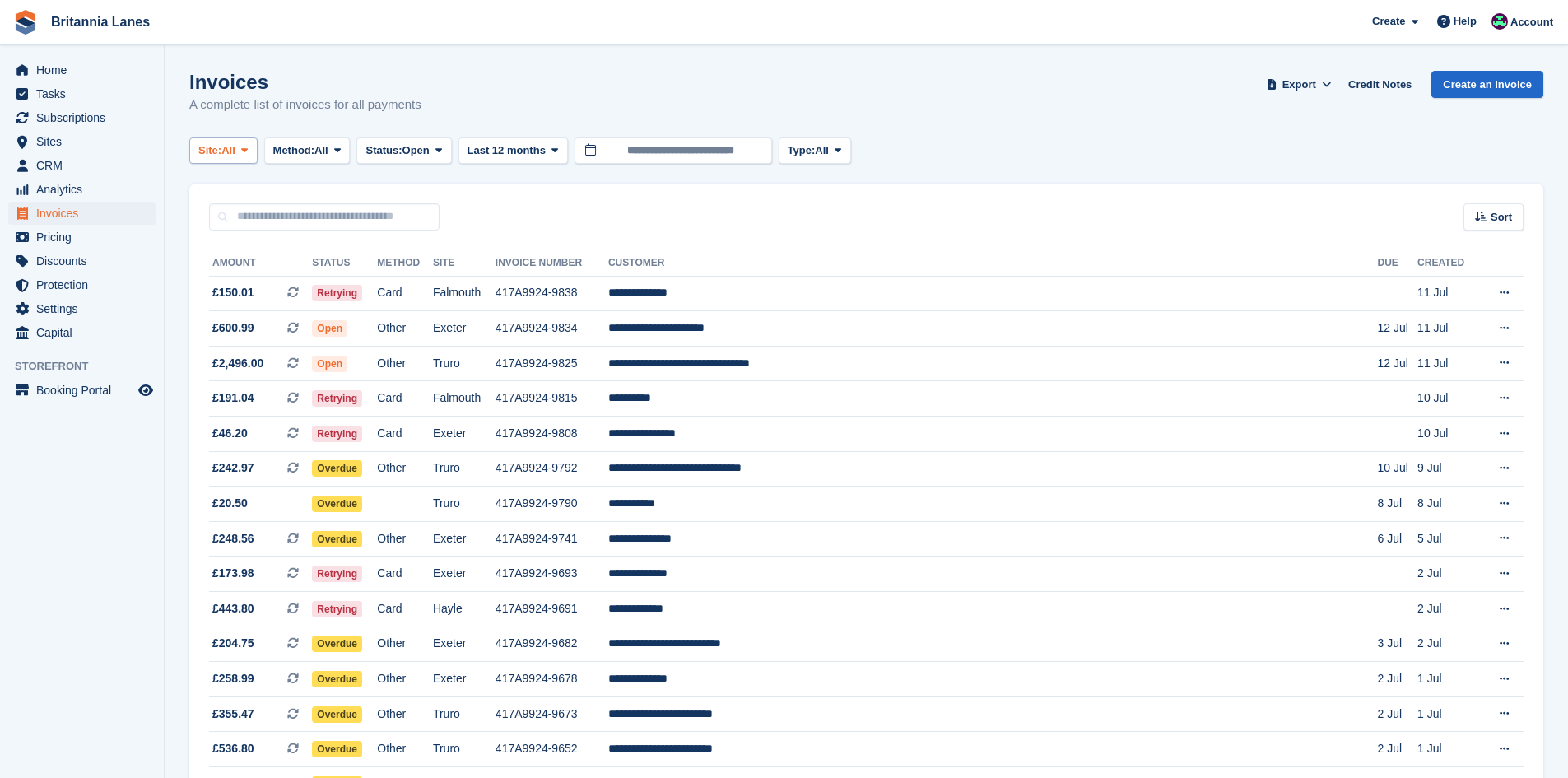 scroll, scrollTop: 0, scrollLeft: 0, axis: both 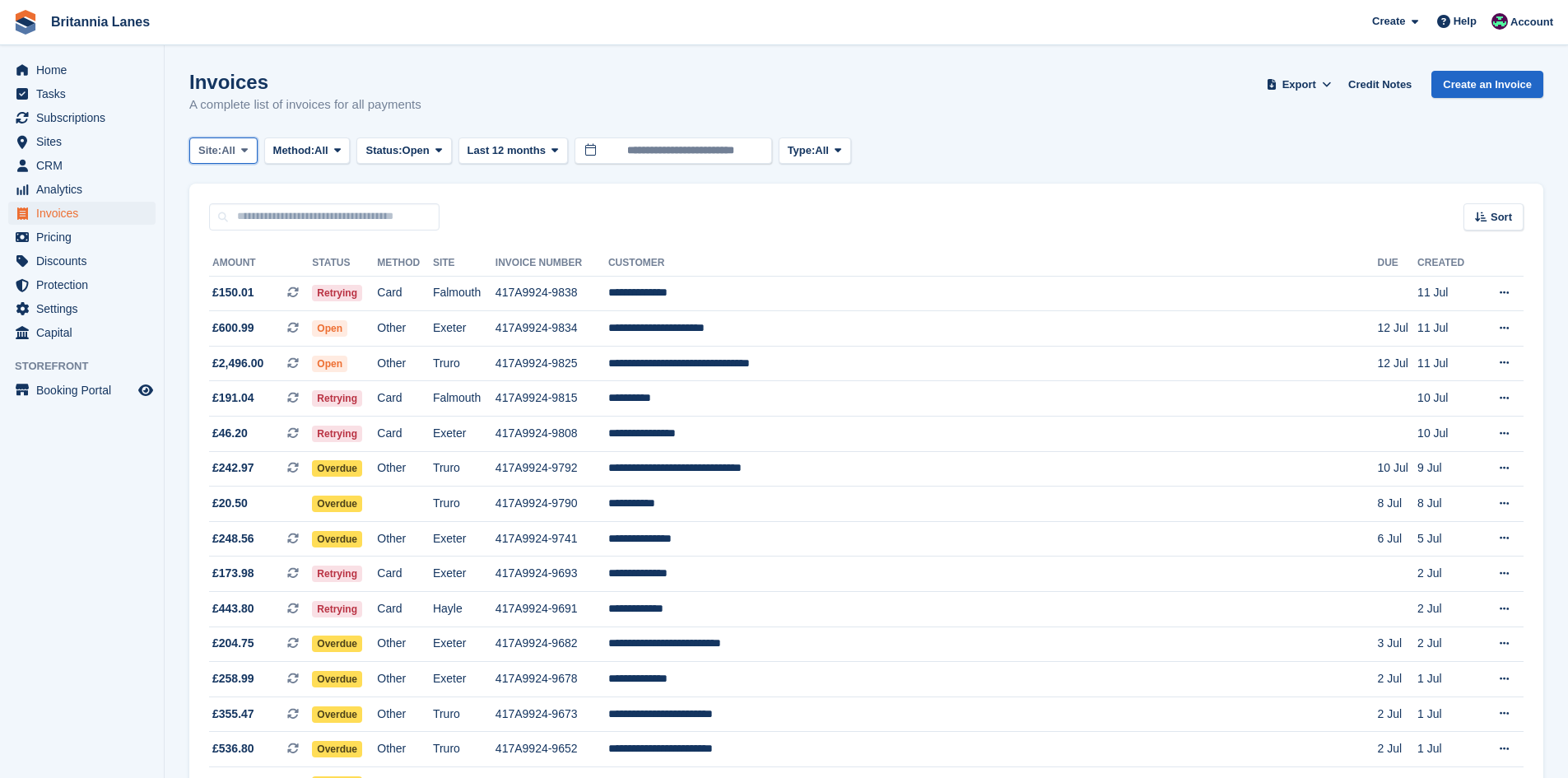 click on "All" at bounding box center (228, 151) 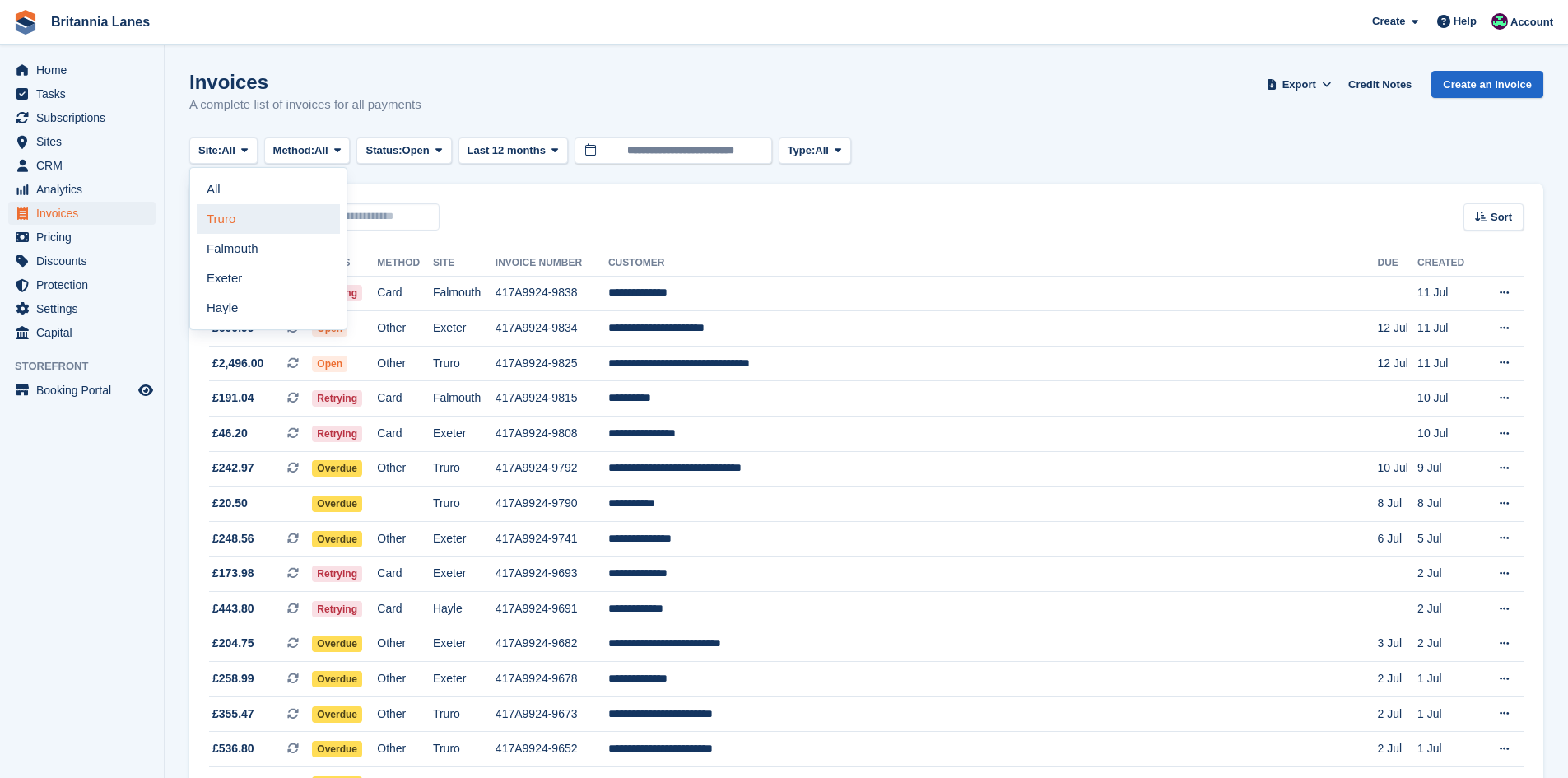 click on "Truro" at bounding box center (268, 219) 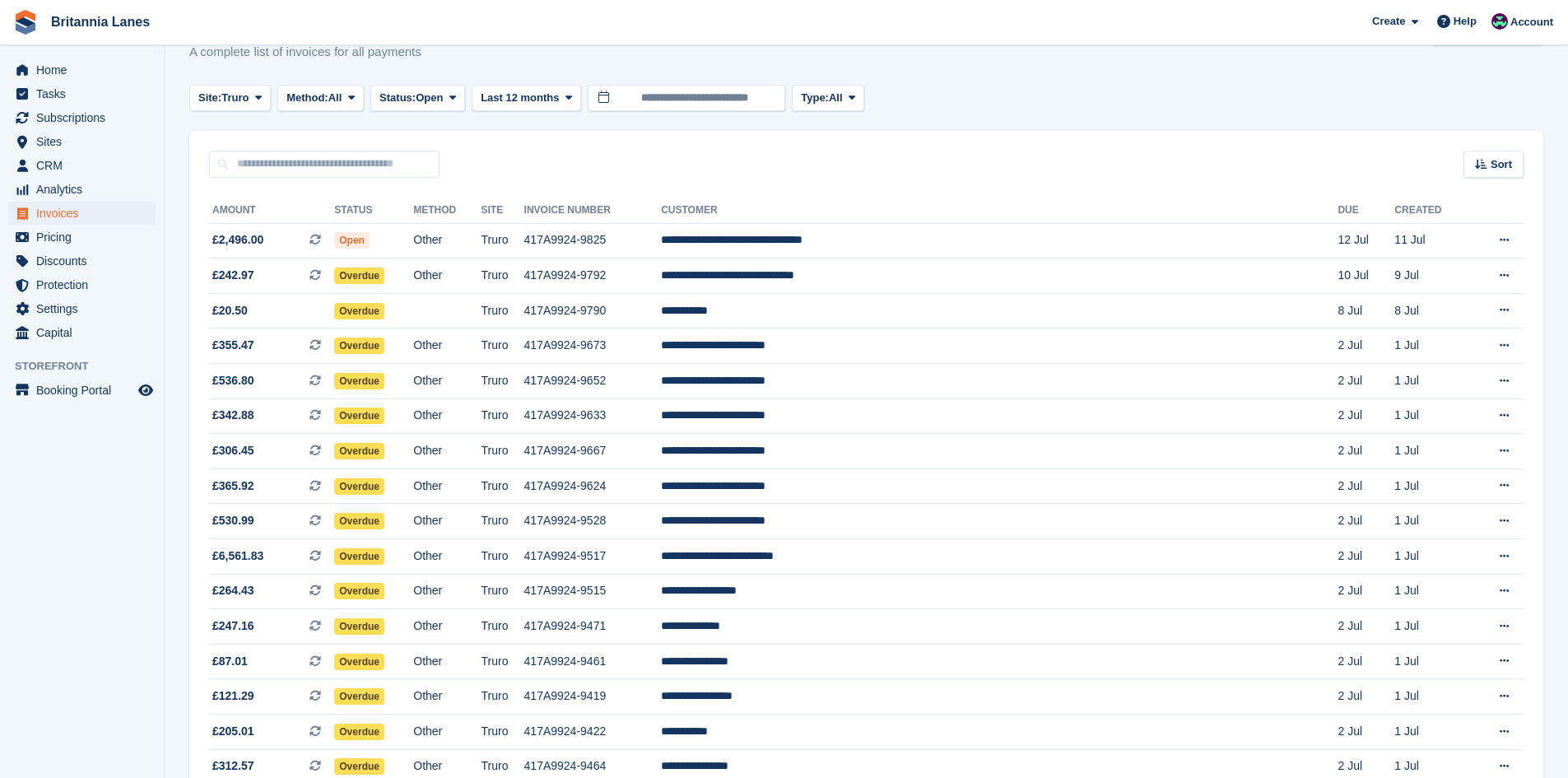 scroll, scrollTop: 0, scrollLeft: 0, axis: both 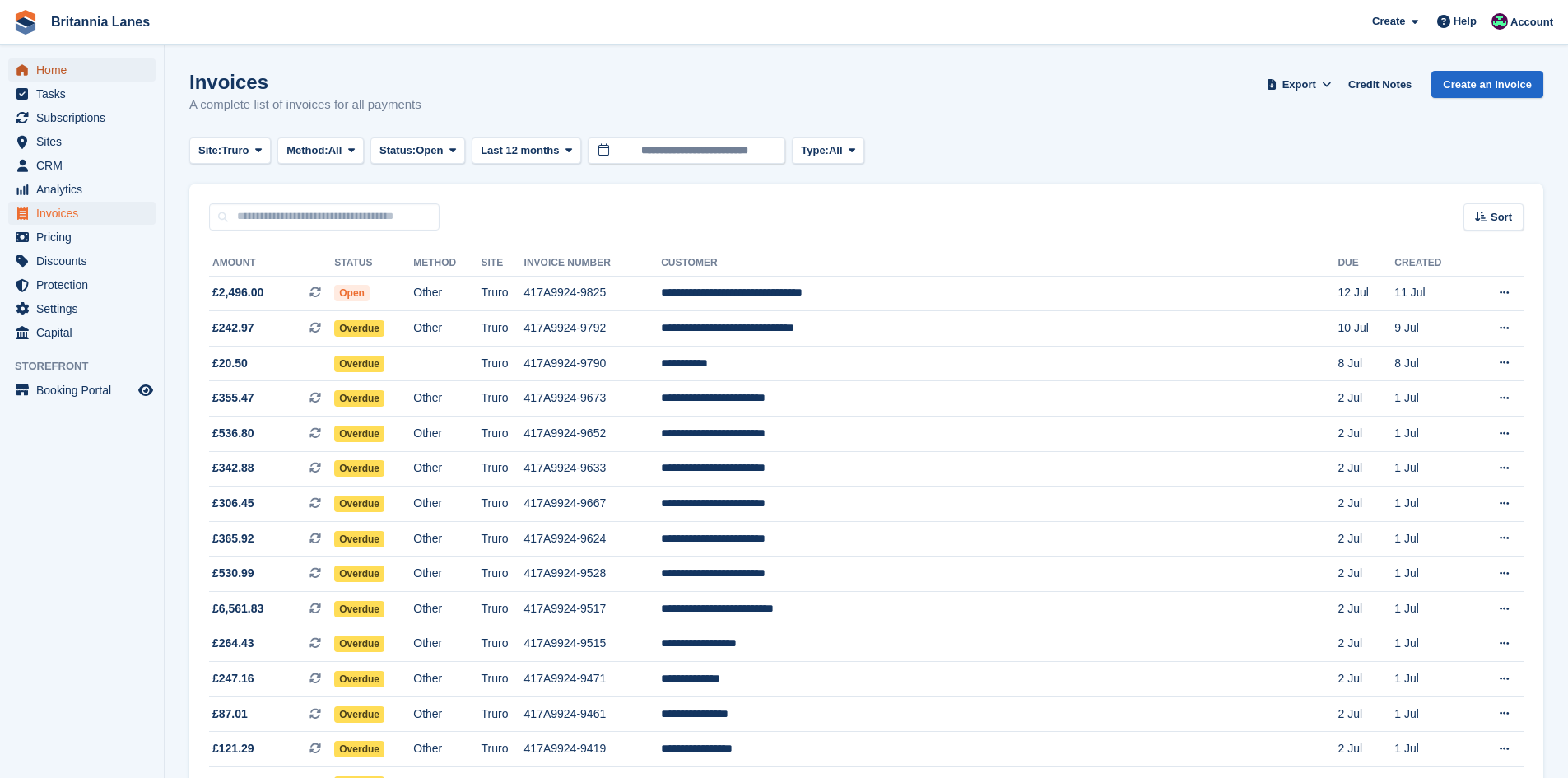 click on "Home" at bounding box center (86, 70) 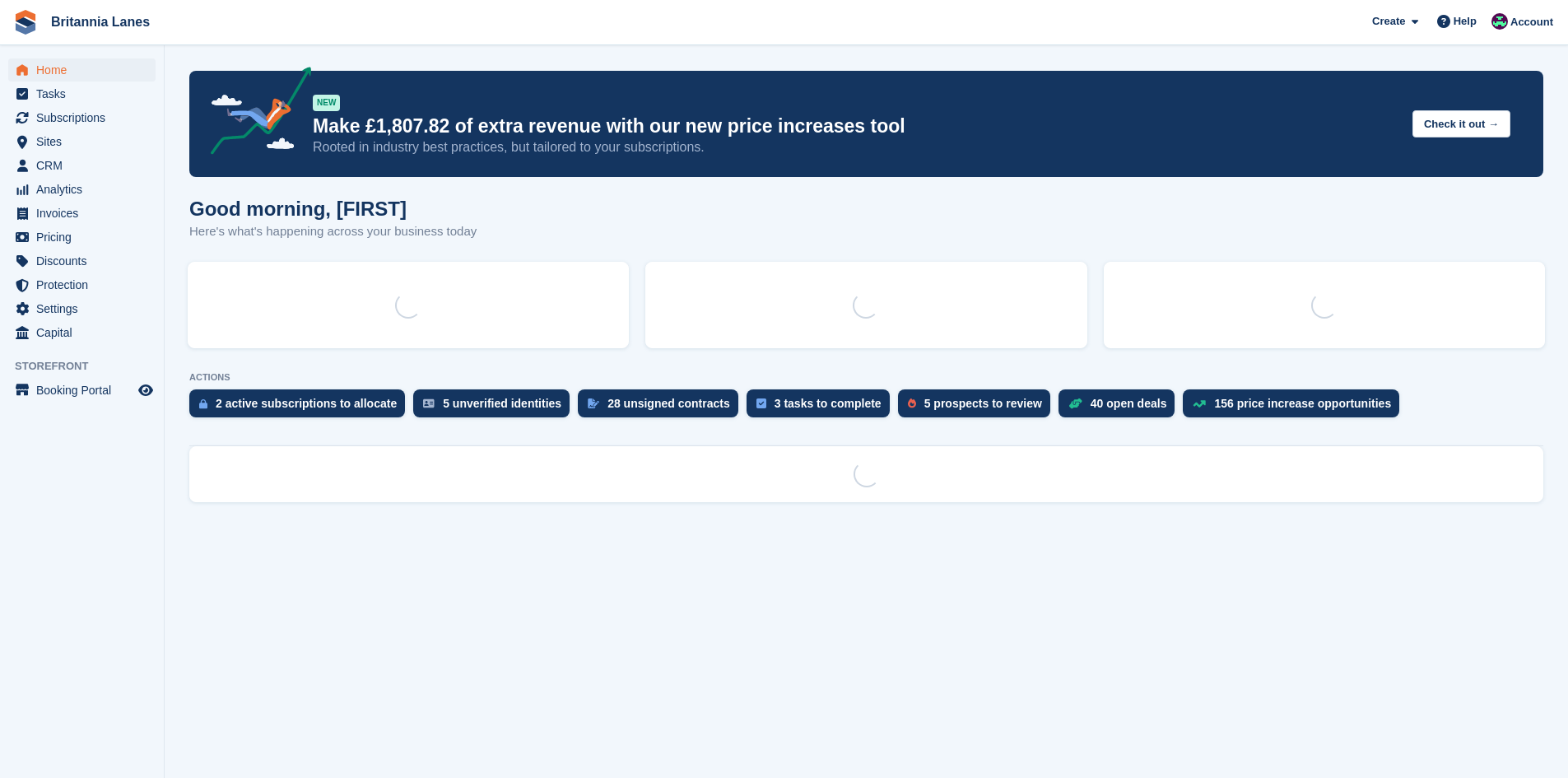 scroll, scrollTop: 0, scrollLeft: 0, axis: both 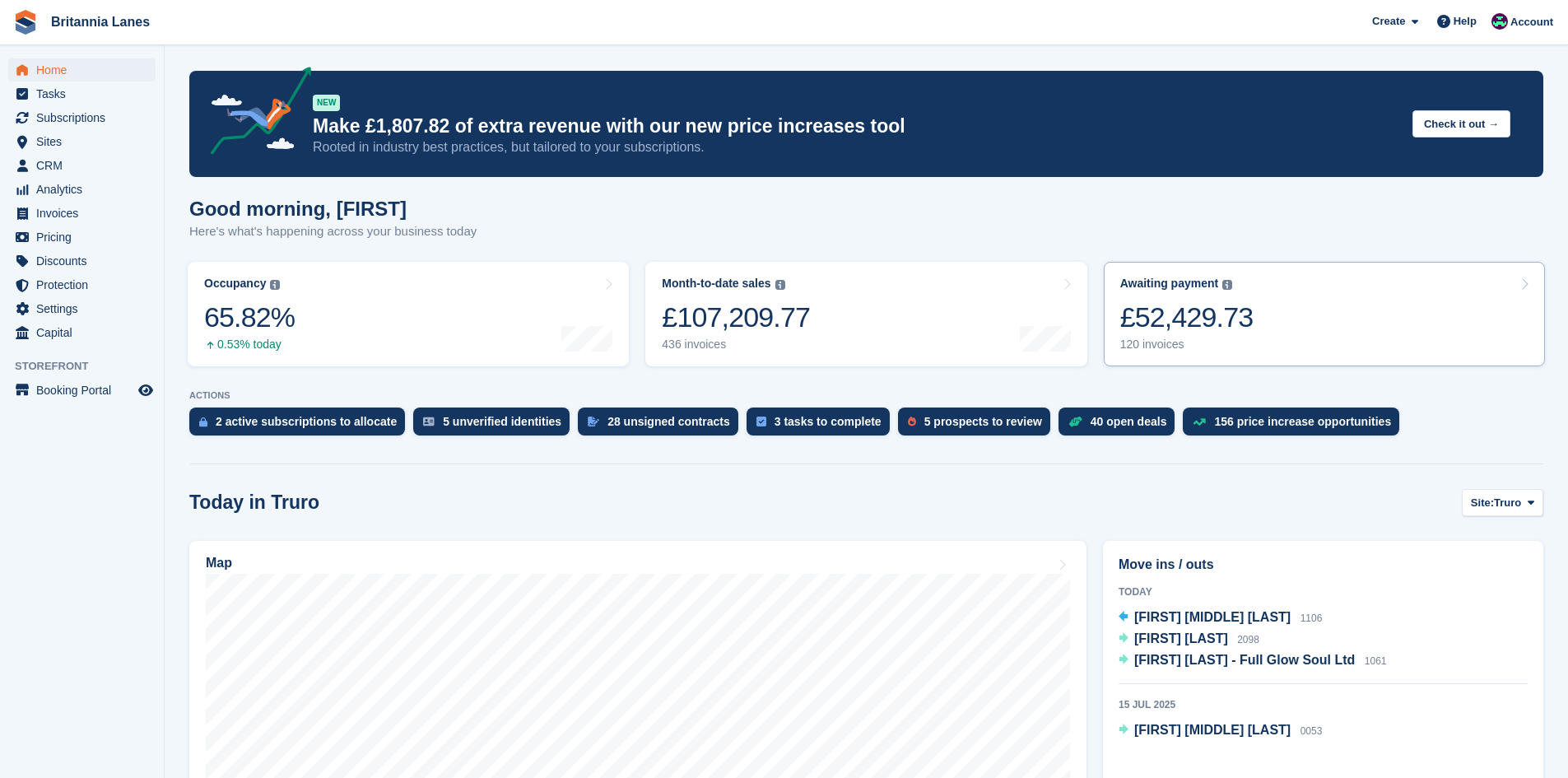 click on "Awaiting payment
The total outstanding balance on all open invoices.
£52,429.73
120 invoices" at bounding box center [1324, 314] 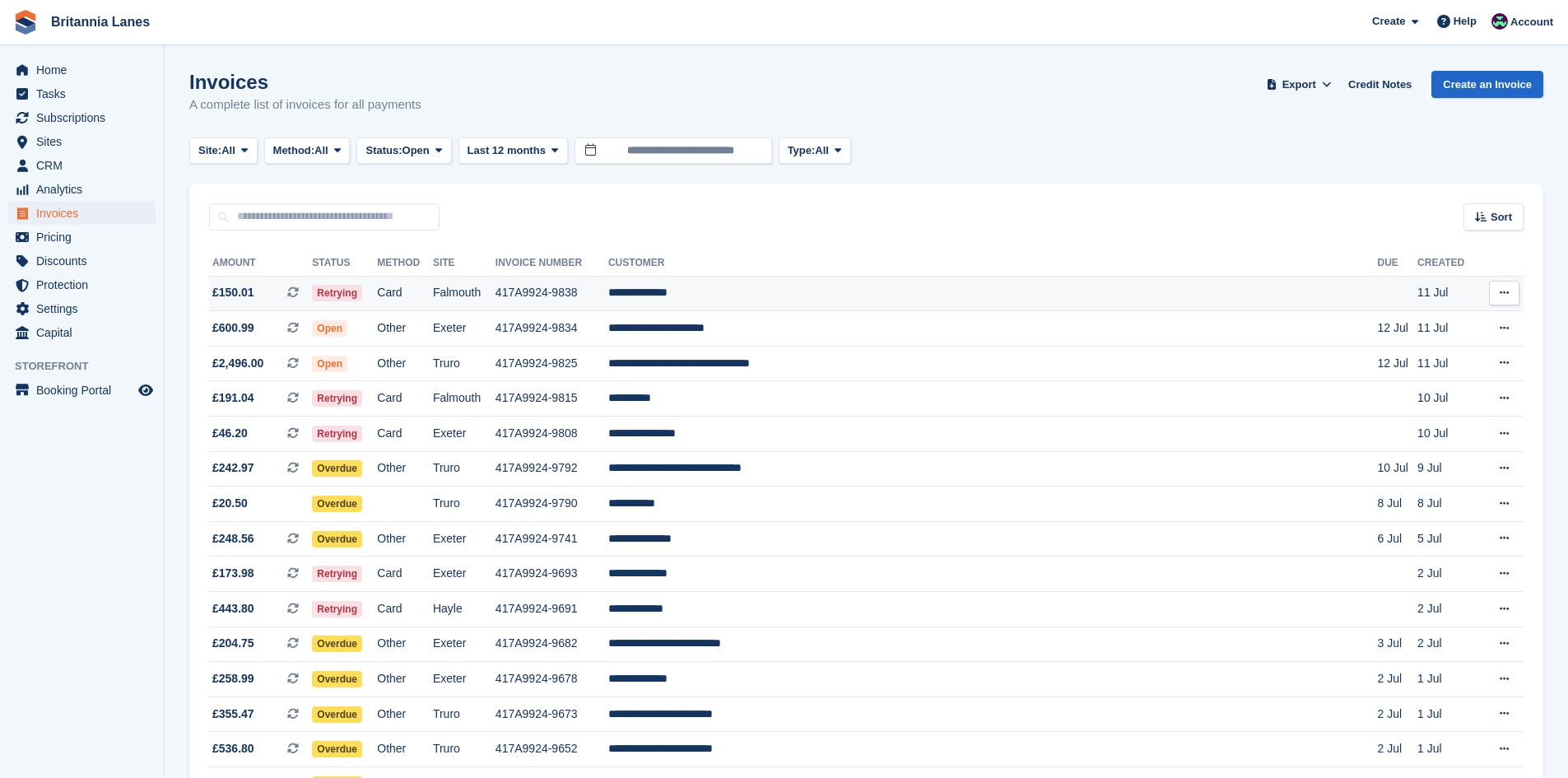scroll, scrollTop: 0, scrollLeft: 0, axis: both 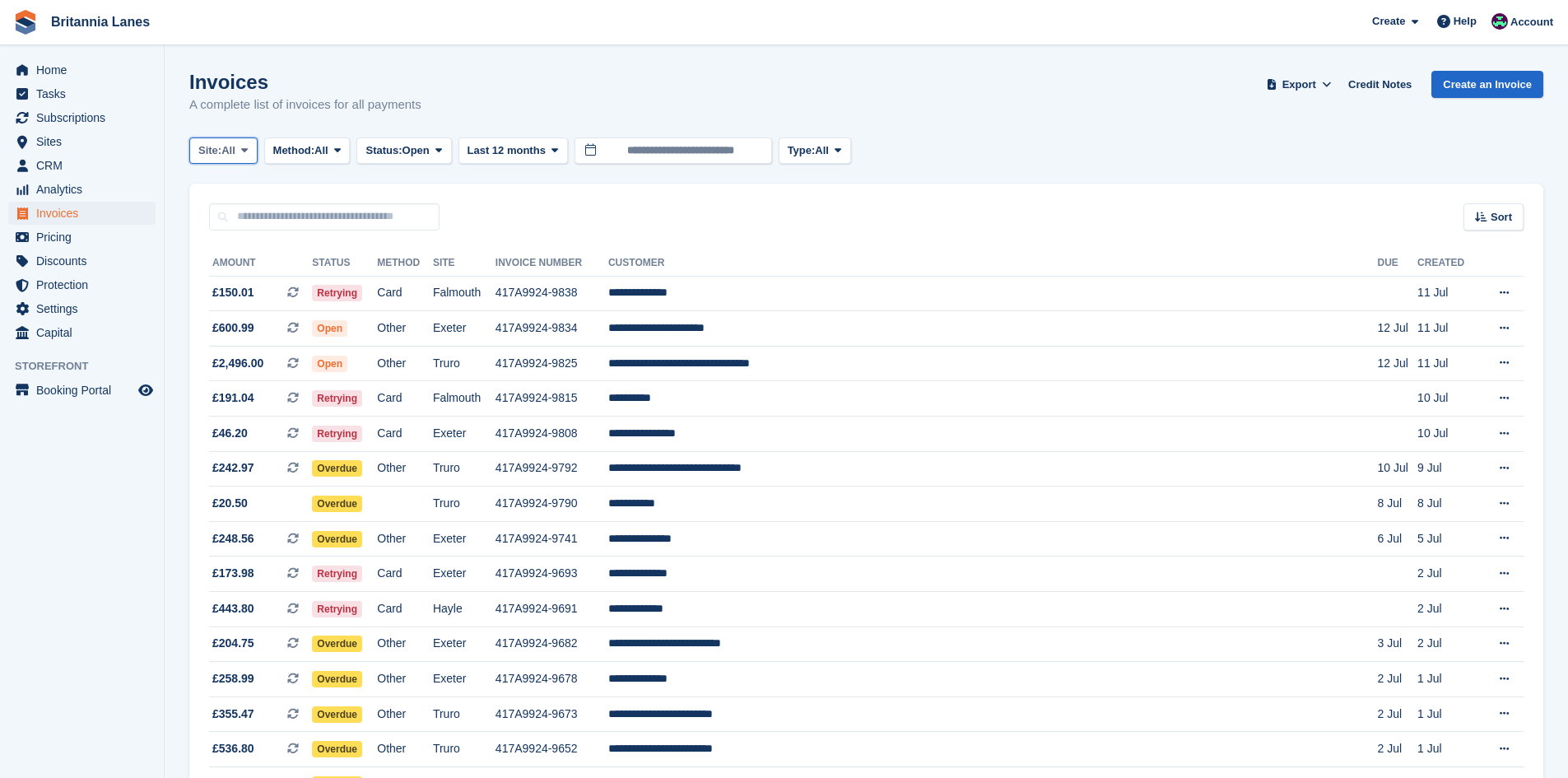 click on "Site:" at bounding box center [210, 151] 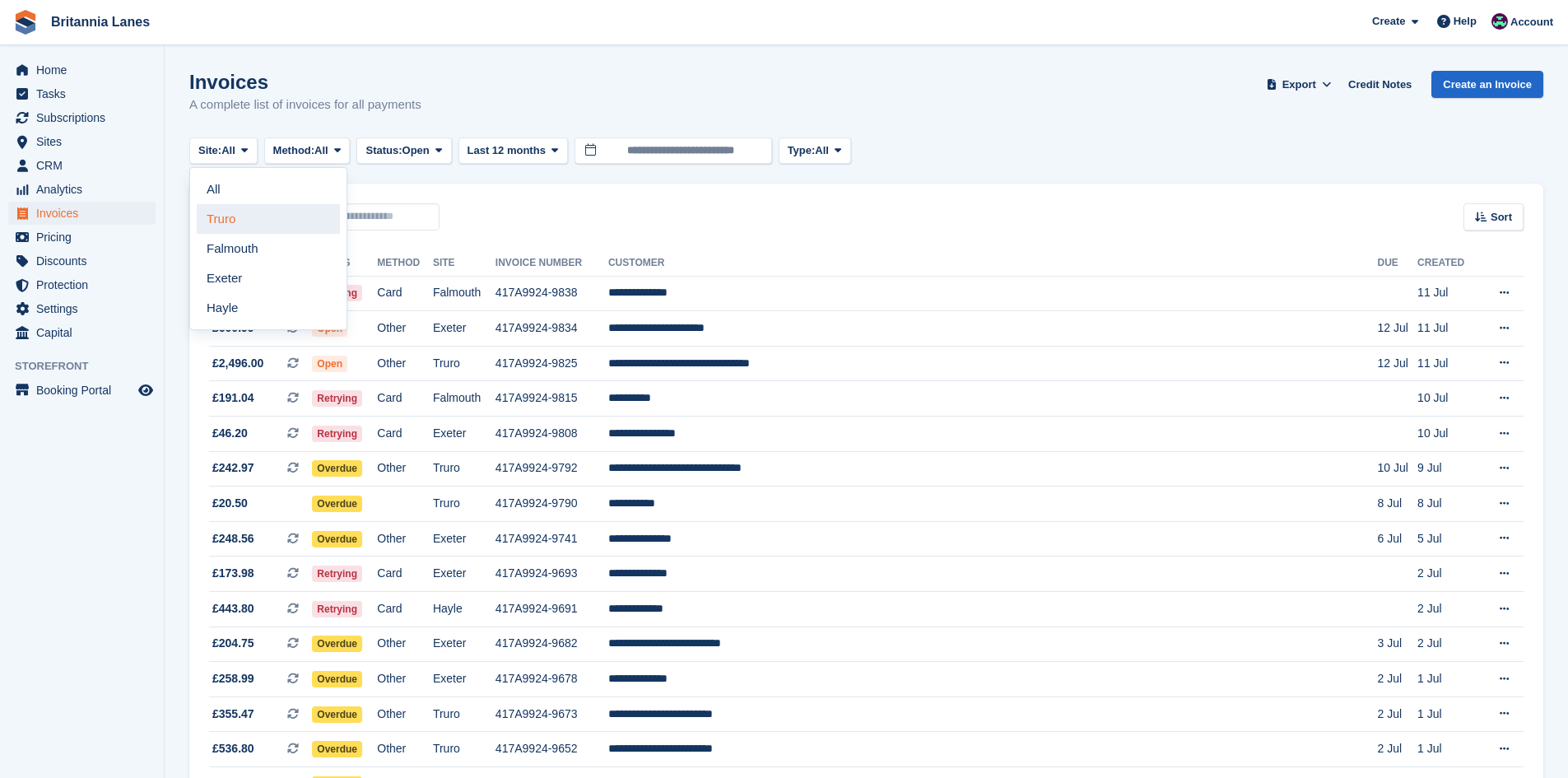 click on "Truro" at bounding box center (268, 219) 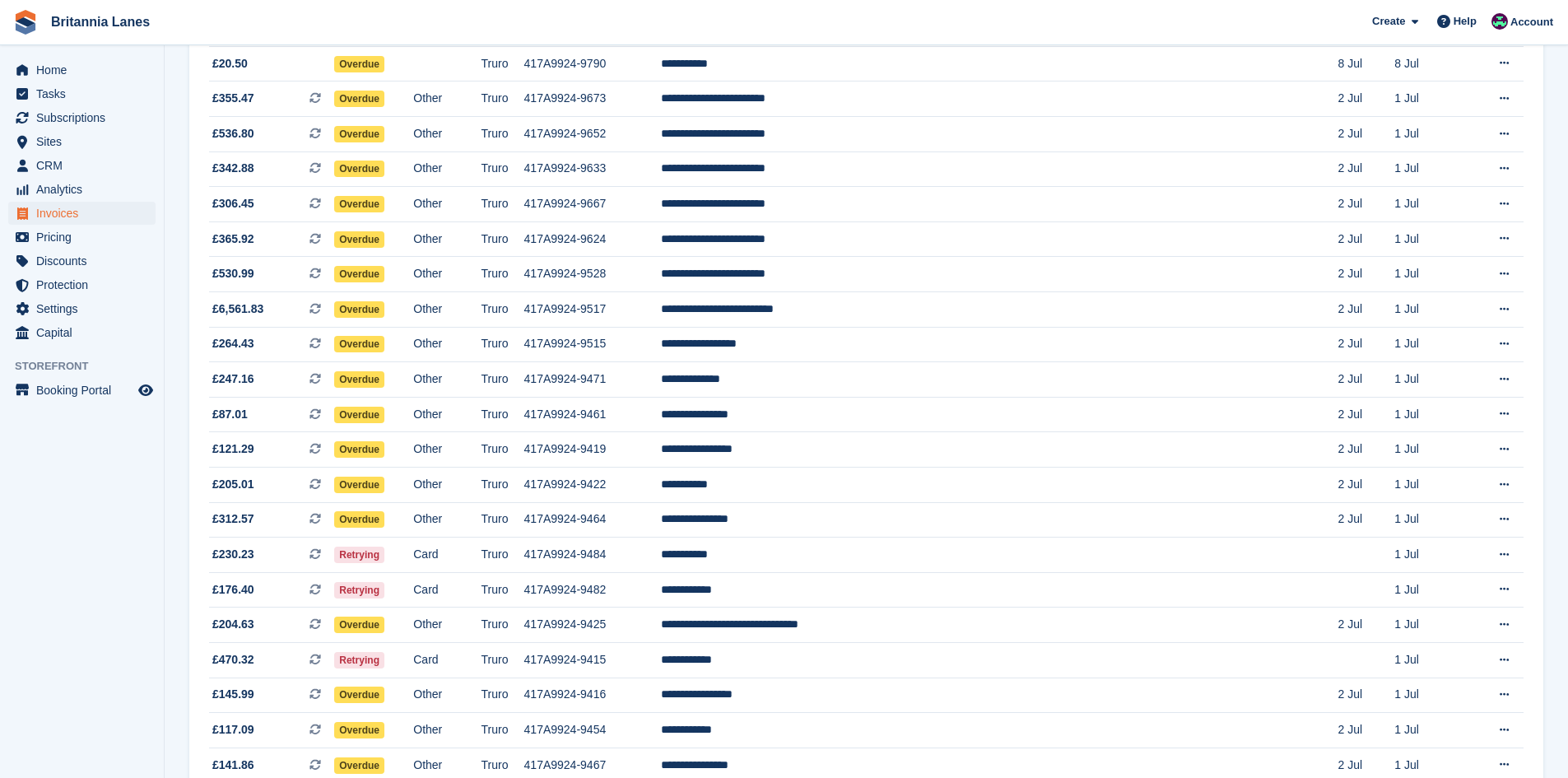 scroll, scrollTop: 0, scrollLeft: 0, axis: both 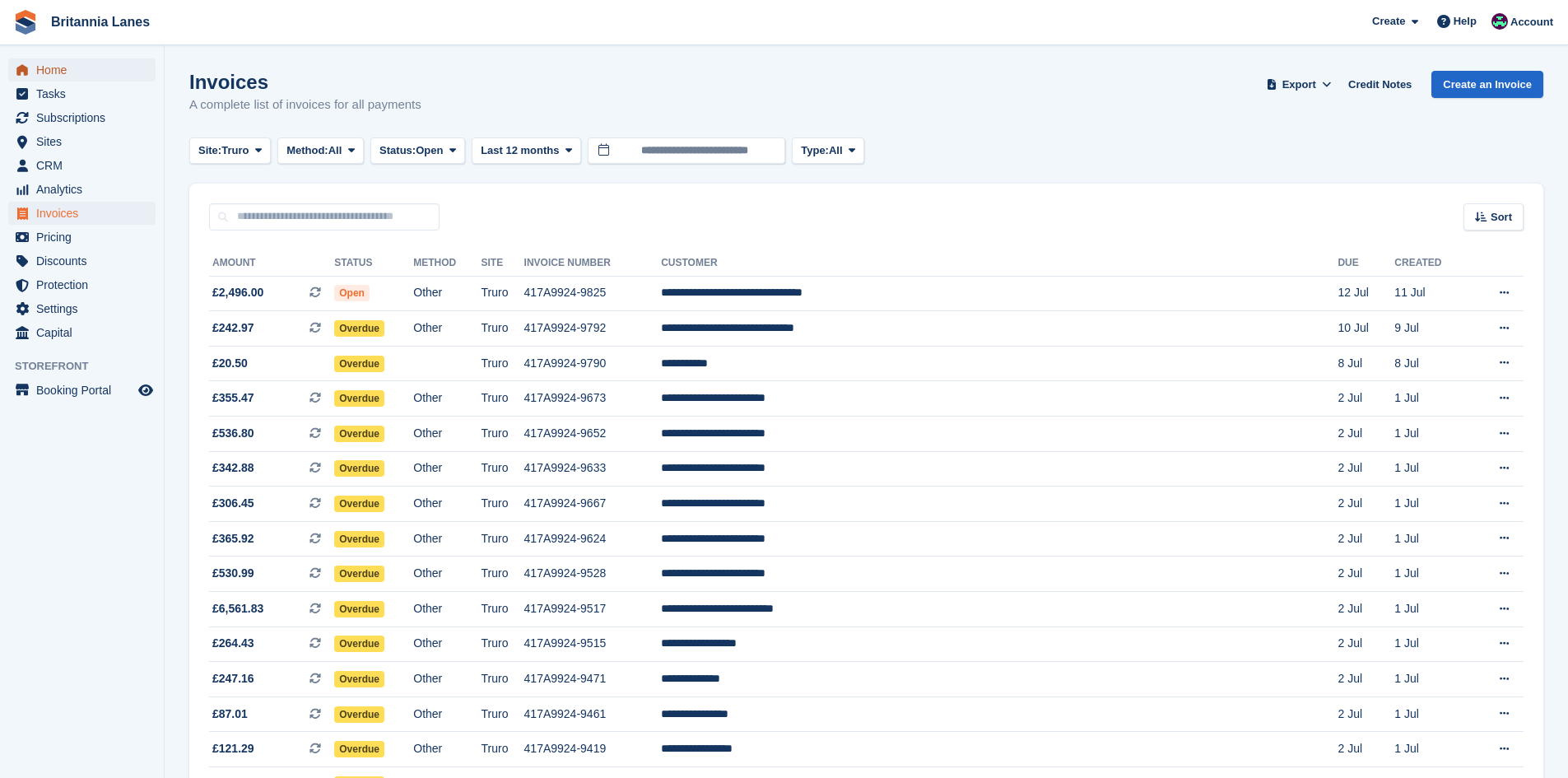 click on "Home" at bounding box center [86, 70] 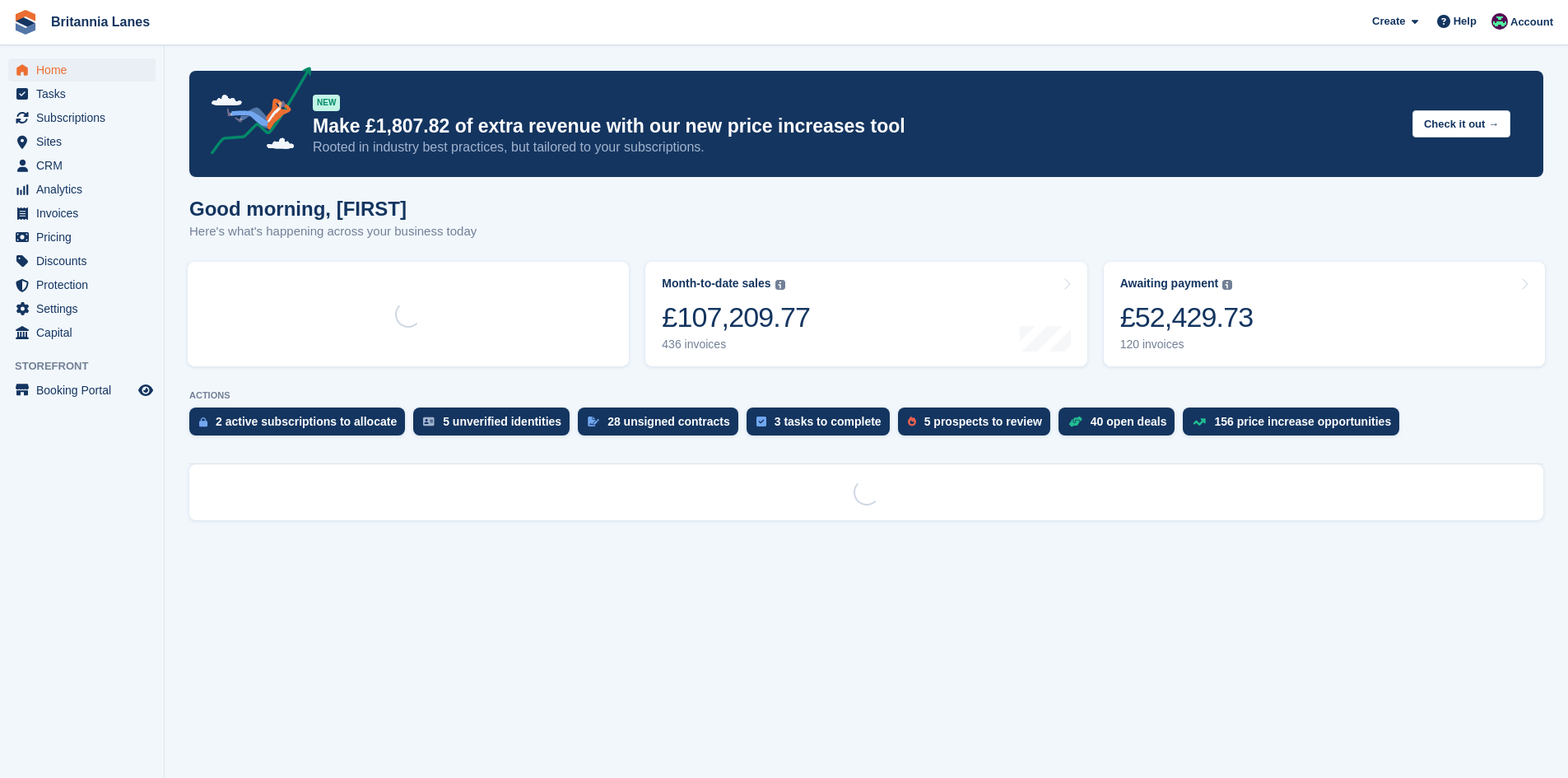 scroll, scrollTop: 0, scrollLeft: 0, axis: both 